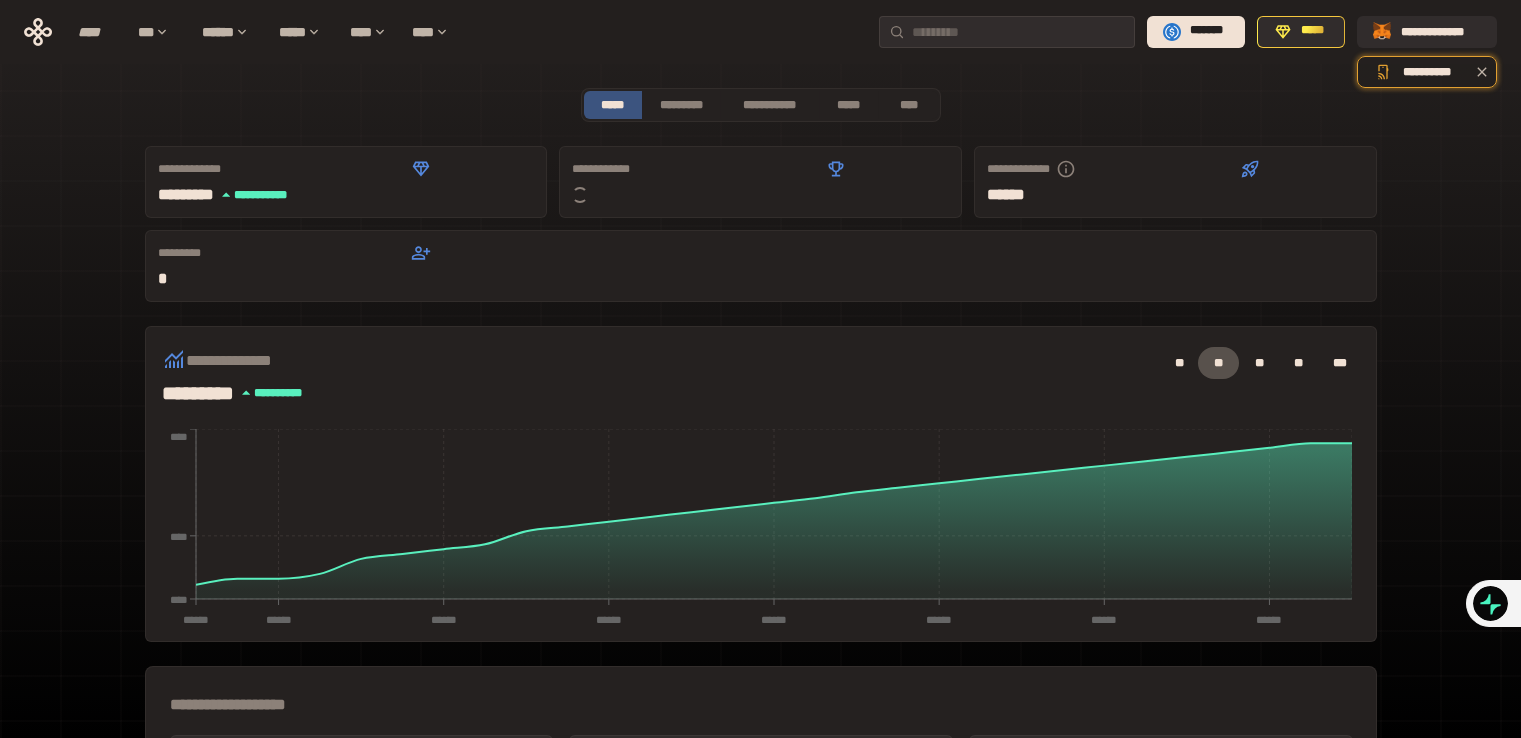 scroll, scrollTop: 0, scrollLeft: 0, axis: both 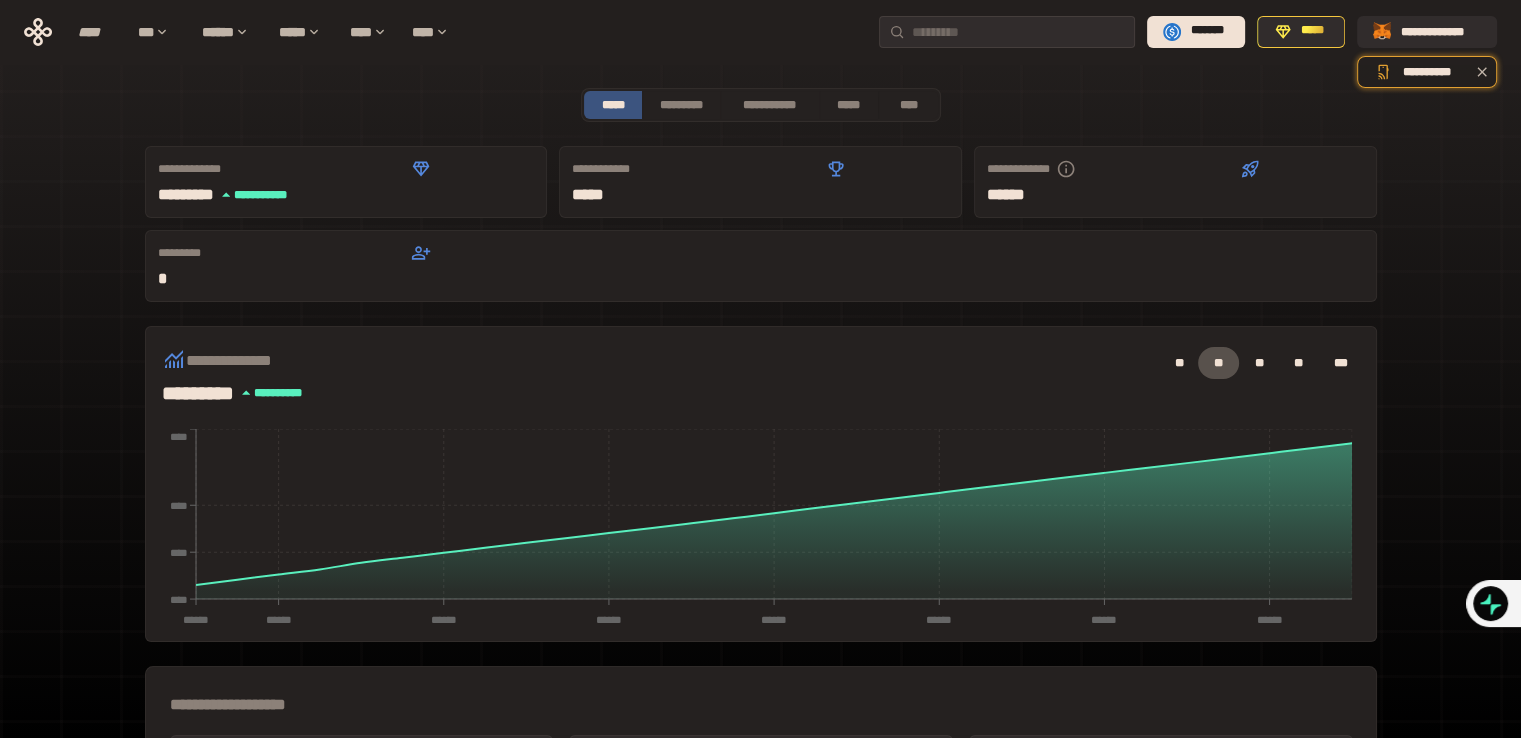 click on "[FIRST] [LAST] [STREET], [CITY], [STATE] [ZIP], [COUNTRY] [PHONE], [EMAIL] [WEBSITE] [COMPANY] [PRODUCT] [PRICE] [DATE] [TIME] [AGE] [BIRTHDATE] [LICENSE] [PASSPORT] [CARD] [SSN]" at bounding box center (761, 654) 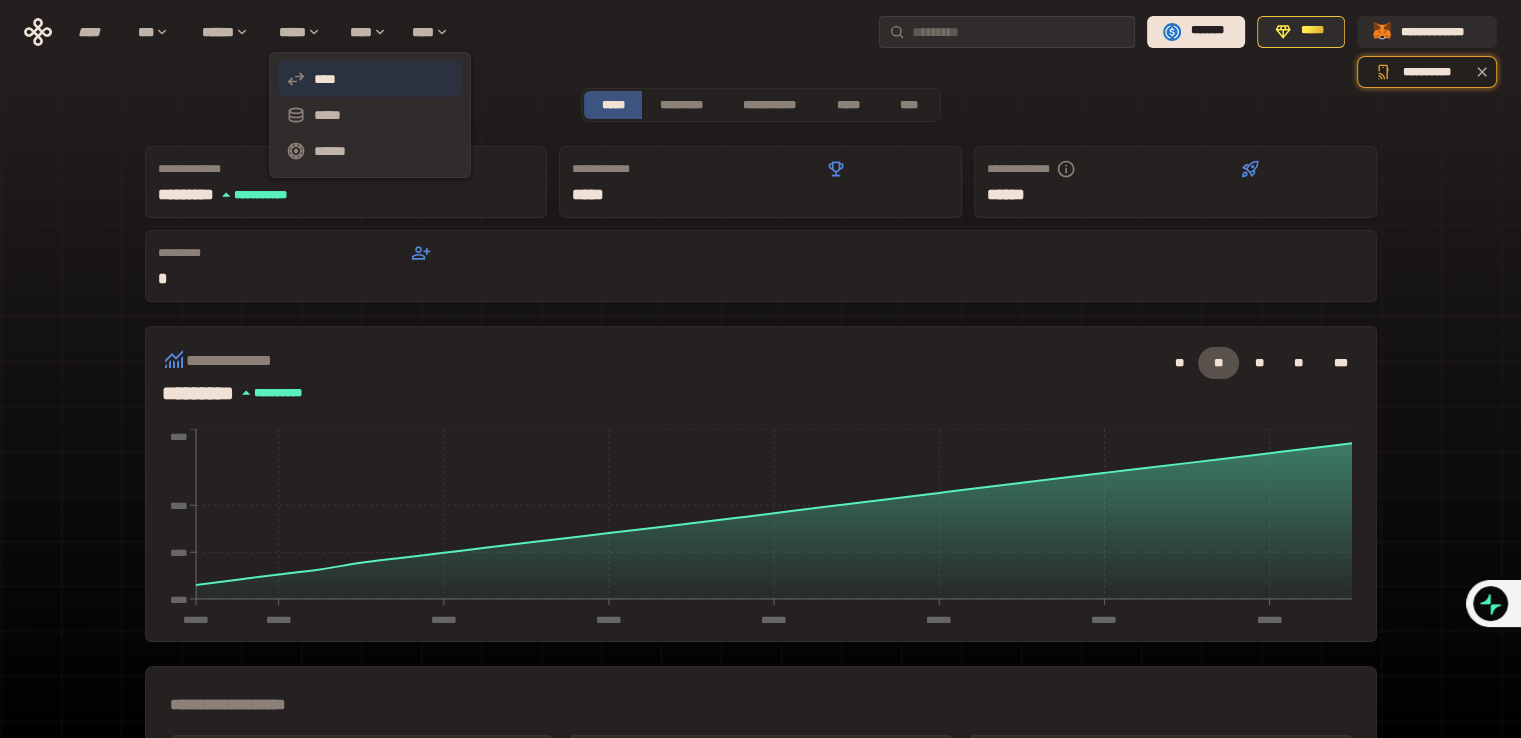 click on "****" at bounding box center [370, 79] 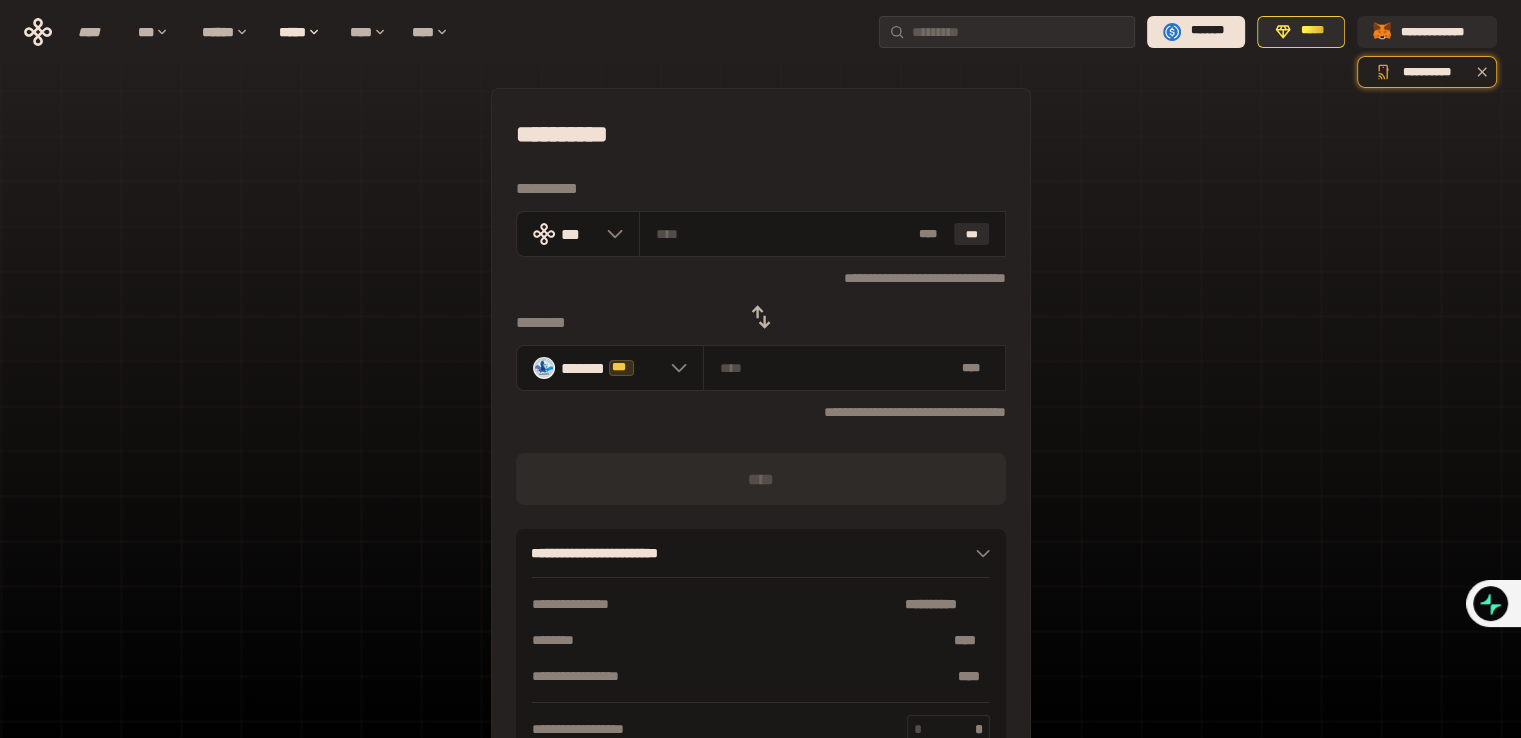 click 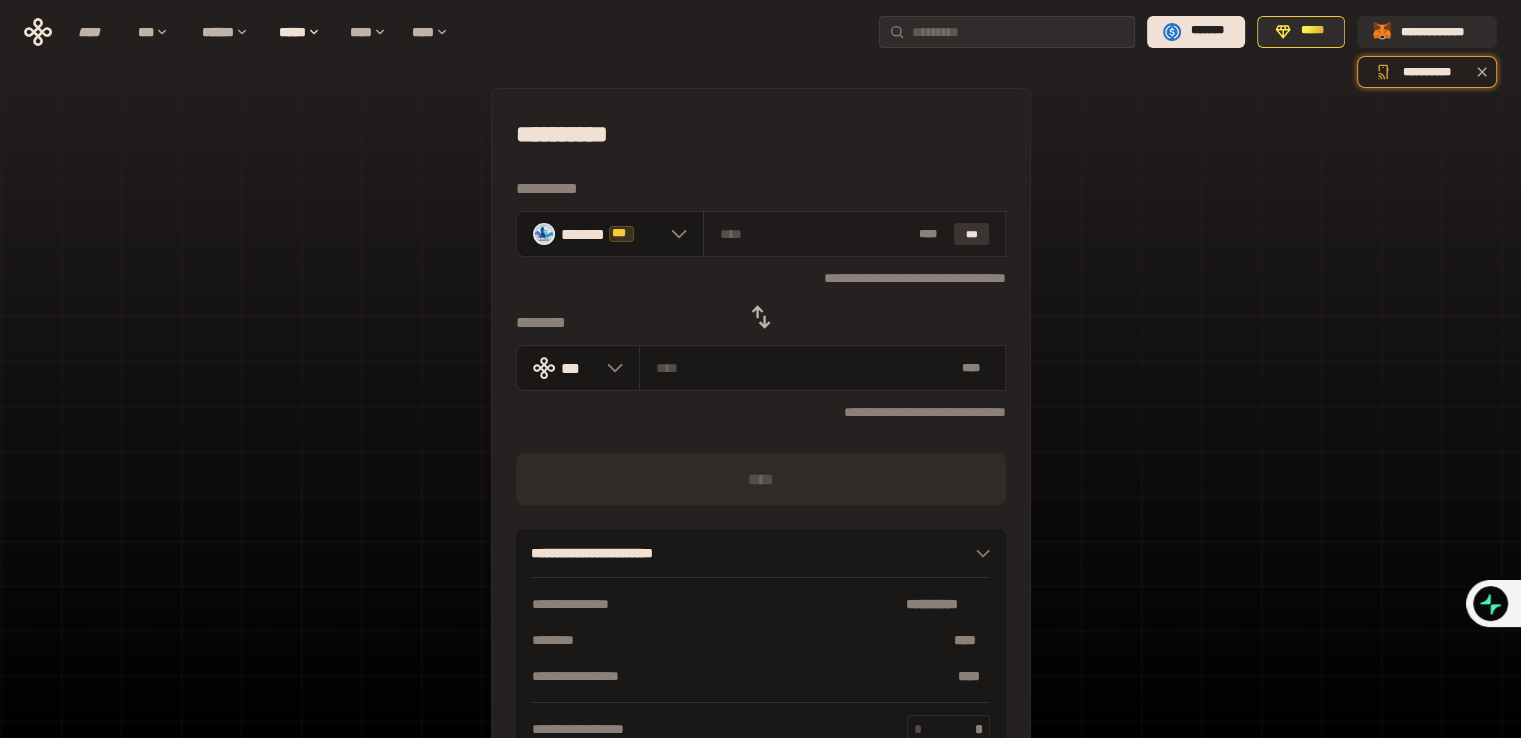 click on "***" at bounding box center [972, 234] 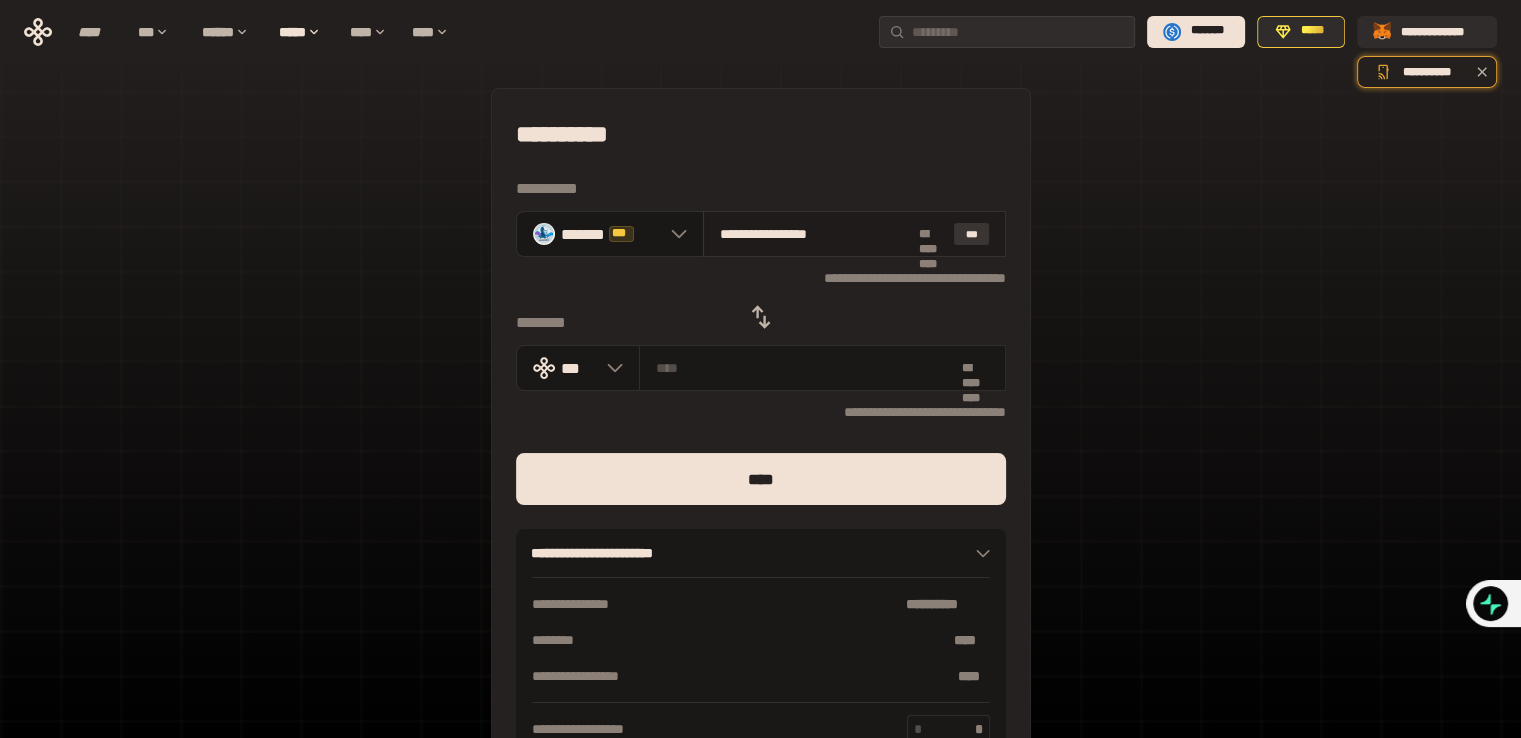 type on "**********" 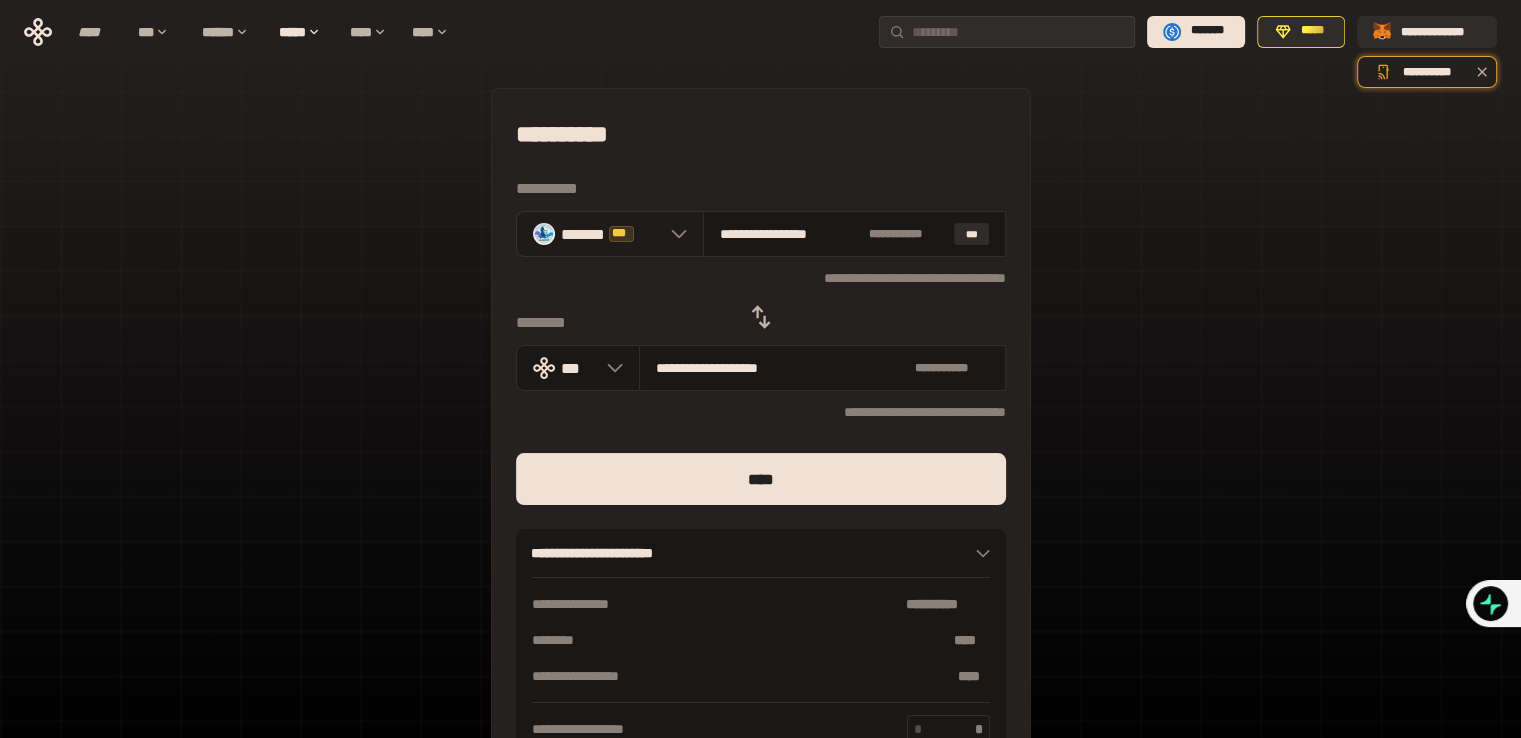 click 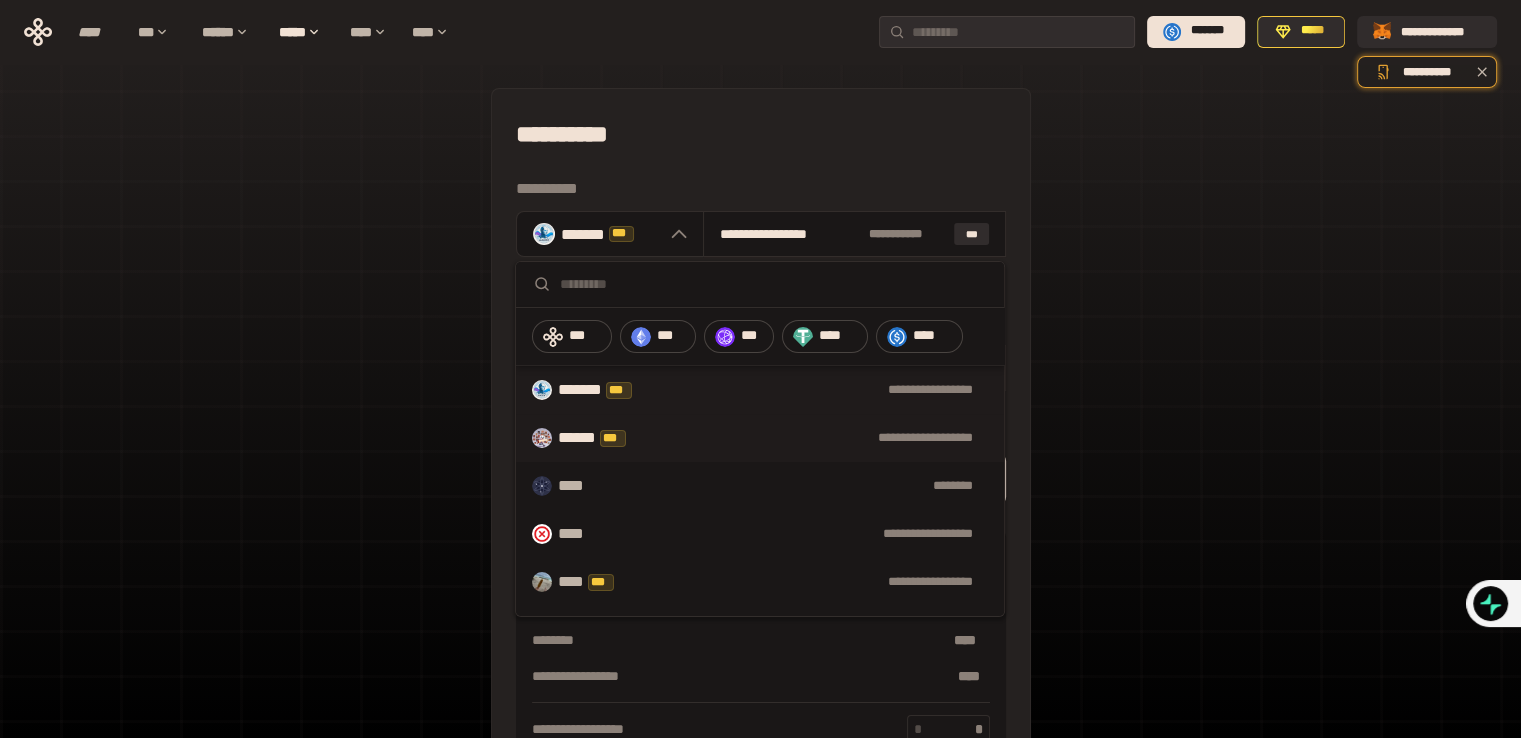 click on "**********" at bounding box center [760, 438] 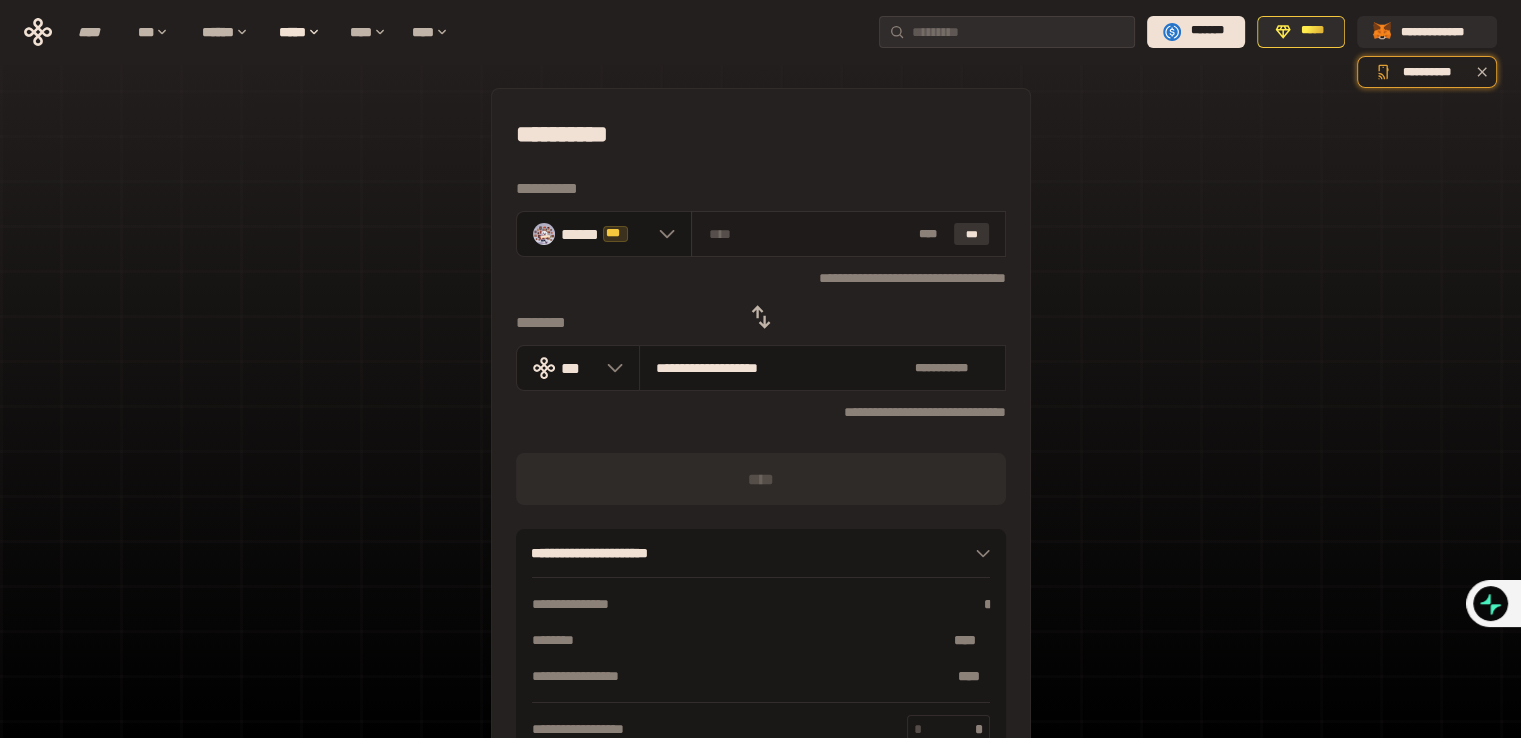 click on "***" at bounding box center (972, 234) 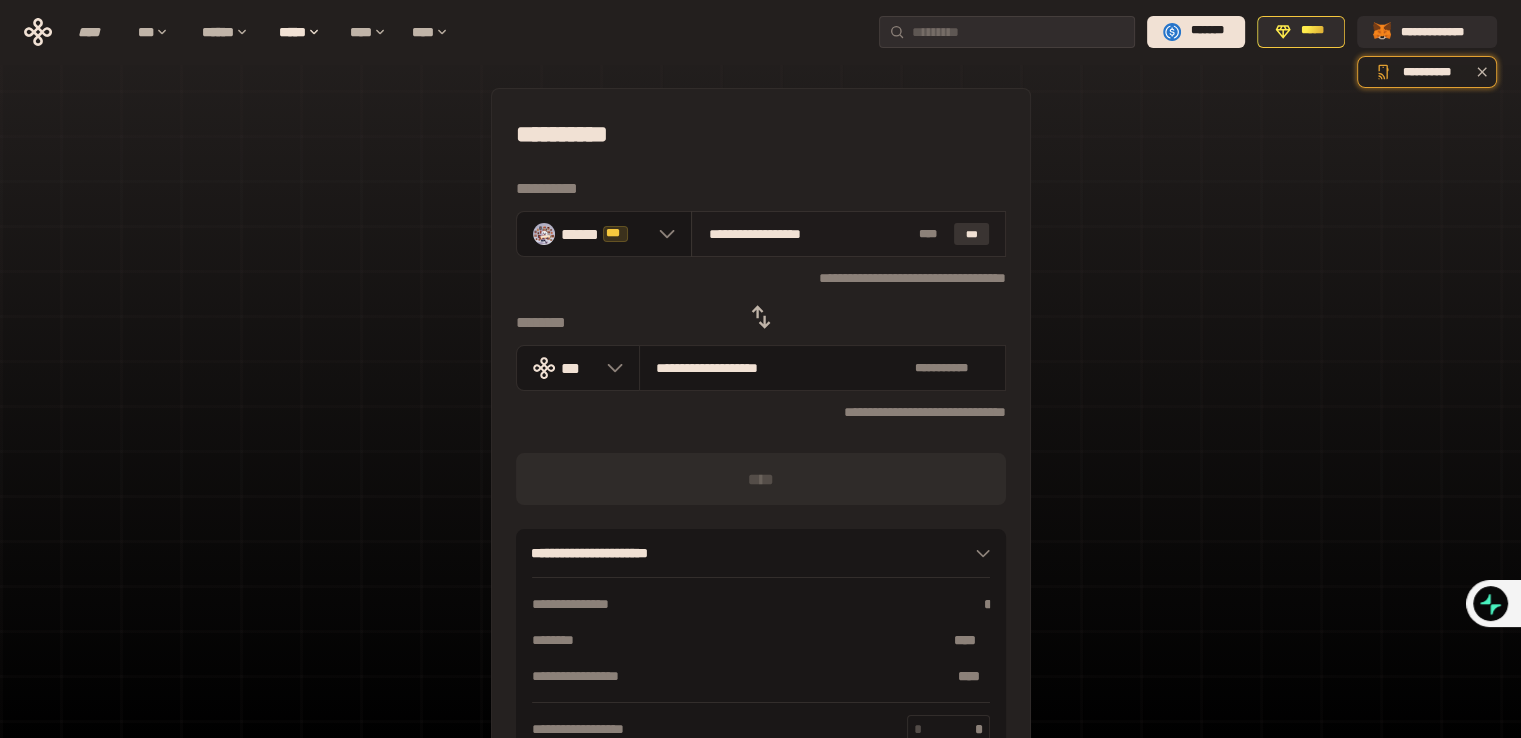 type on "**********" 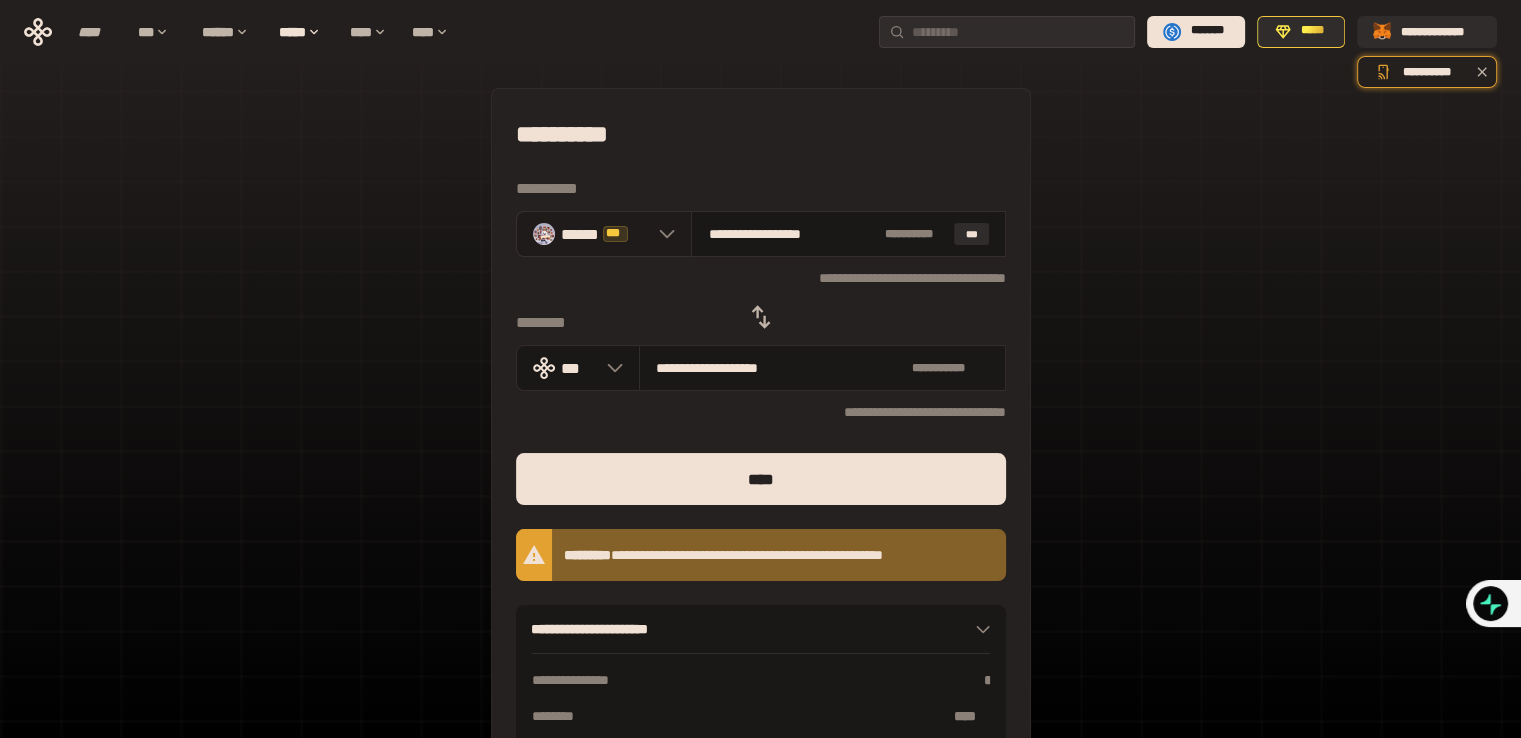 click 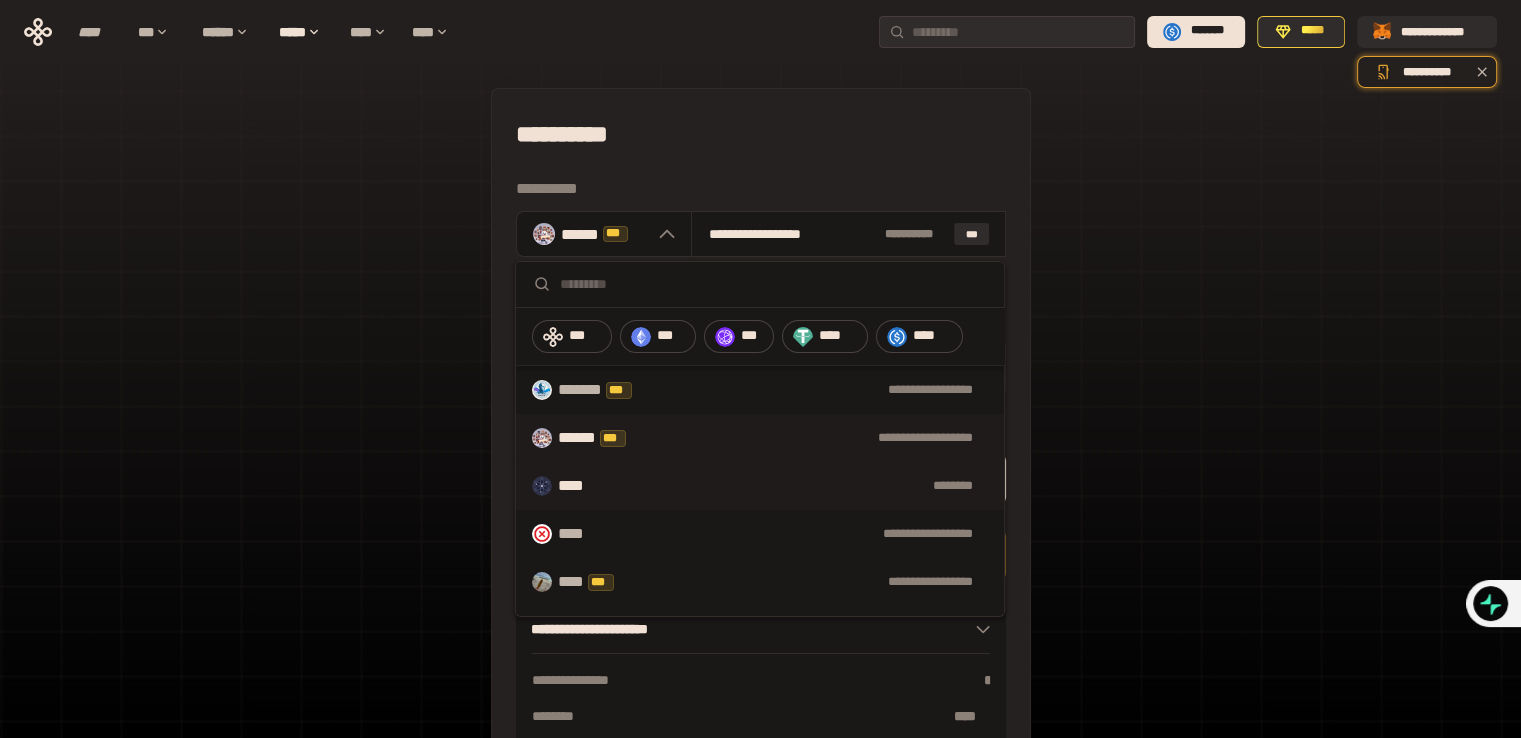 click on "********" at bounding box center (801, 486) 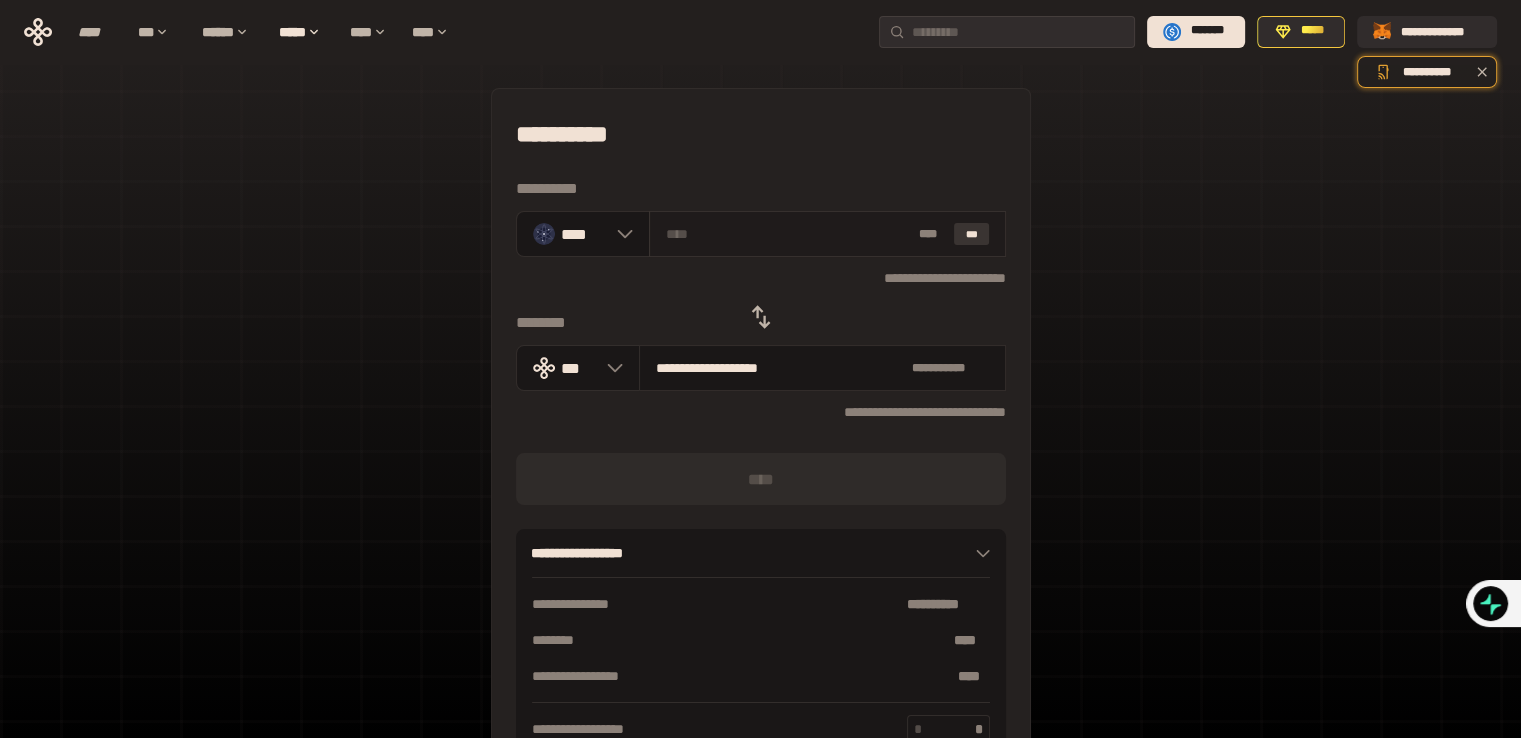 click on "***" at bounding box center (972, 234) 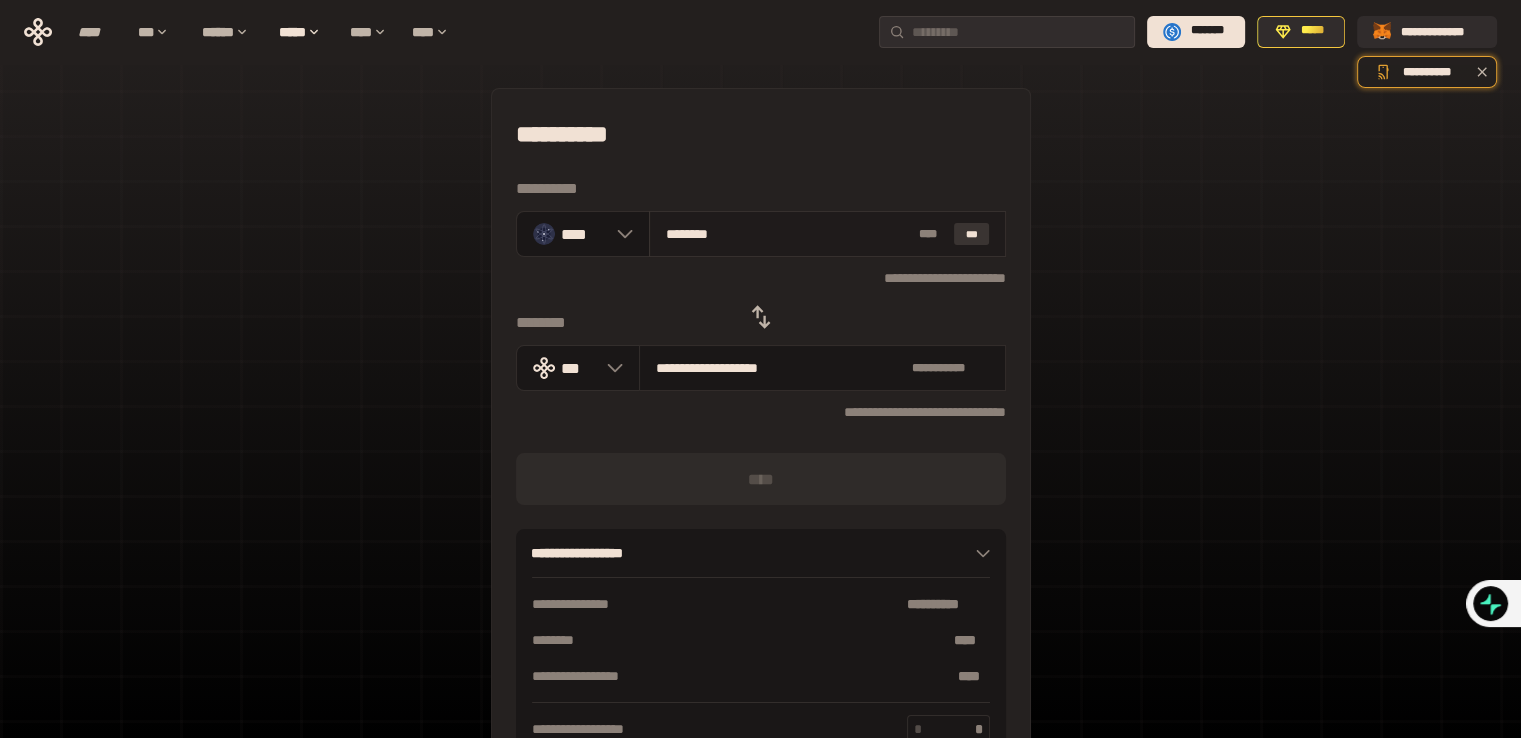 type on "**********" 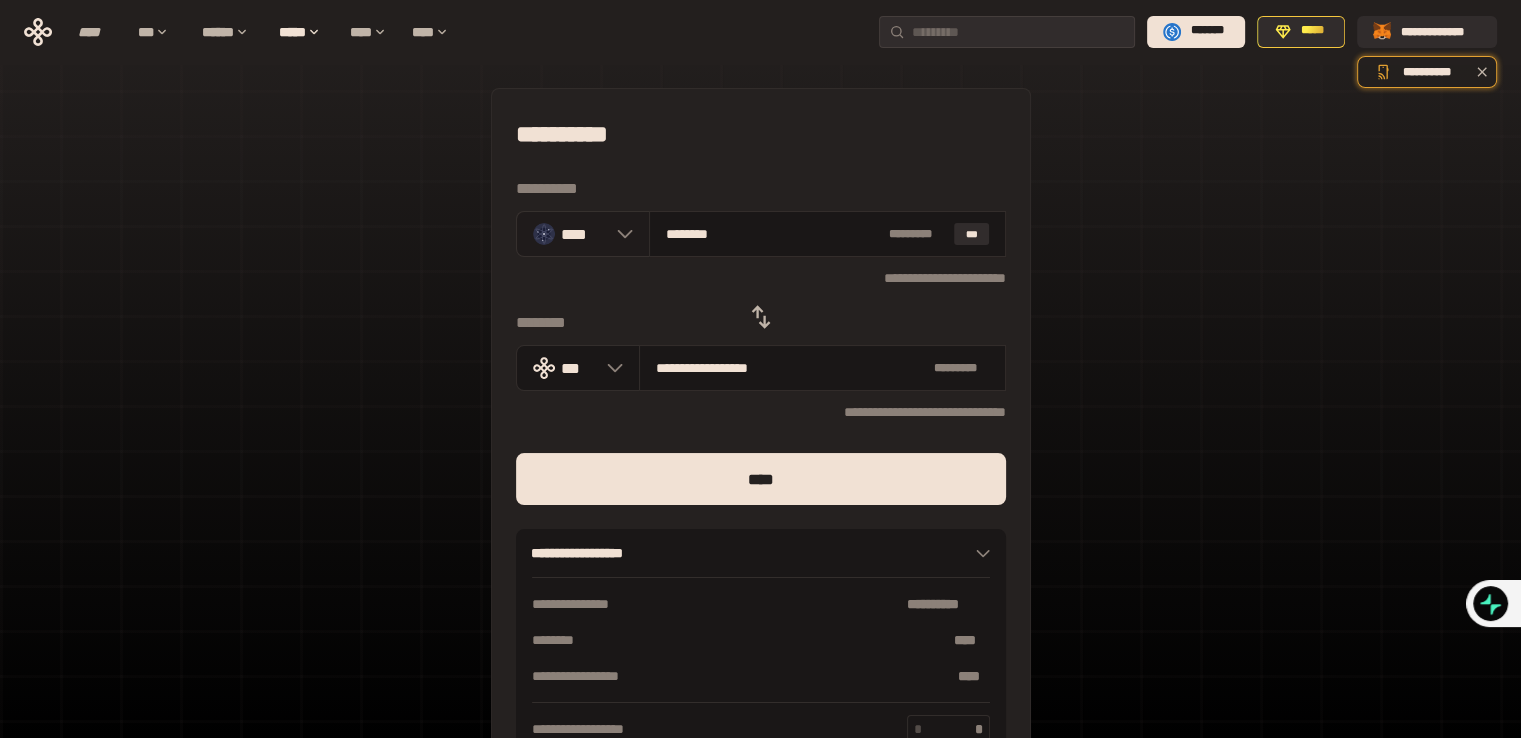 click 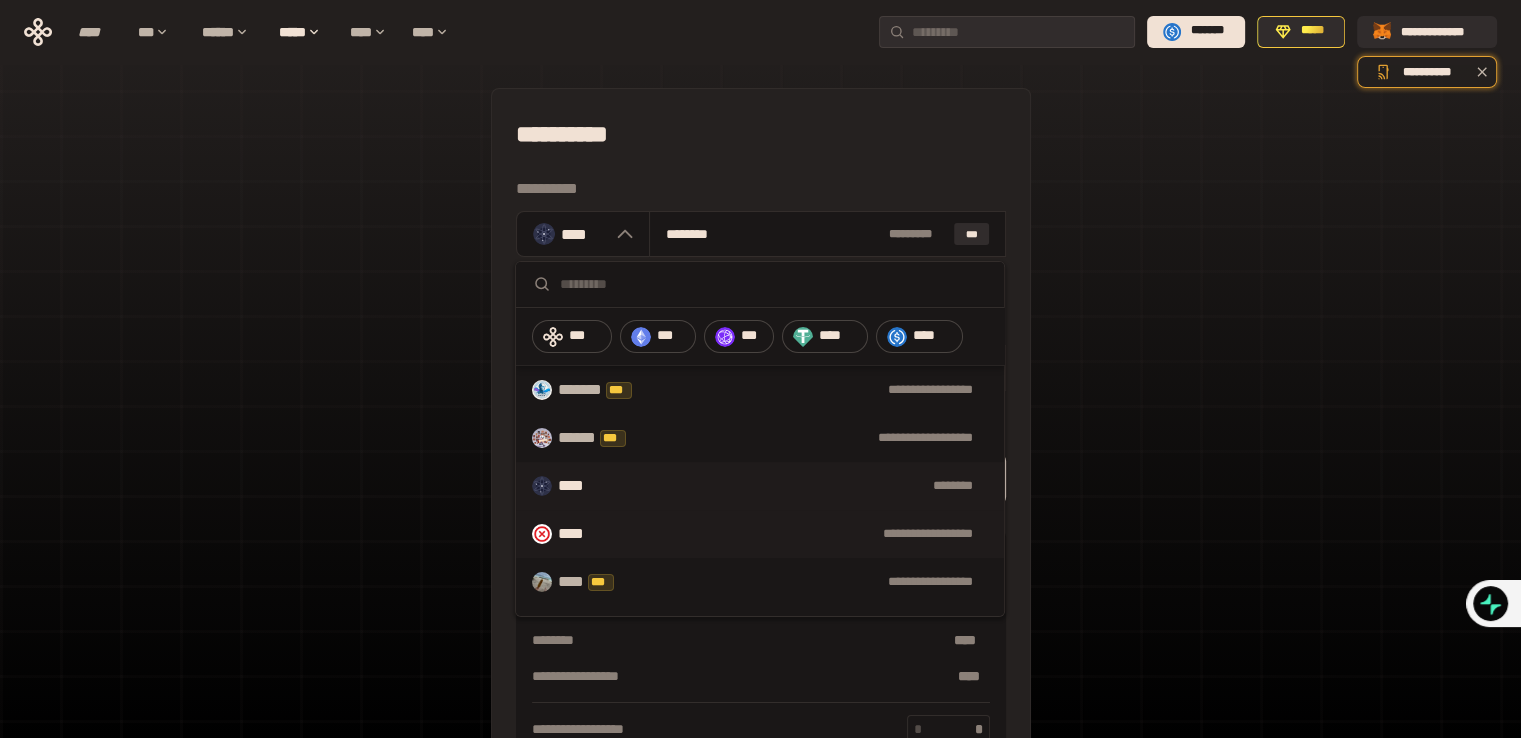 click on "**********" at bounding box center (796, 534) 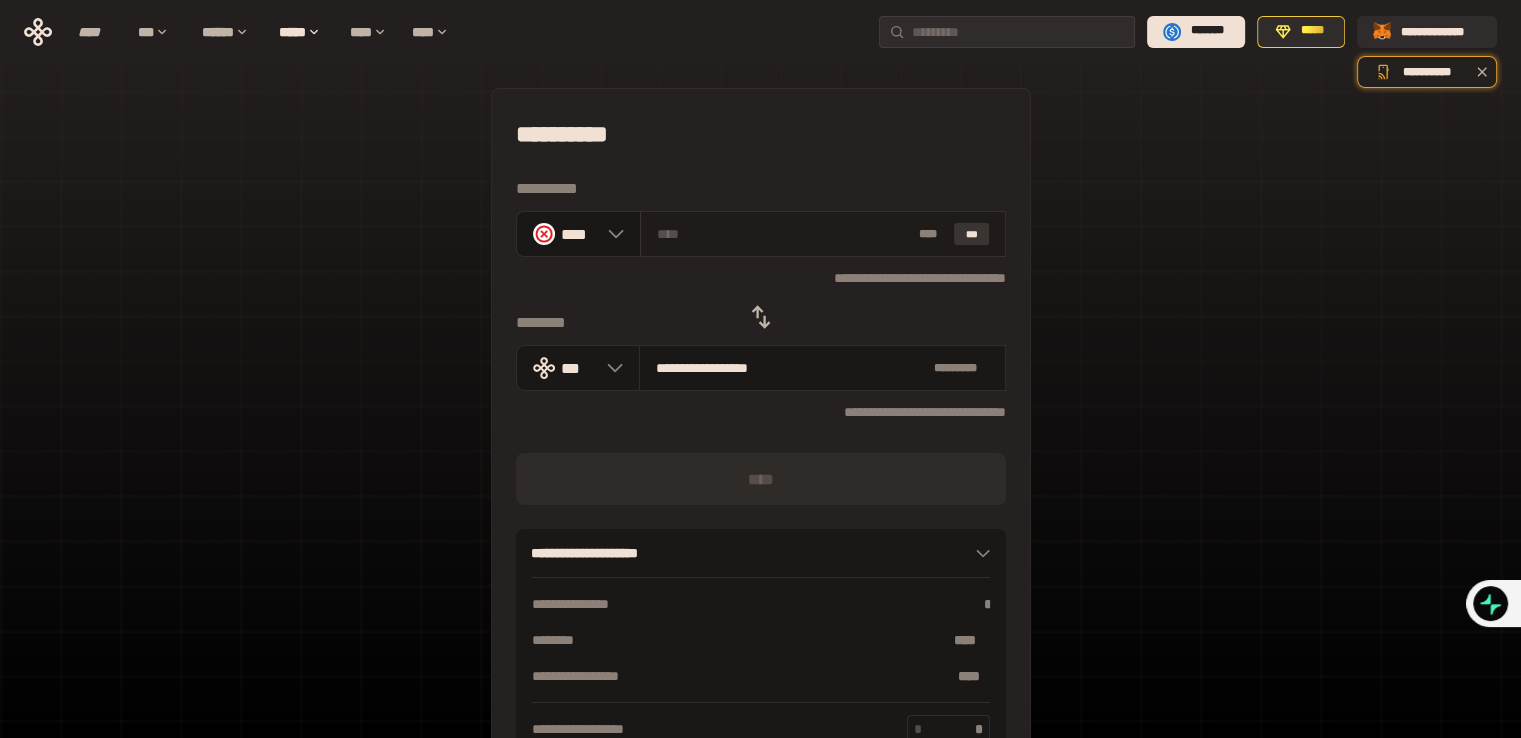 click on "***" at bounding box center (972, 234) 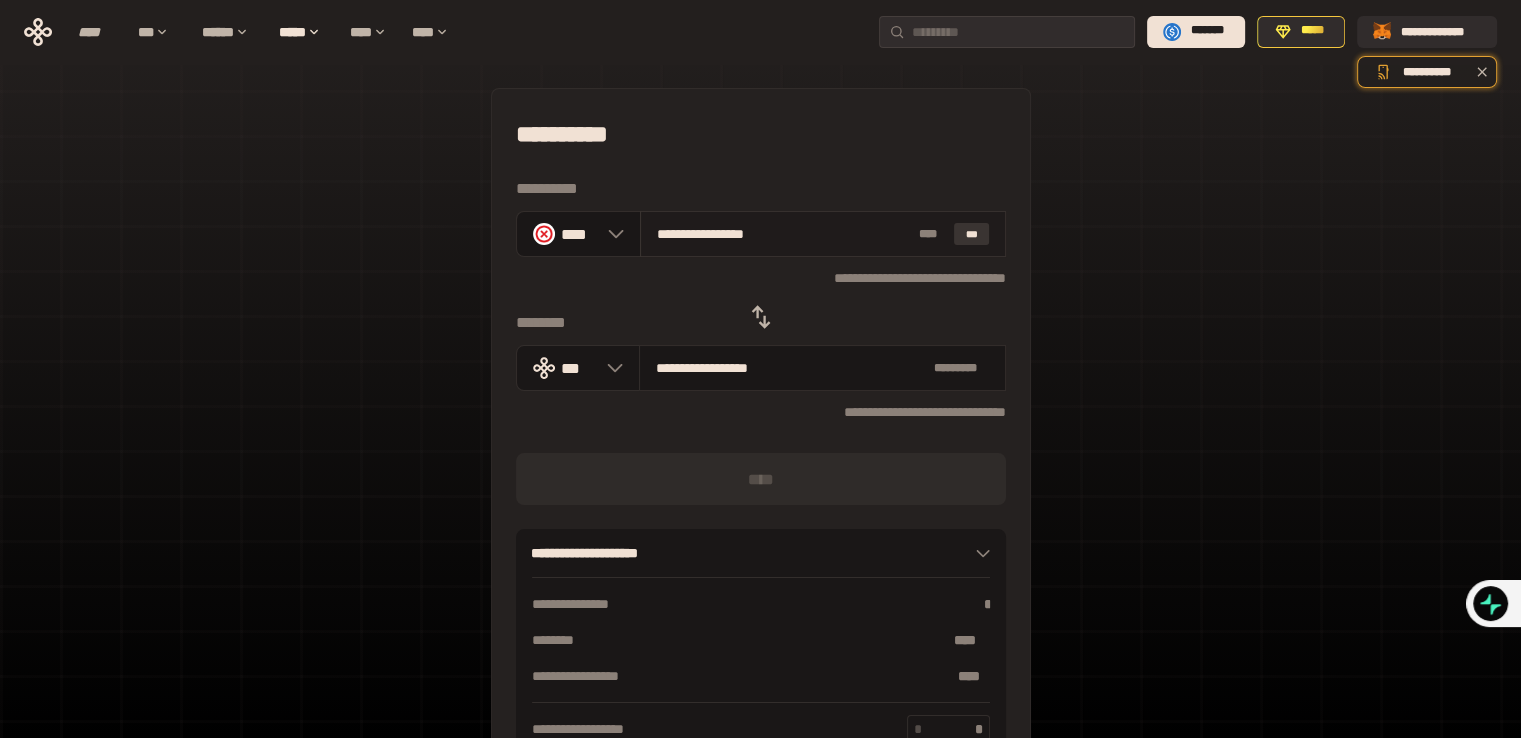 type on "**********" 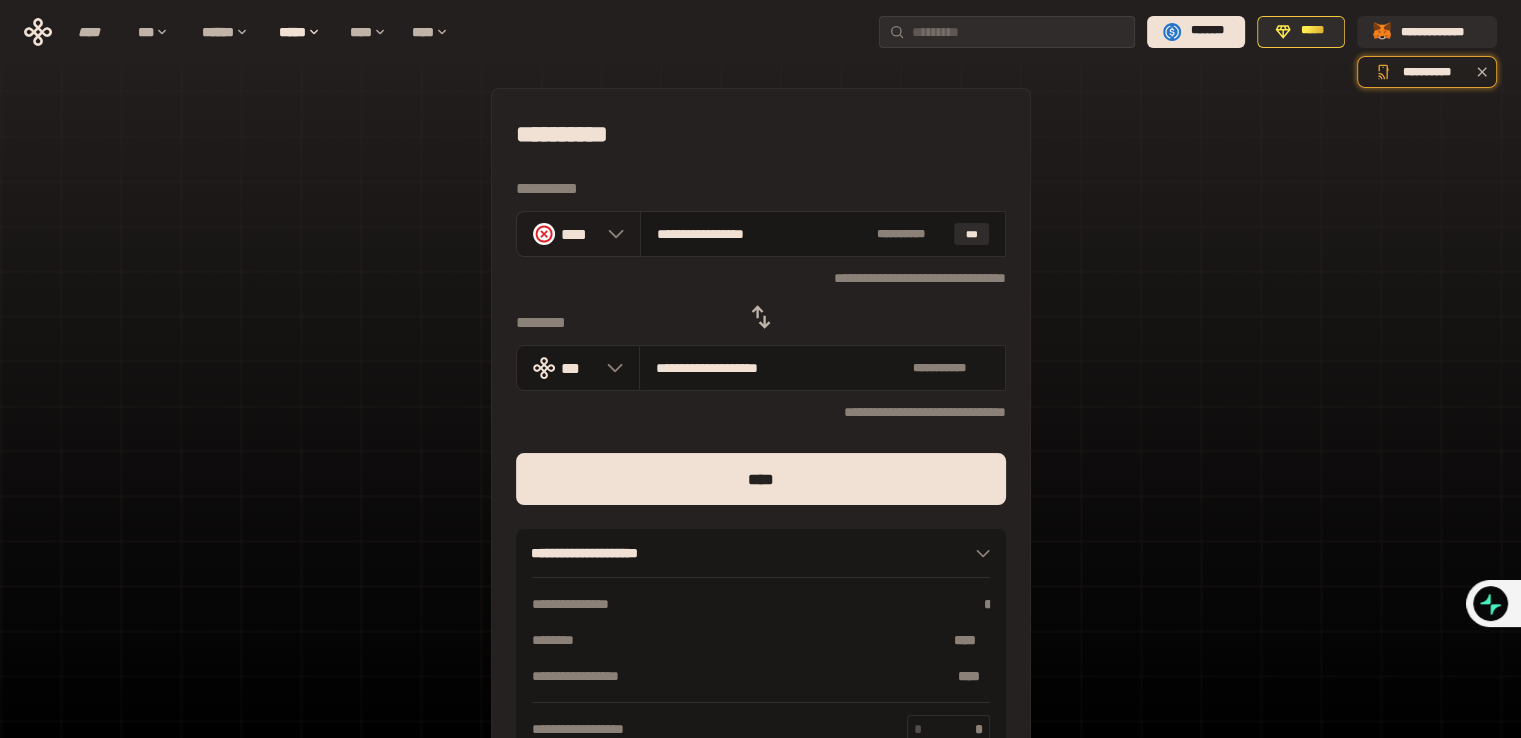 click 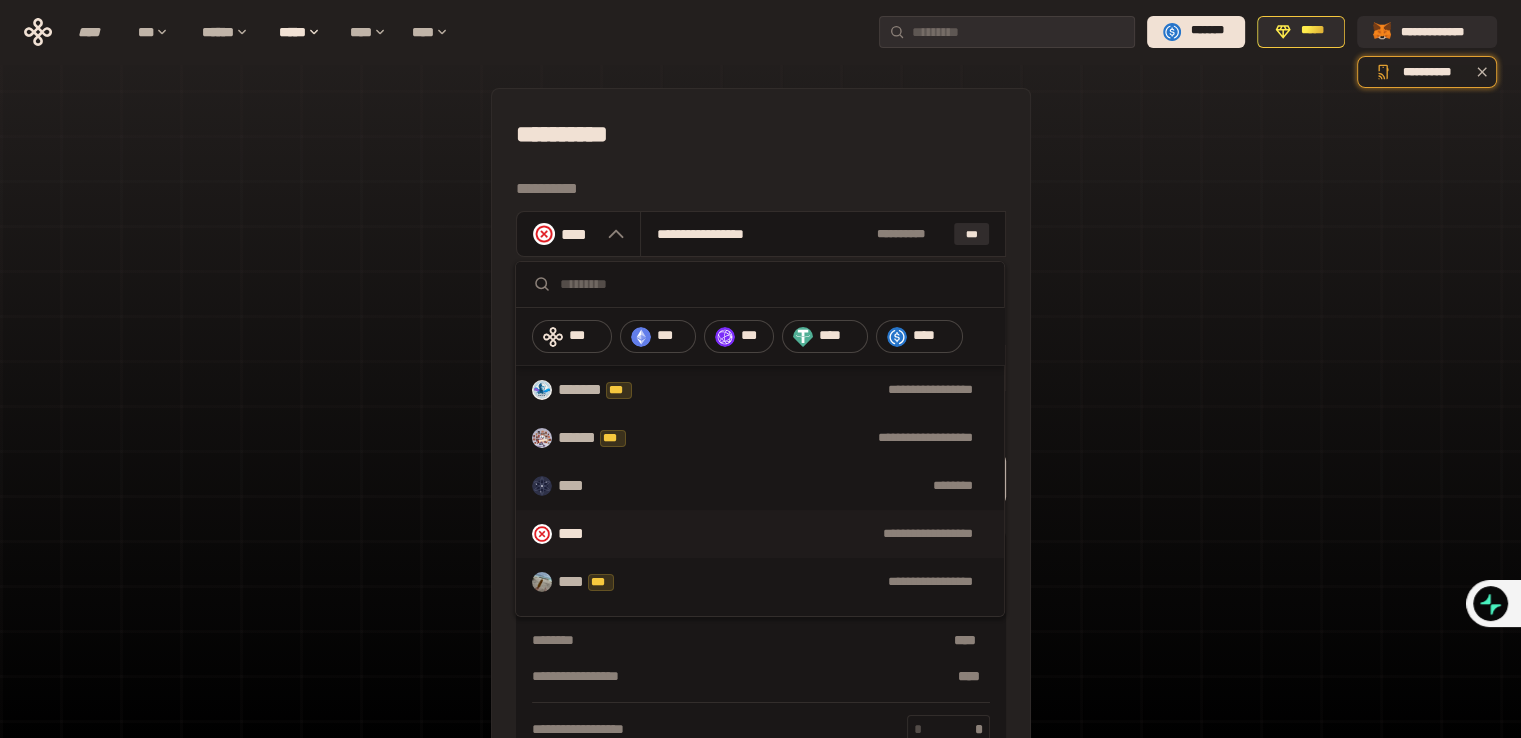 scroll, scrollTop: 40, scrollLeft: 0, axis: vertical 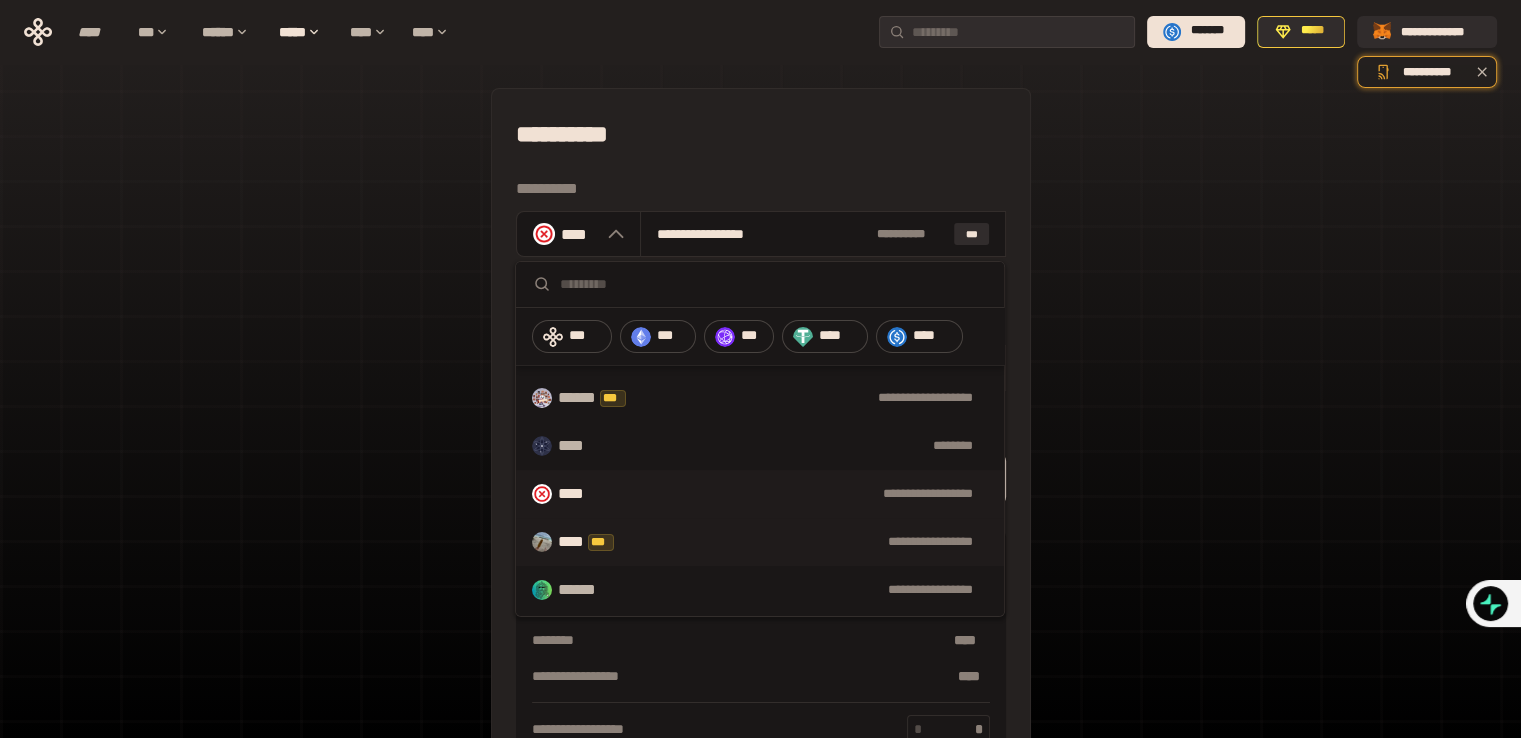 click on "****   ***" at bounding box center (596, 542) 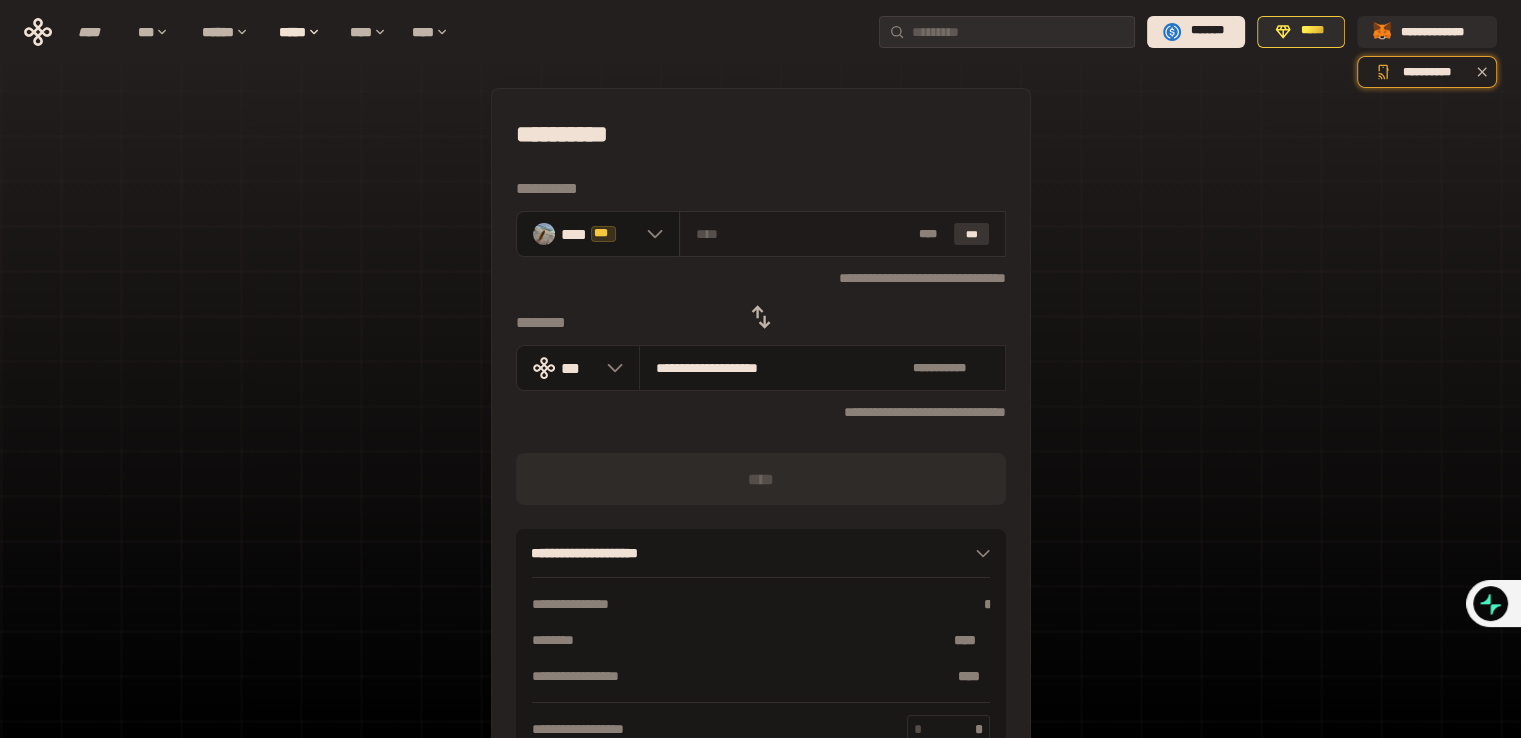 click on "***" at bounding box center (972, 234) 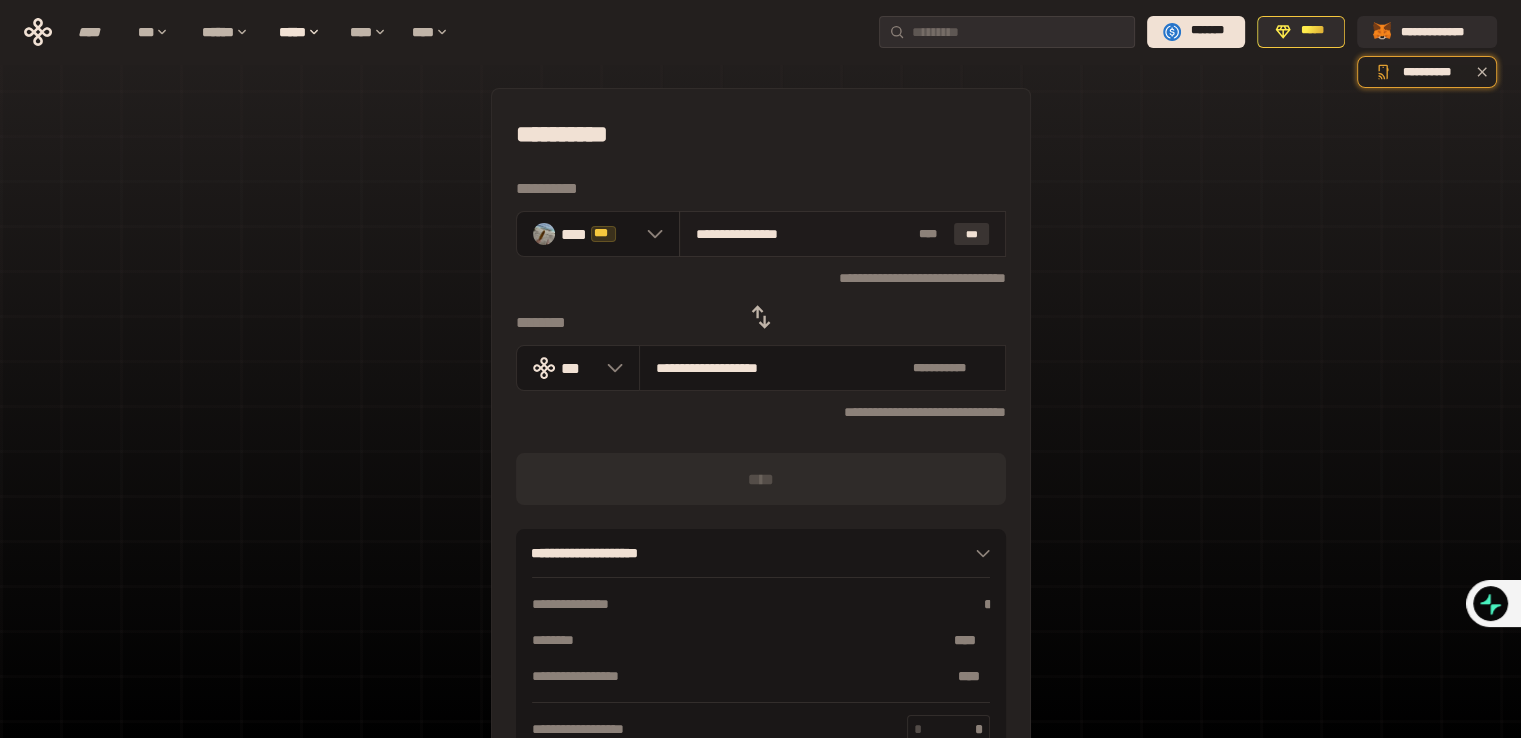 type on "**********" 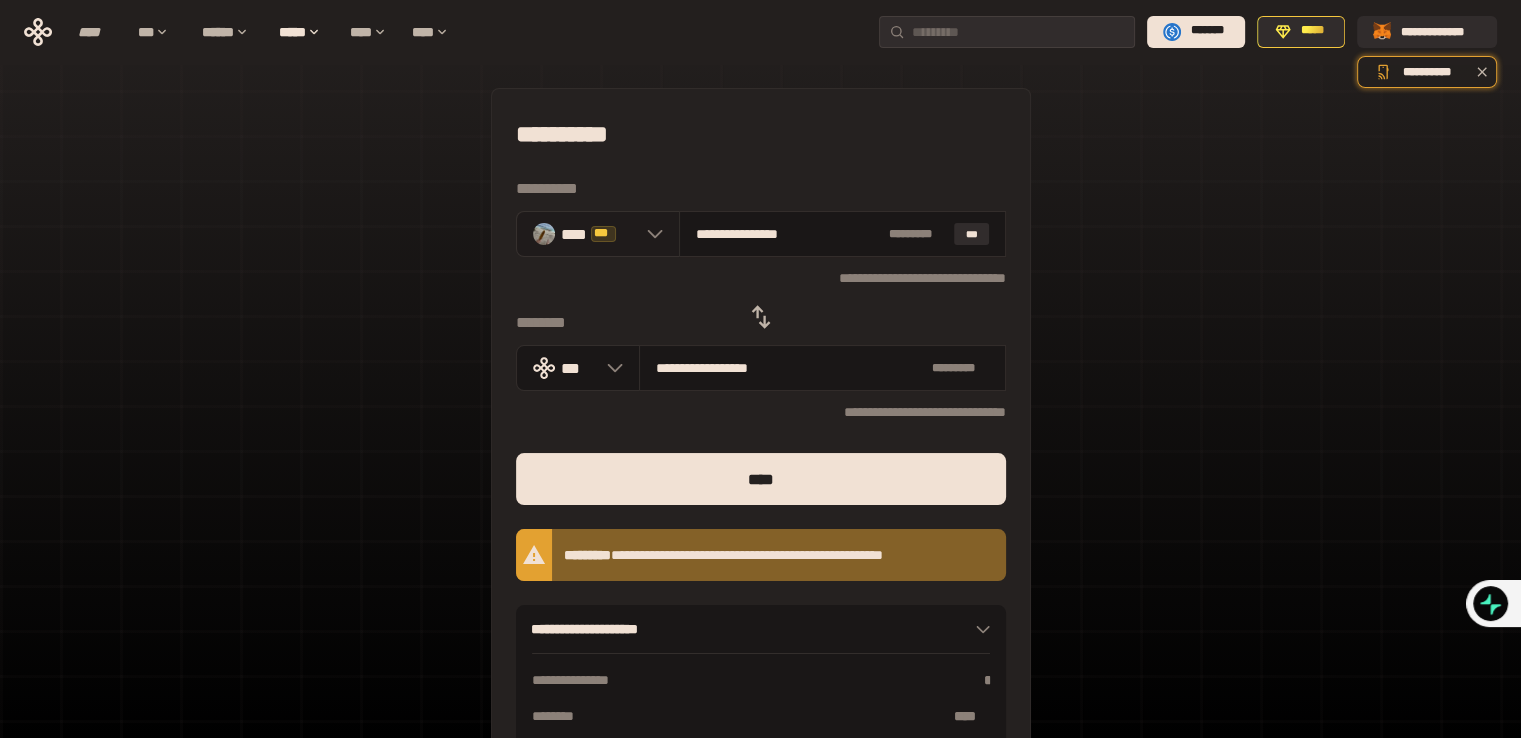 click on "****   ***" at bounding box center [598, 234] 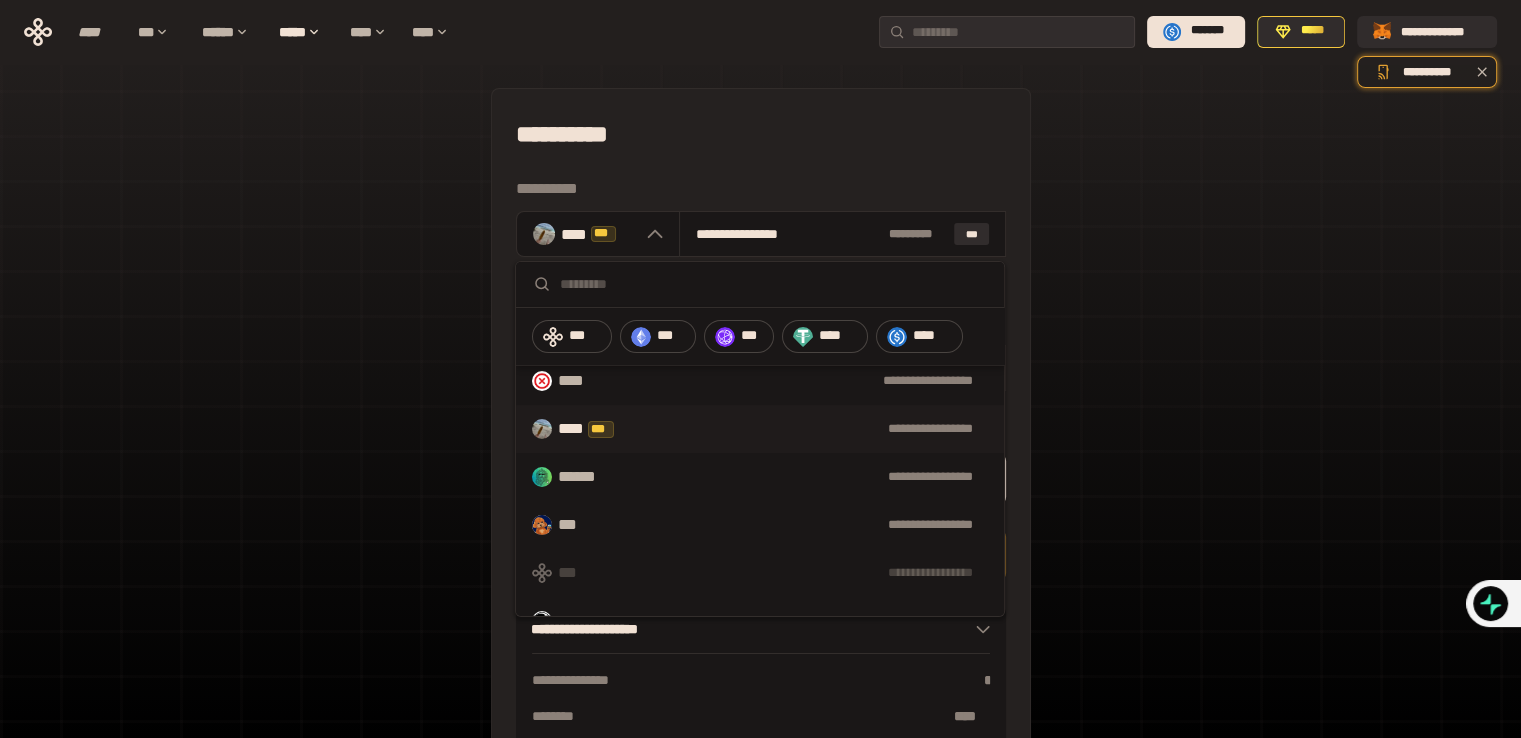 scroll, scrollTop: 200, scrollLeft: 0, axis: vertical 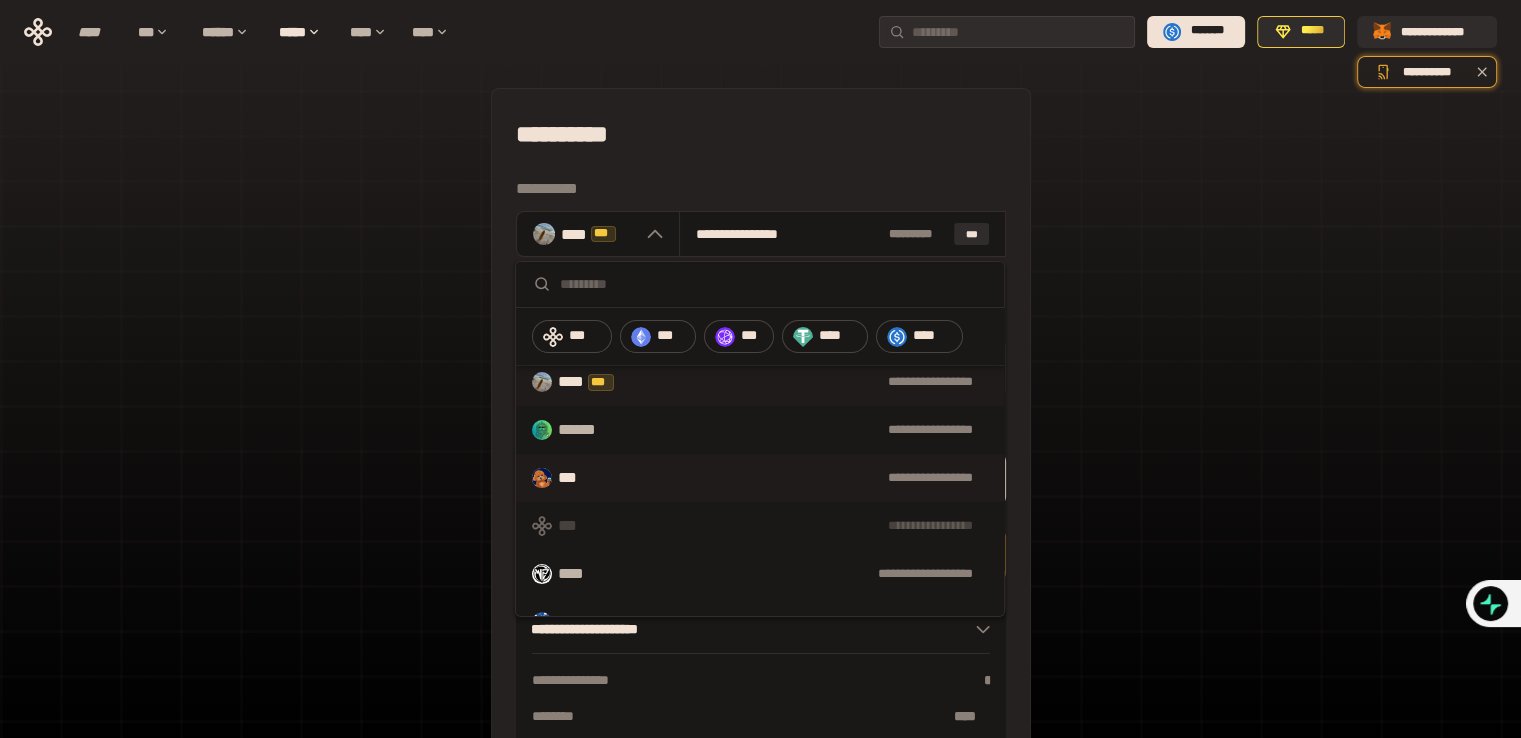 click on "***" at bounding box center [577, 478] 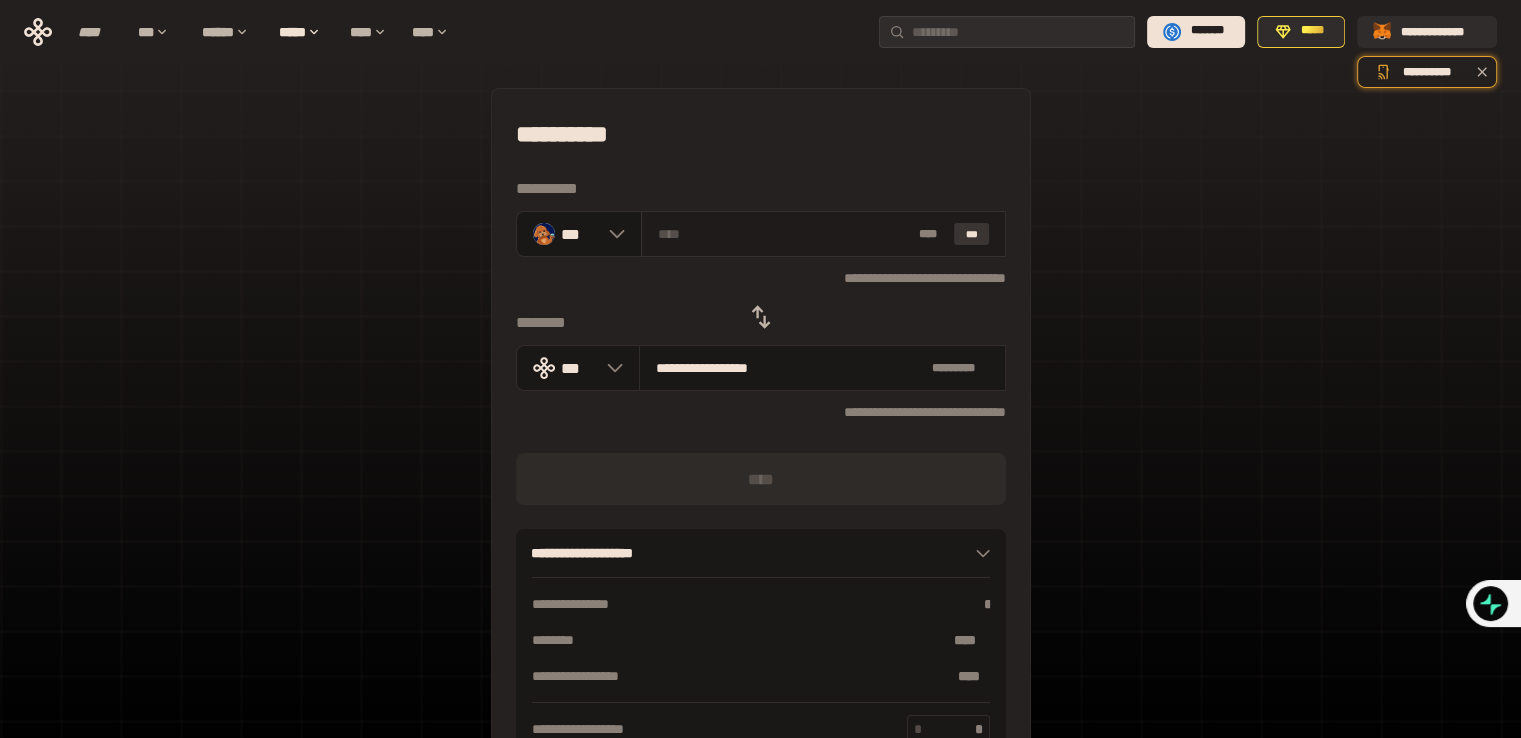 click on "***" at bounding box center (972, 234) 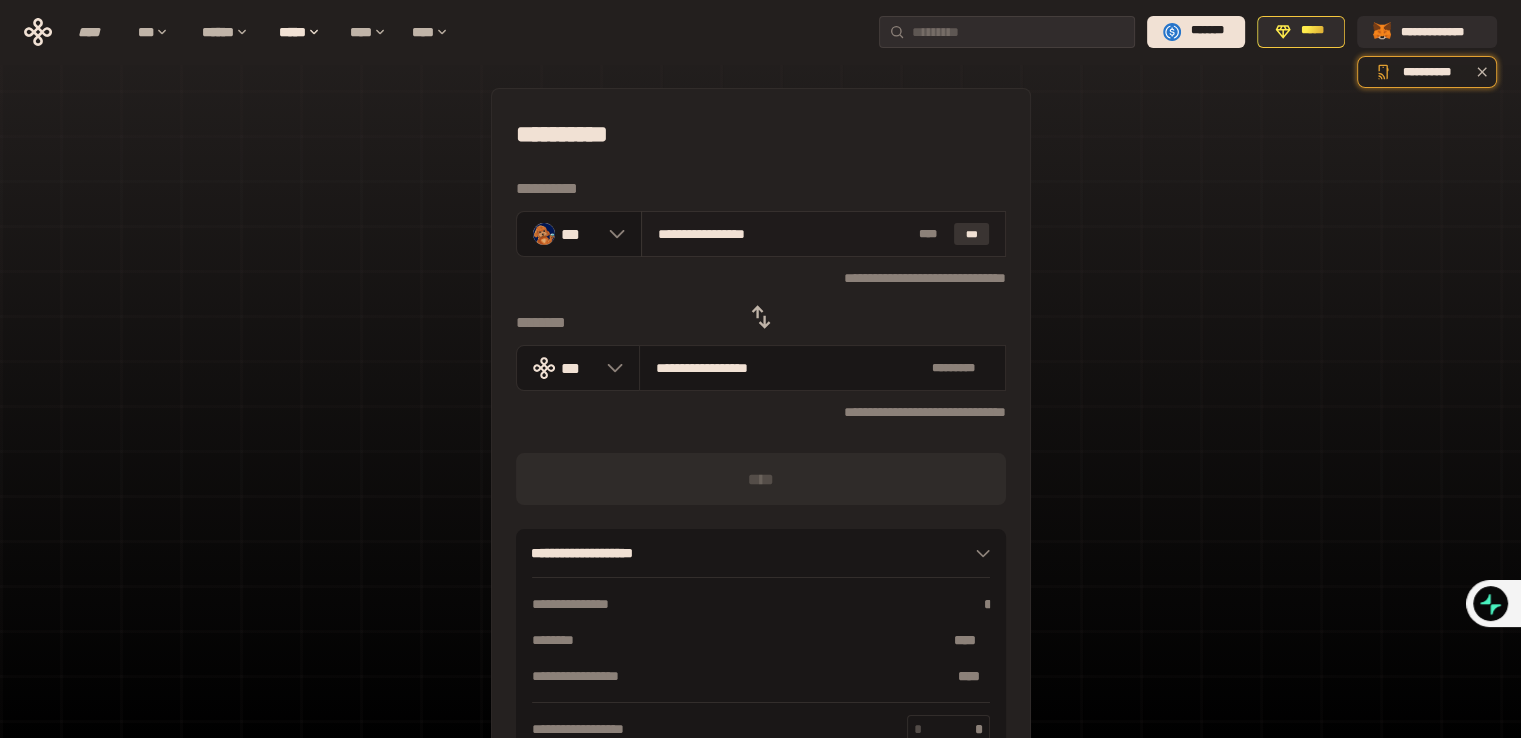 type on "**********" 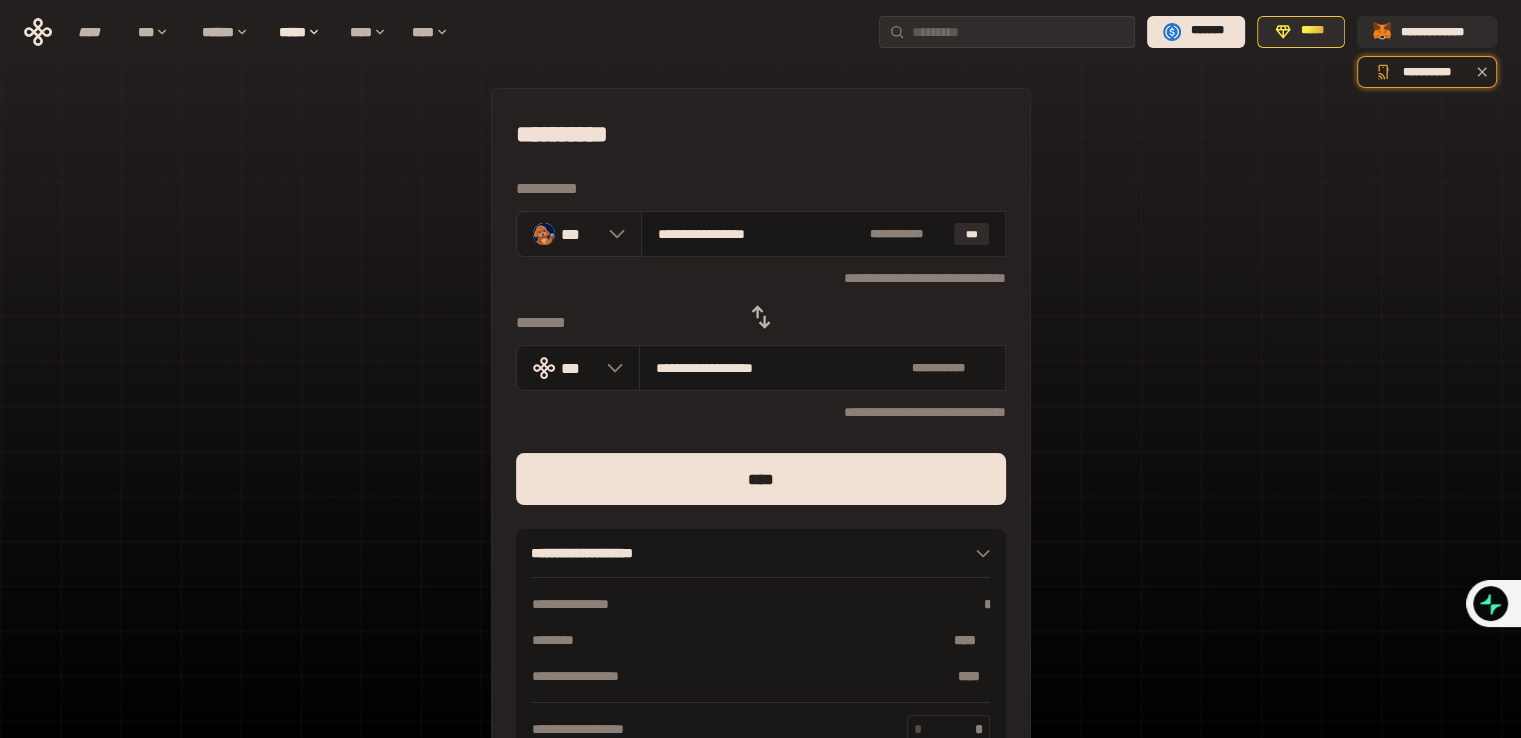 click 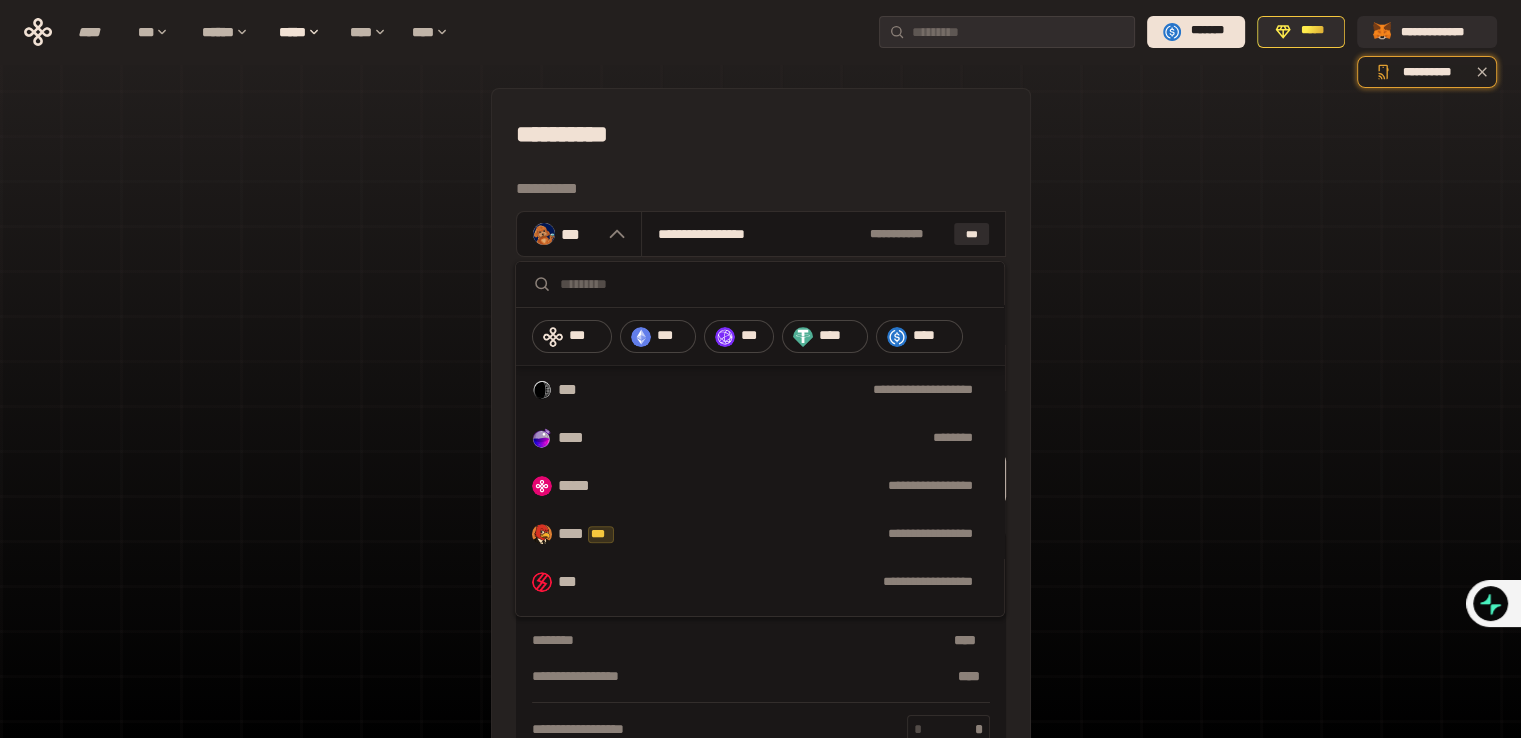 scroll, scrollTop: 760, scrollLeft: 0, axis: vertical 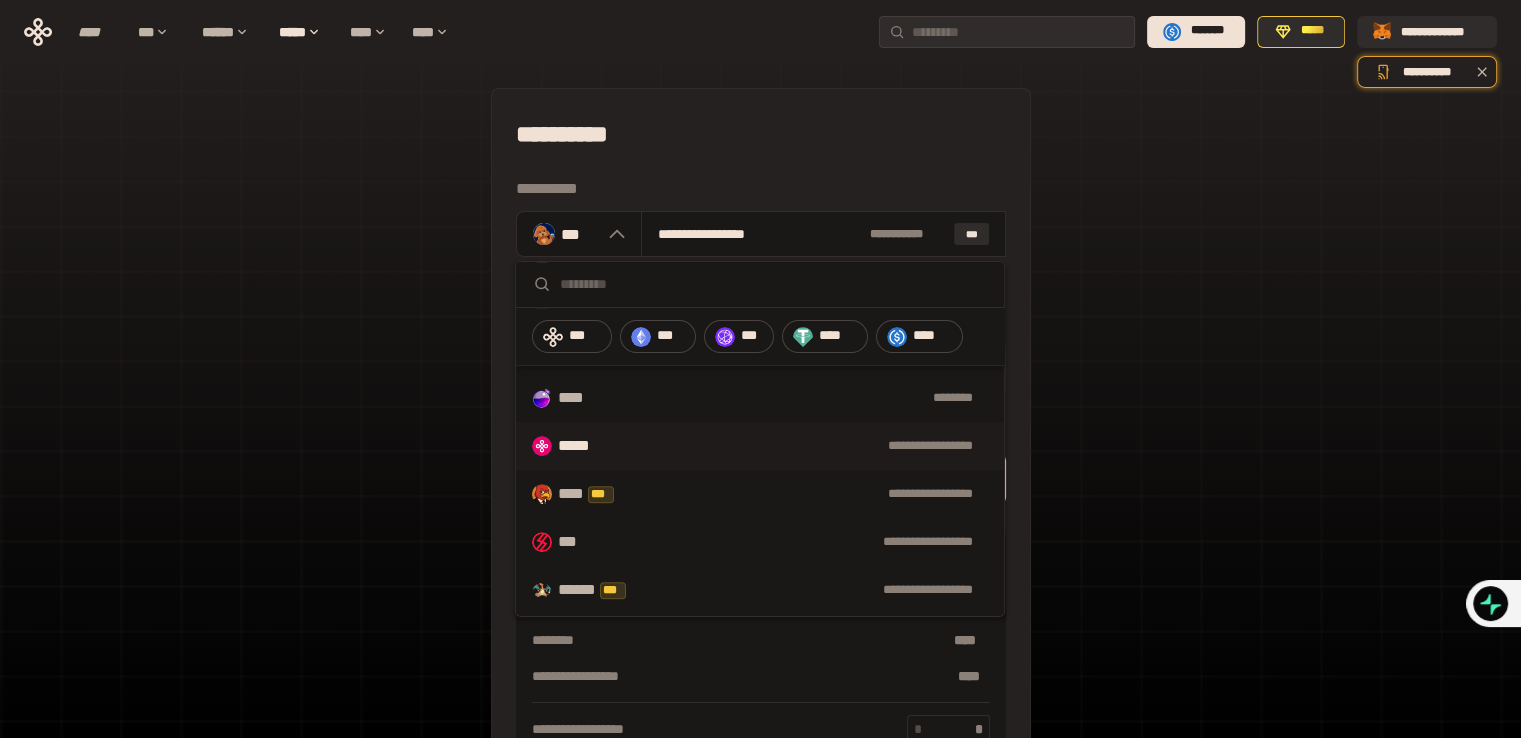 click on "*****" at bounding box center [583, 446] 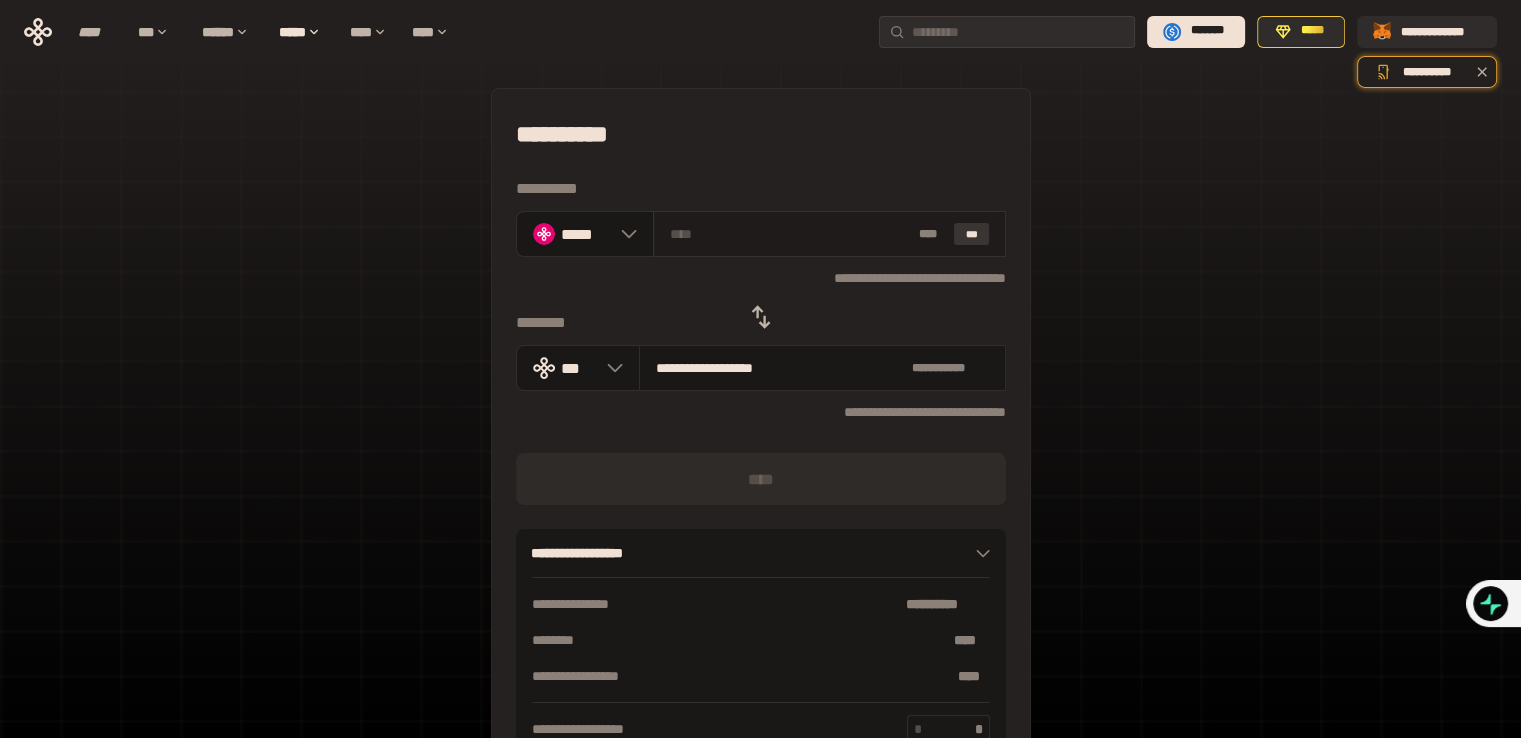 click on "***" at bounding box center [972, 234] 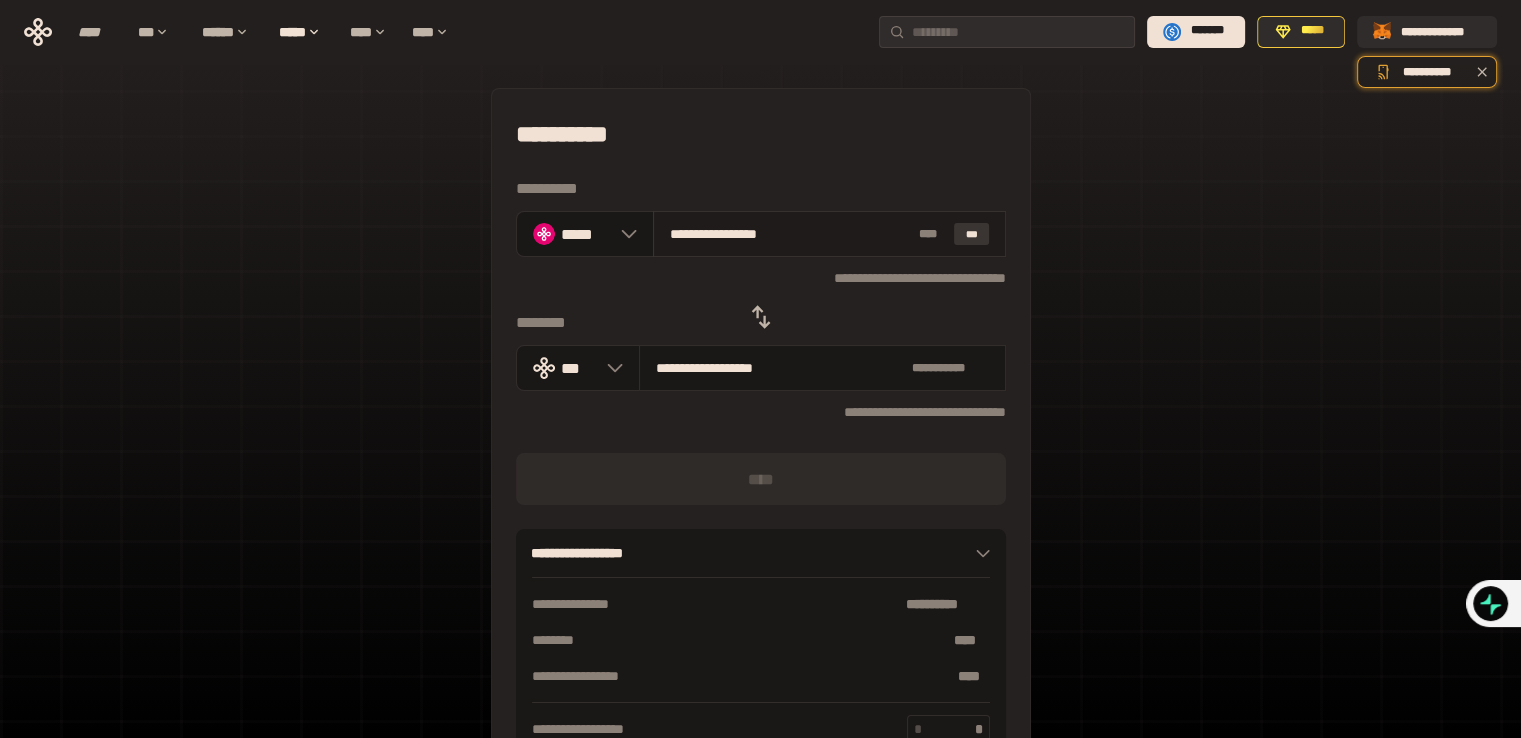 type on "**********" 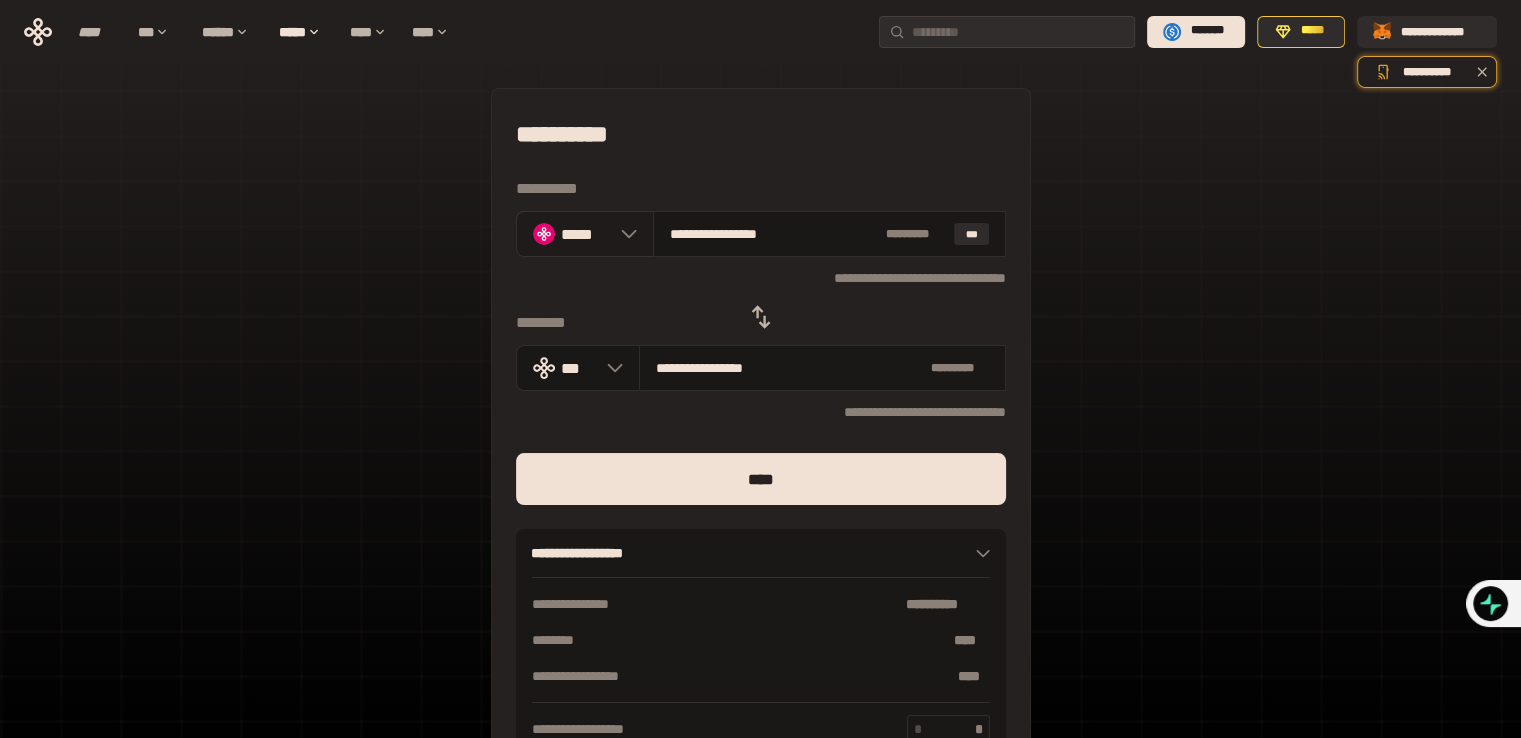 click 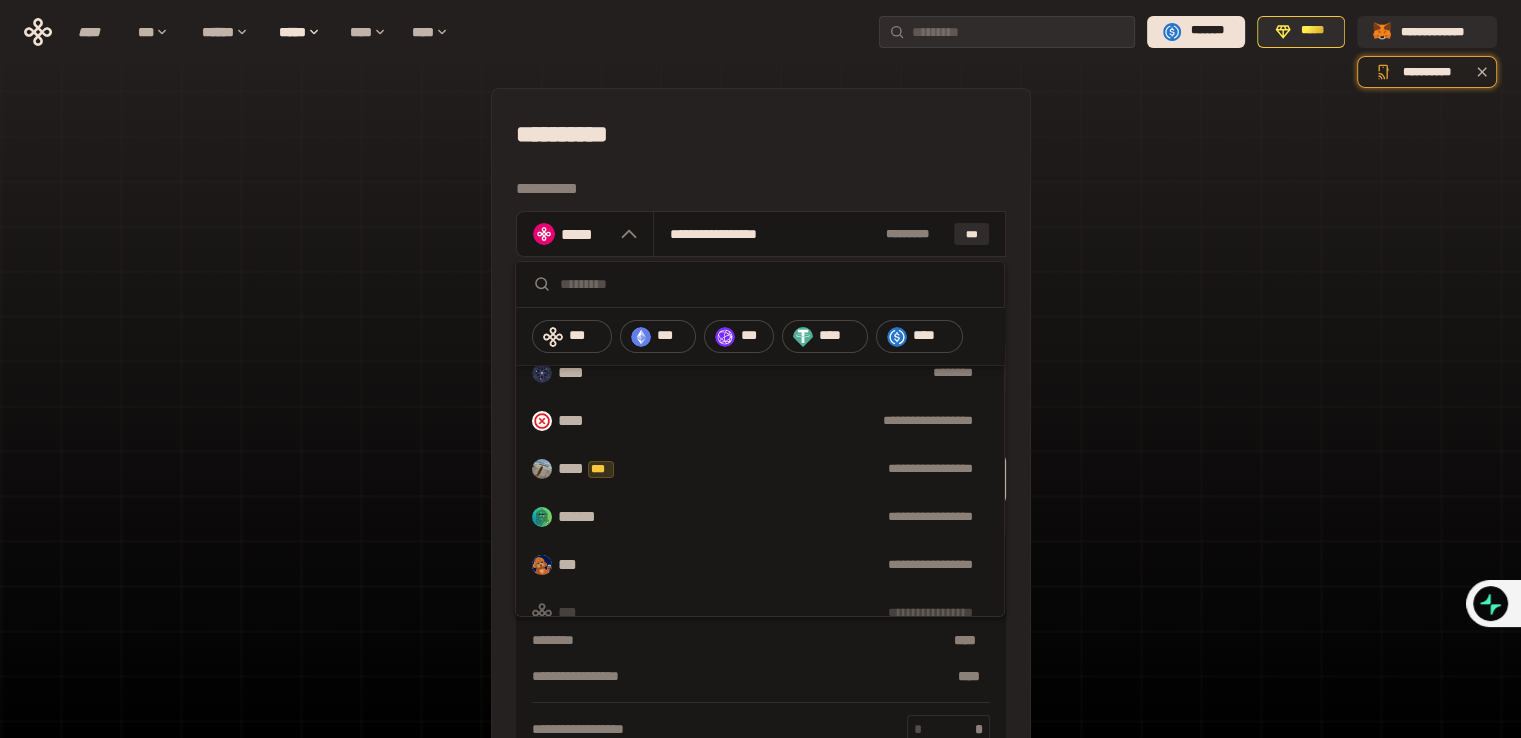 scroll, scrollTop: 120, scrollLeft: 0, axis: vertical 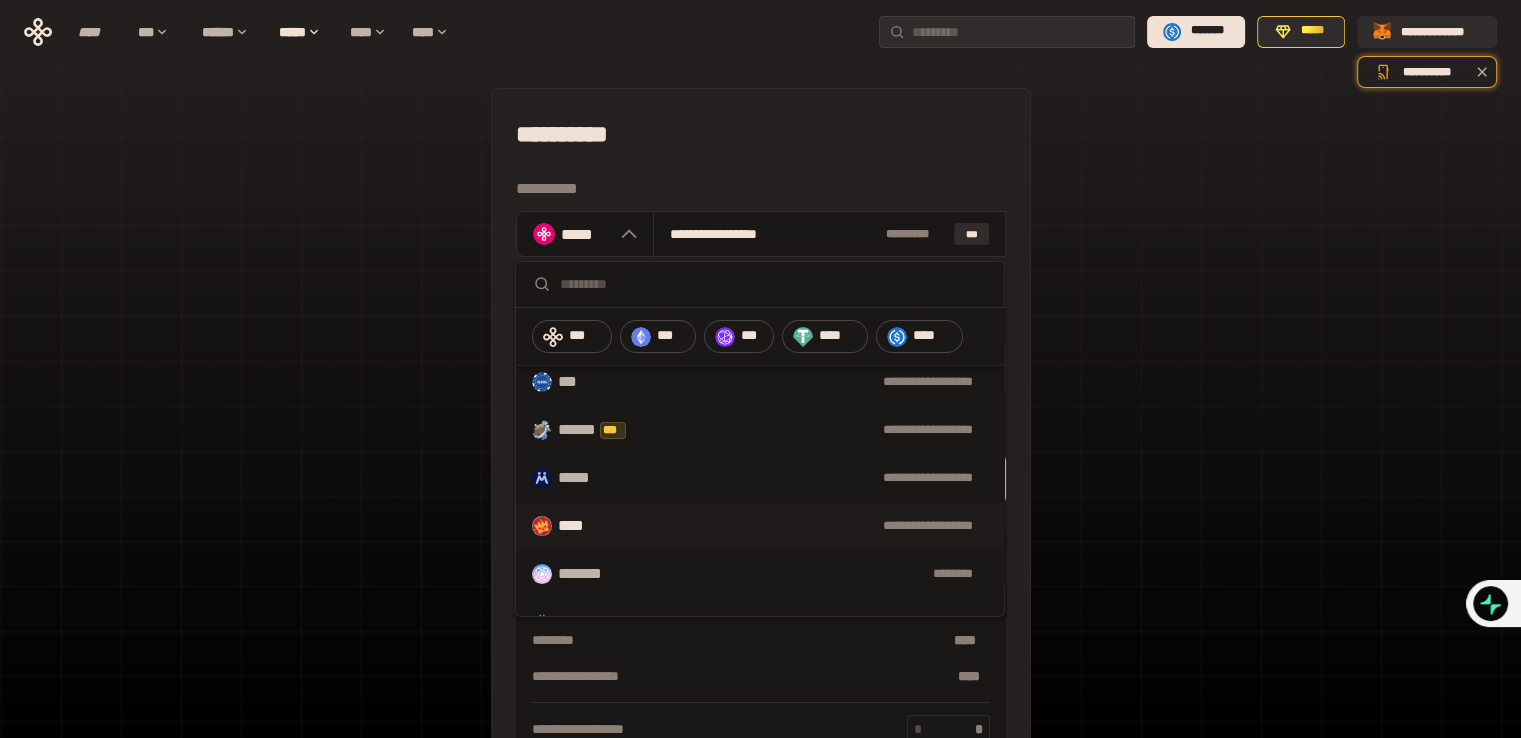 click on "****" at bounding box center [582, 526] 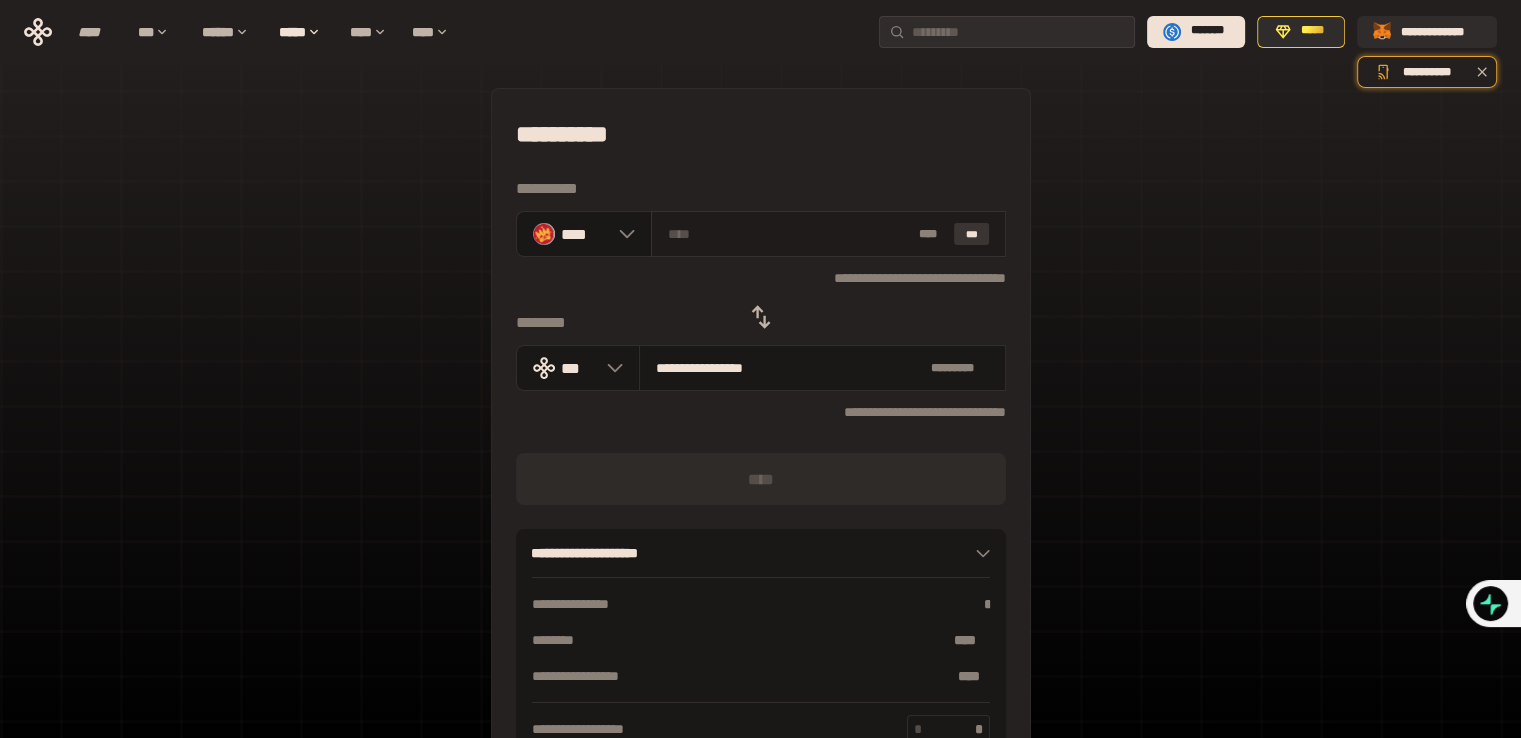 click on "***" at bounding box center [972, 234] 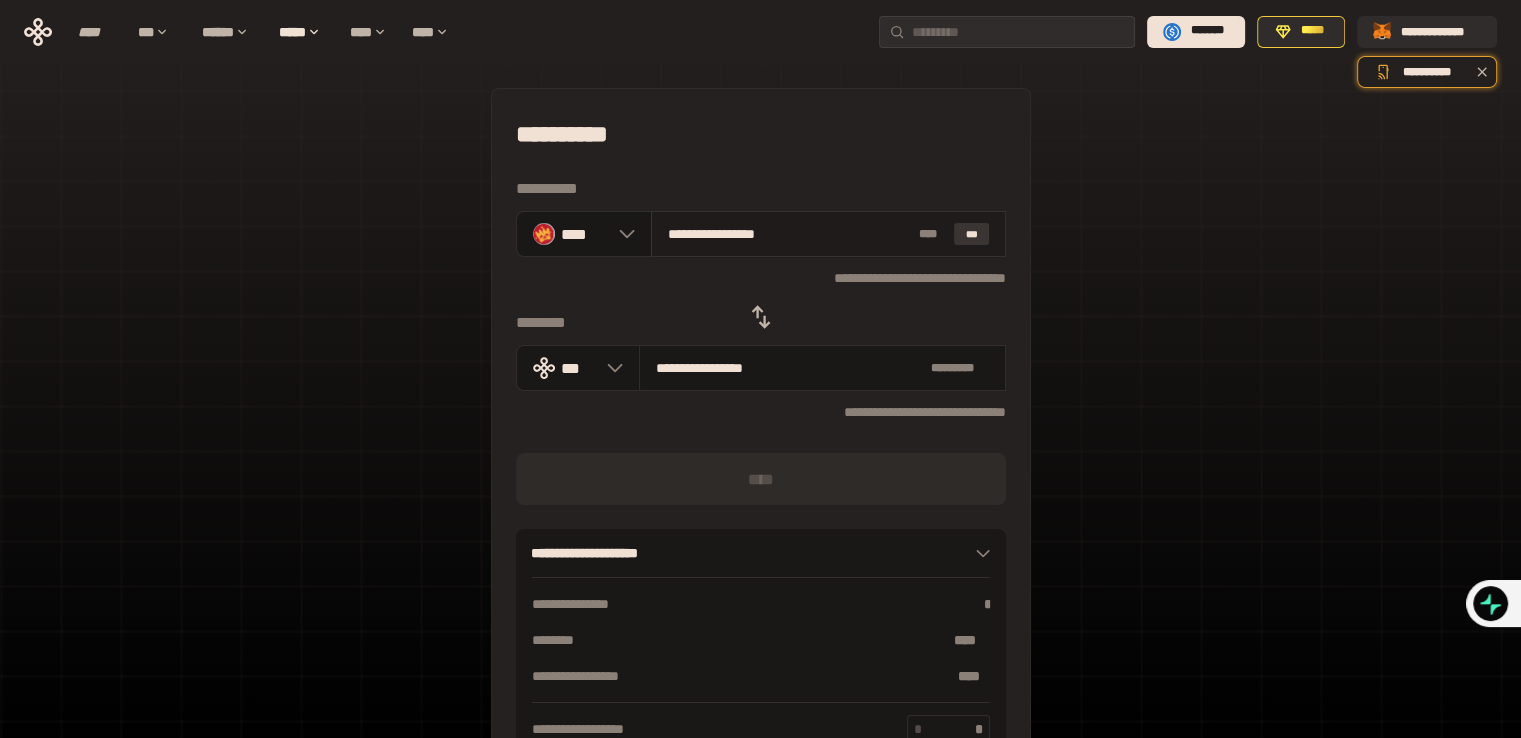 type on "**********" 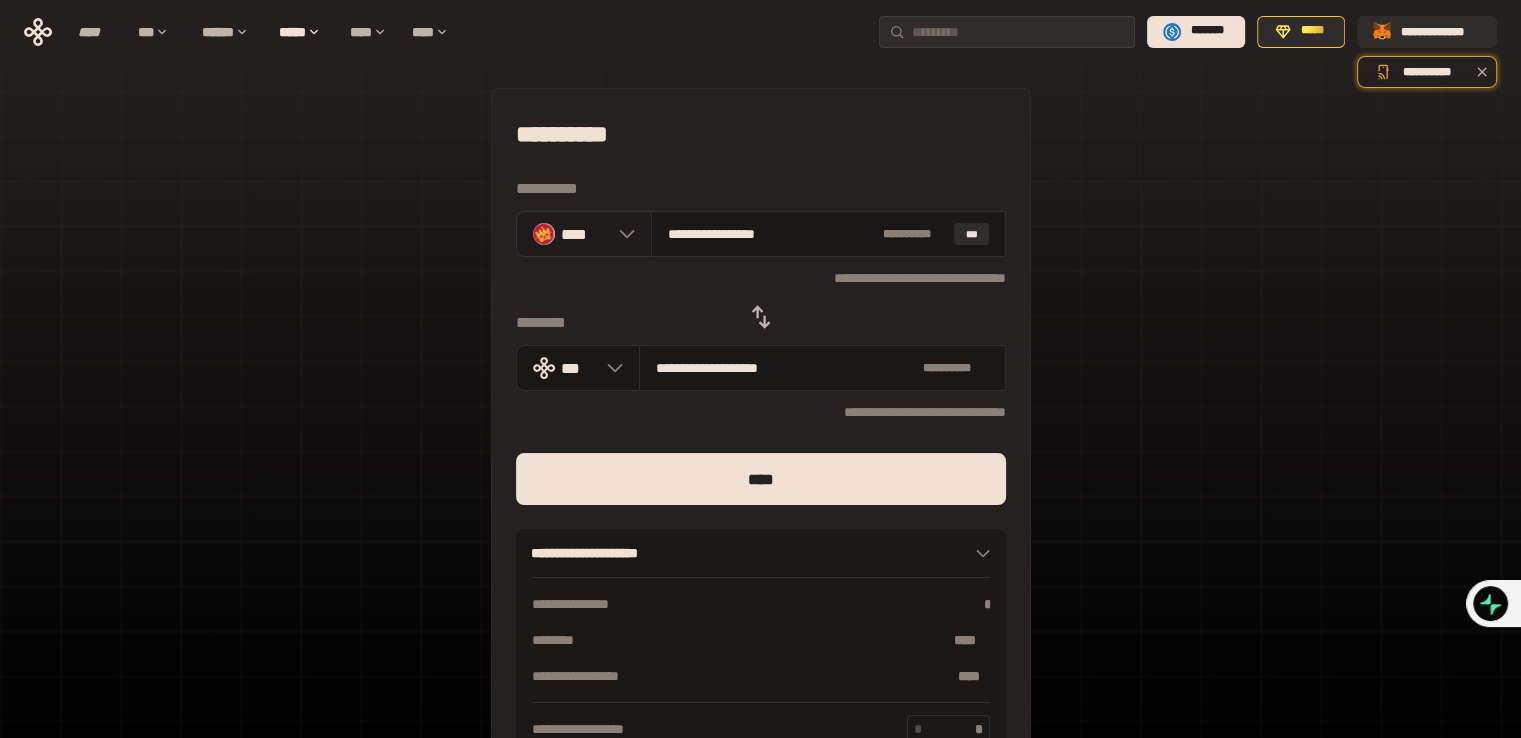 click 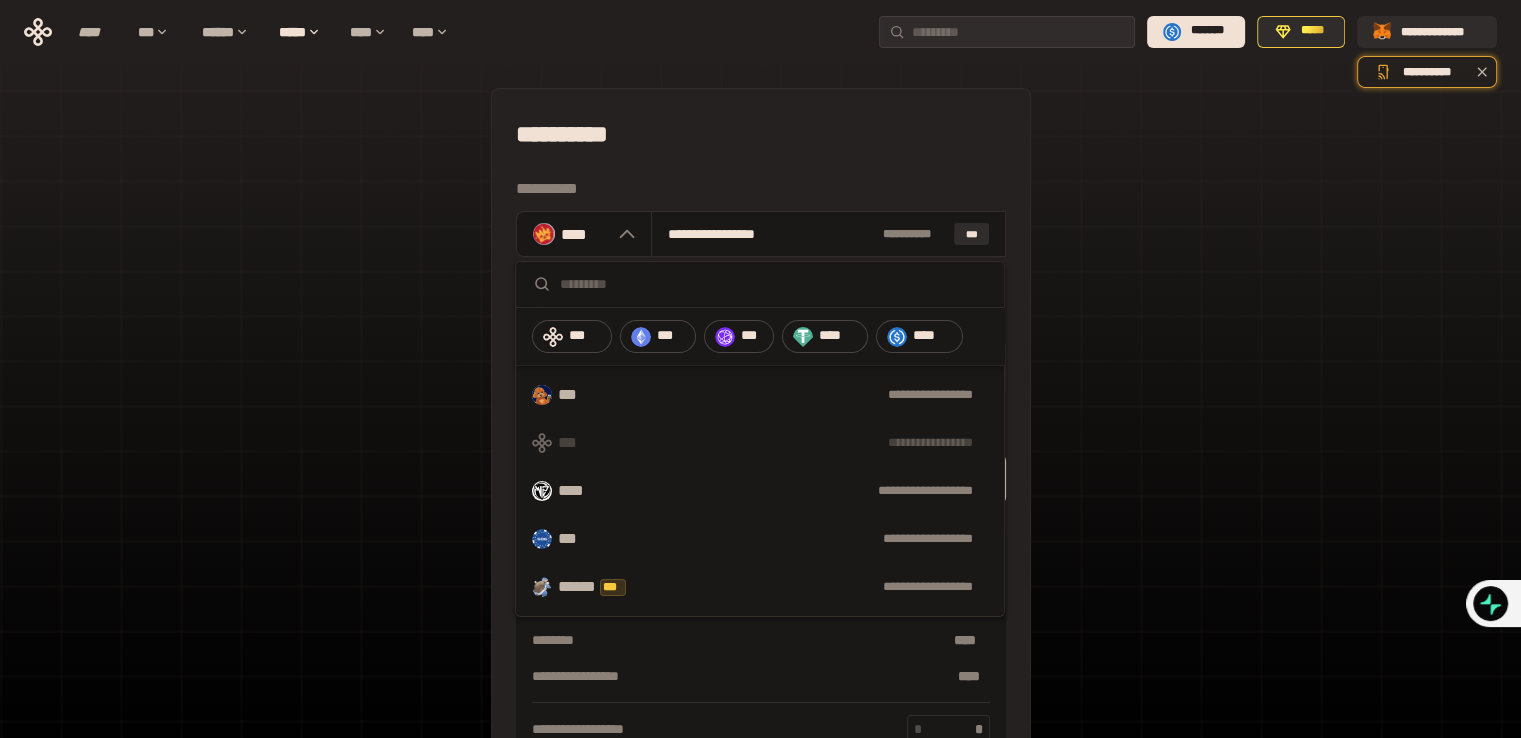 scroll, scrollTop: 320, scrollLeft: 0, axis: vertical 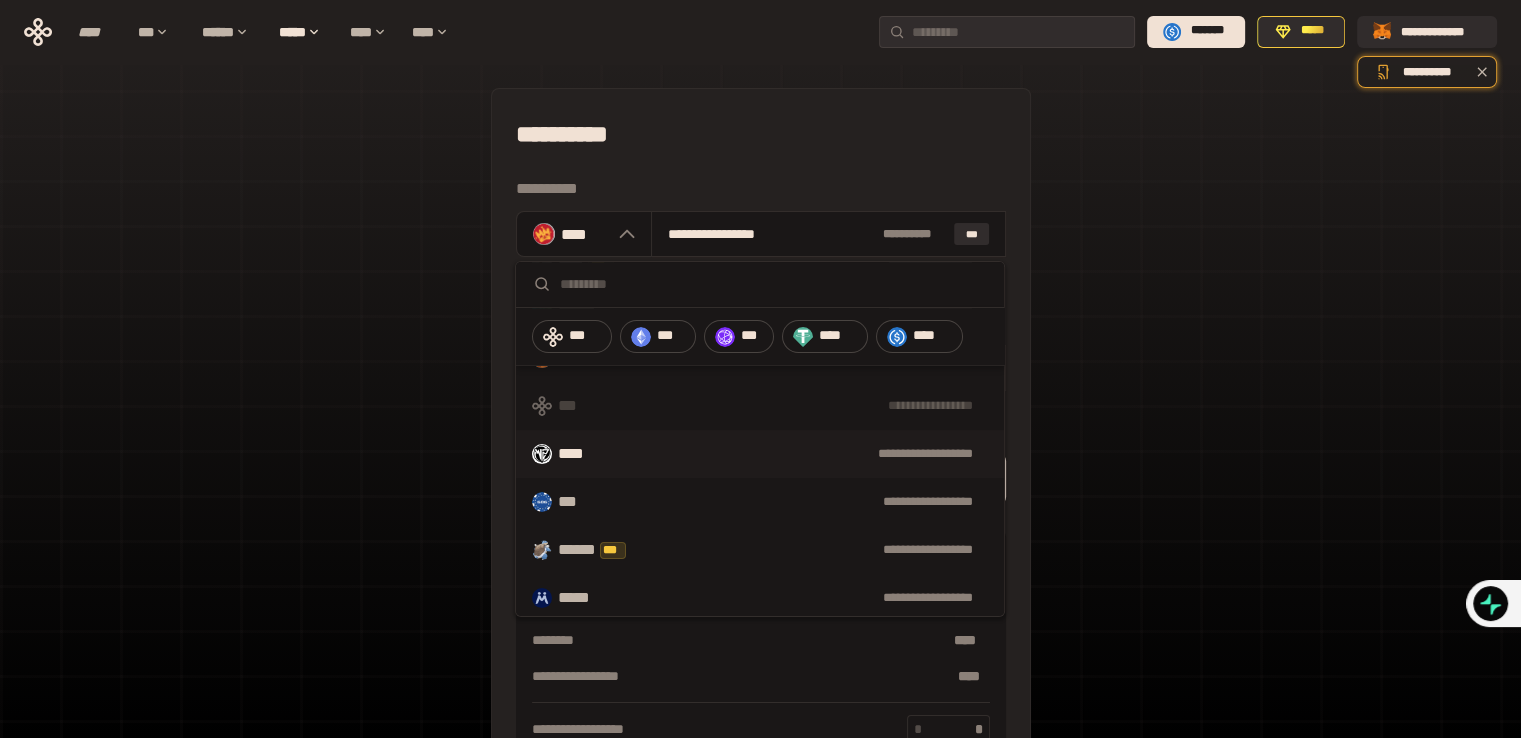 click on "**********" at bounding box center (760, 454) 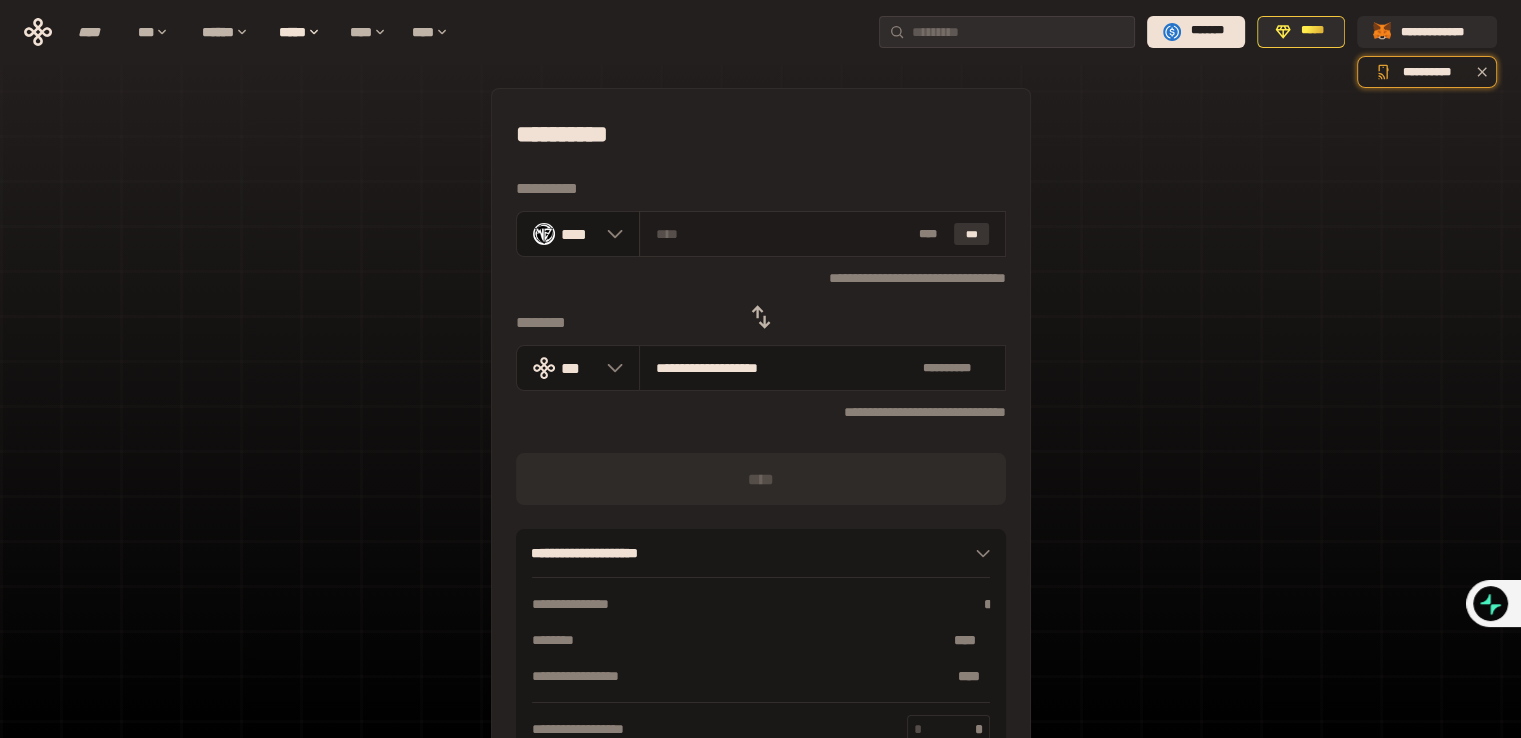 click on "***" at bounding box center [972, 234] 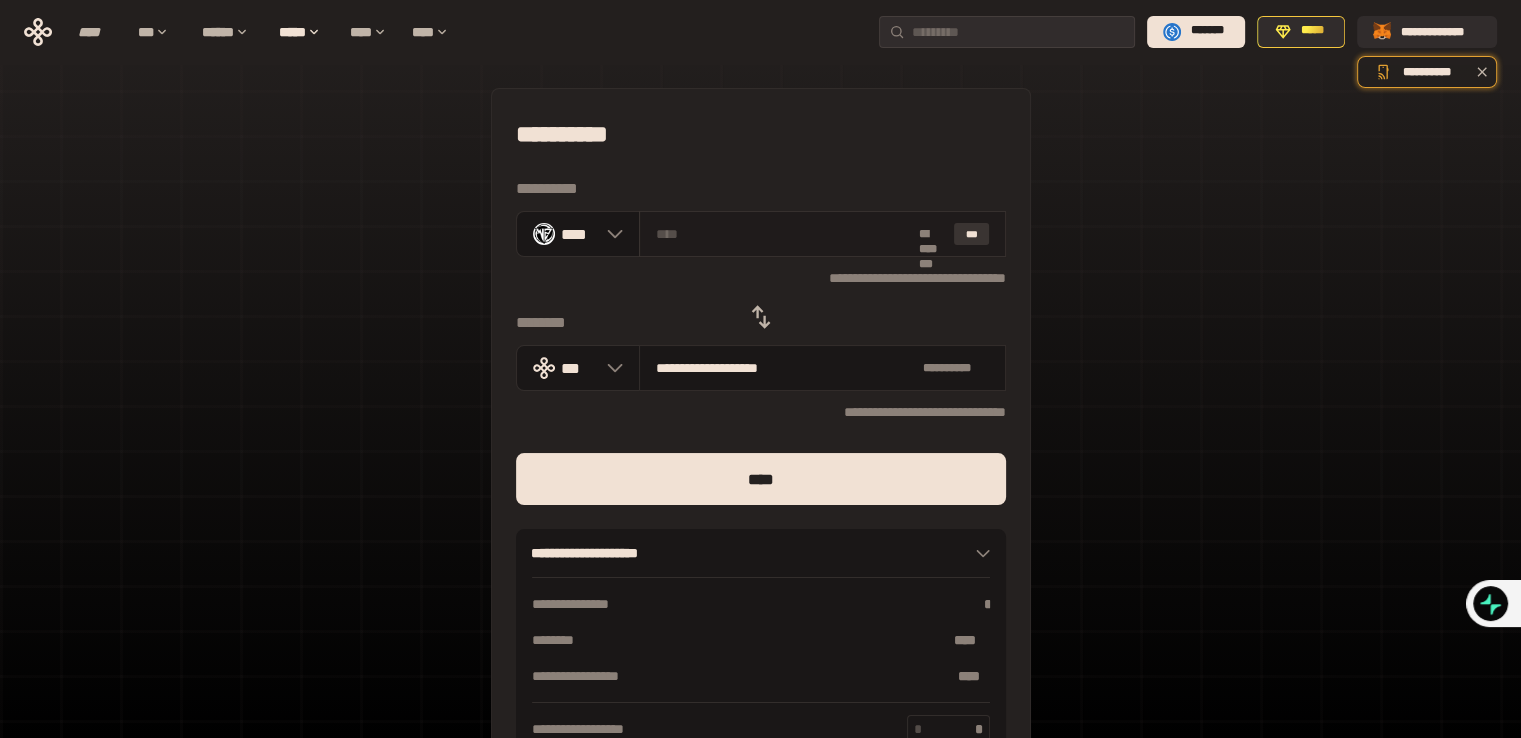 type on "**********" 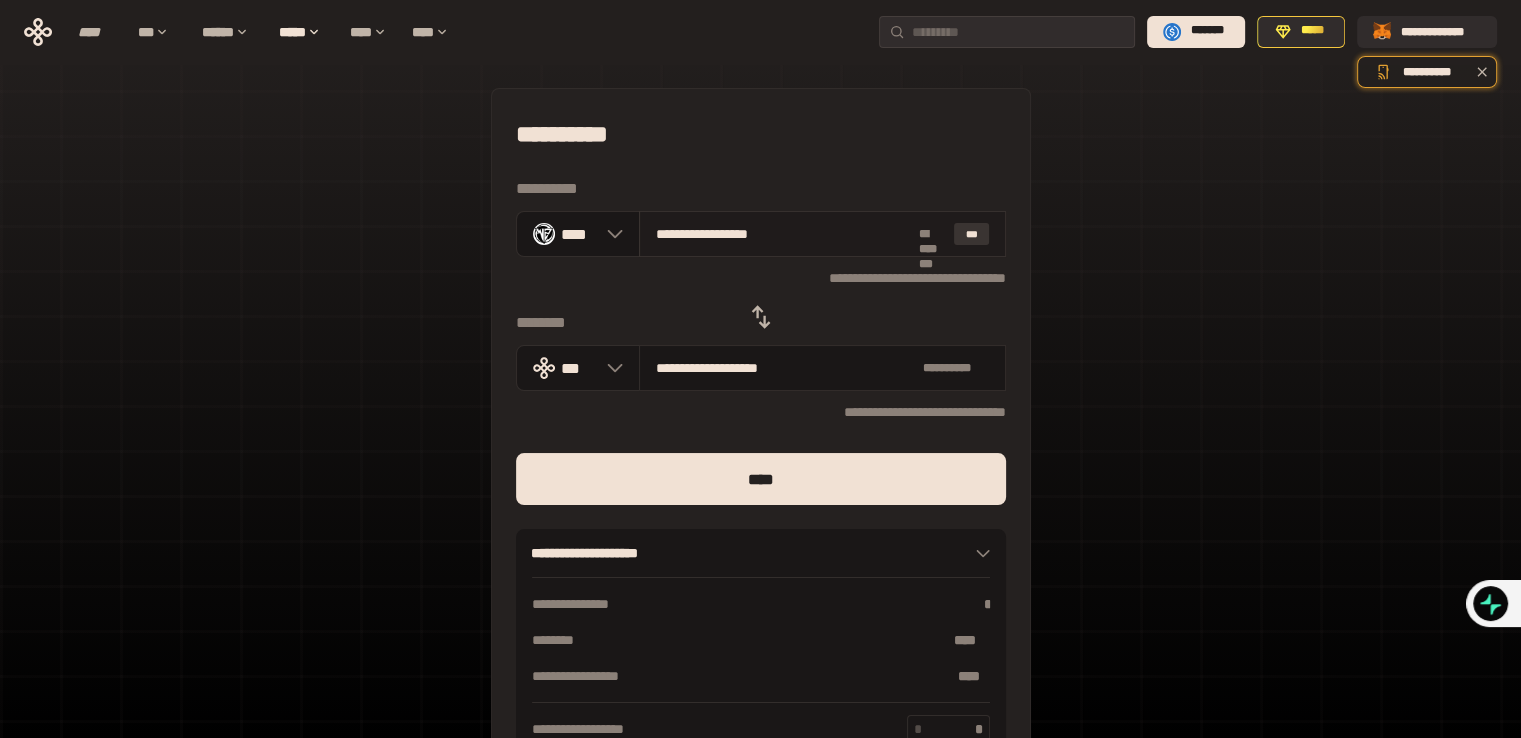 type on "**********" 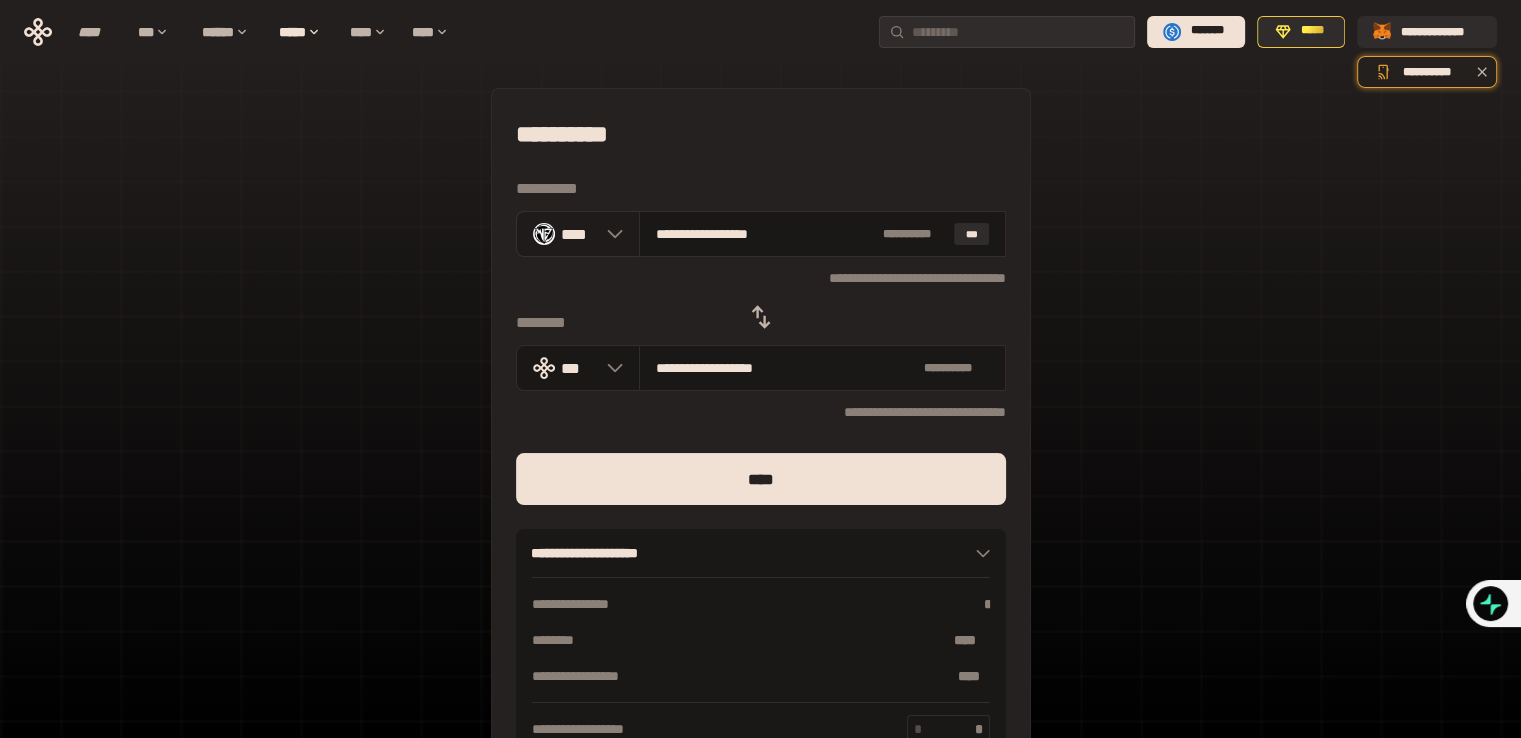 click 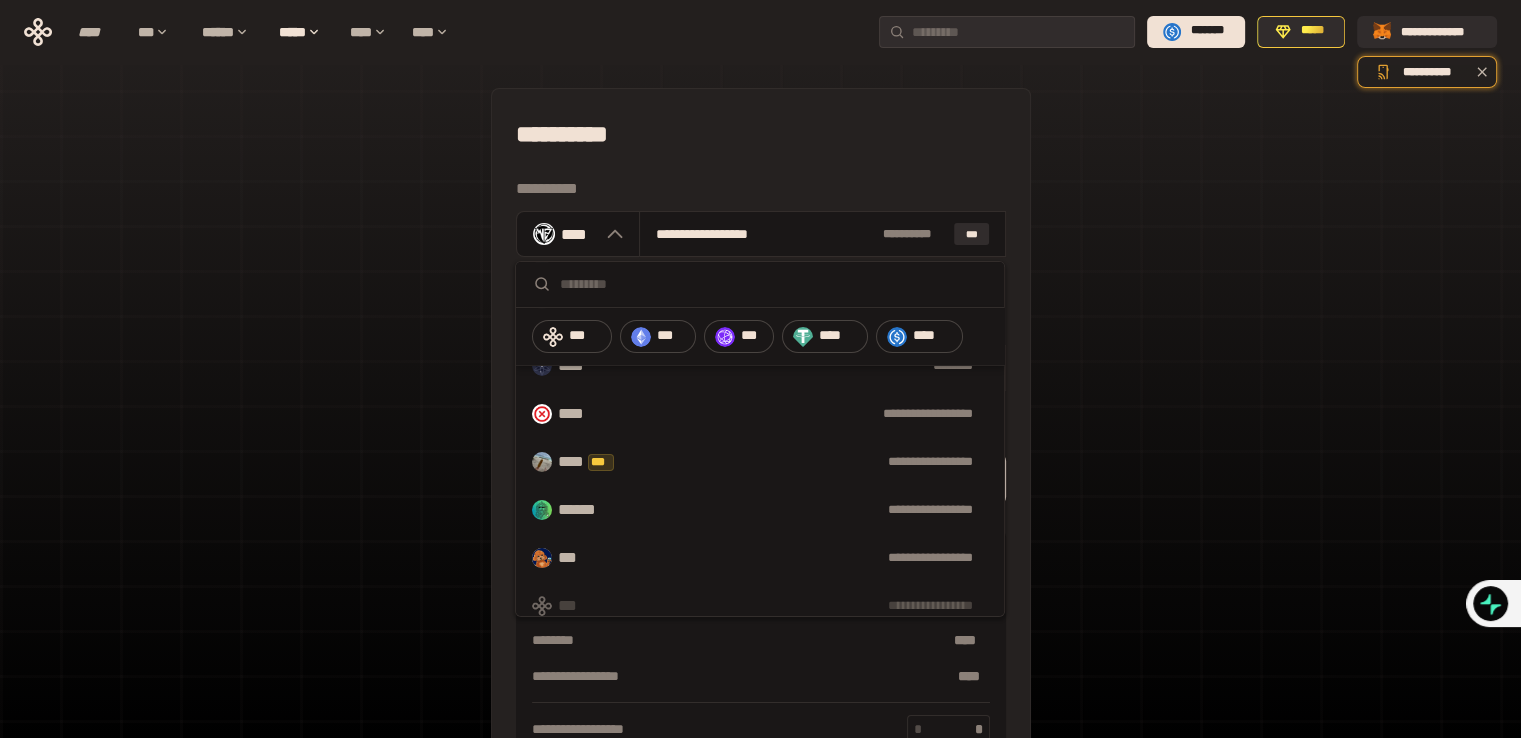 scroll, scrollTop: 160, scrollLeft: 0, axis: vertical 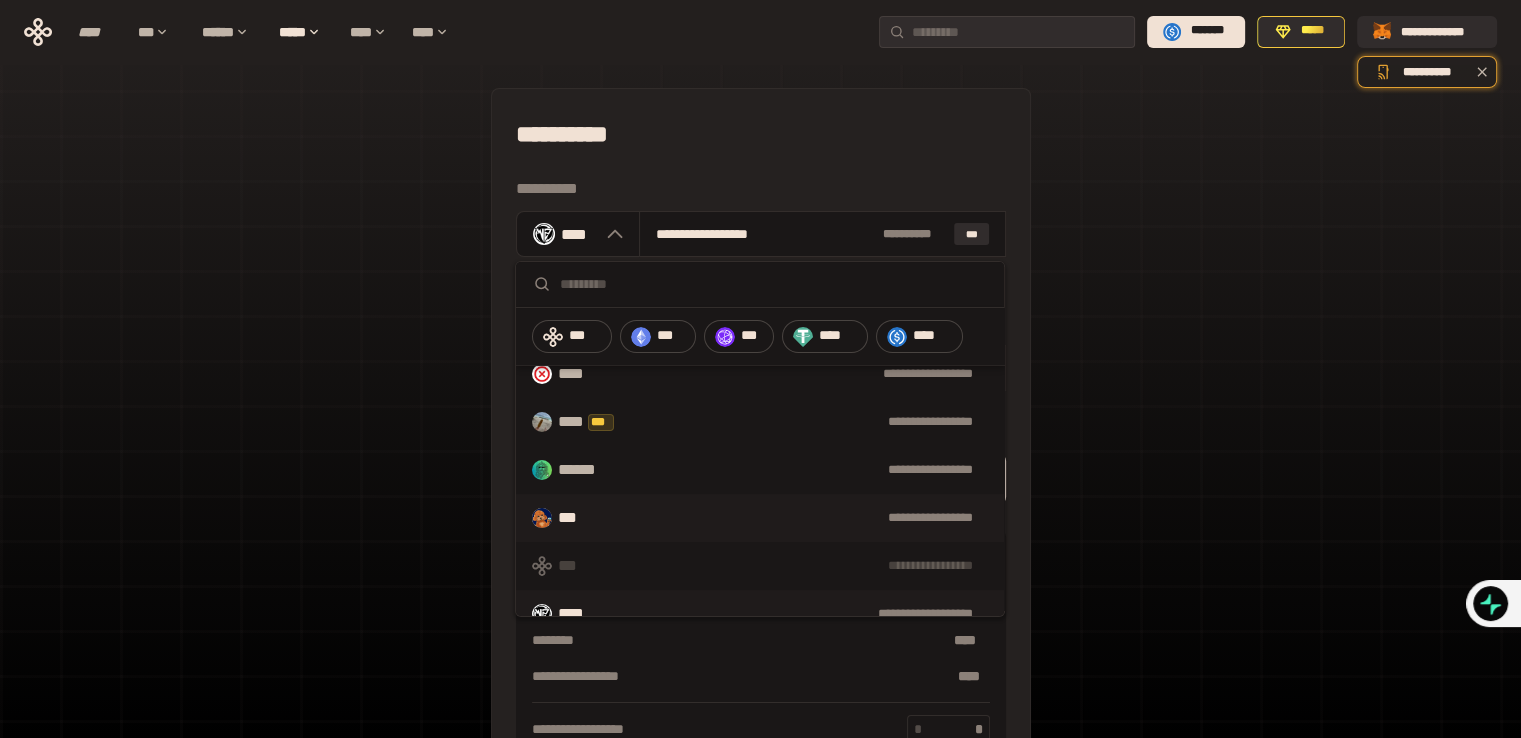 click on "**********" at bounding box center [760, 518] 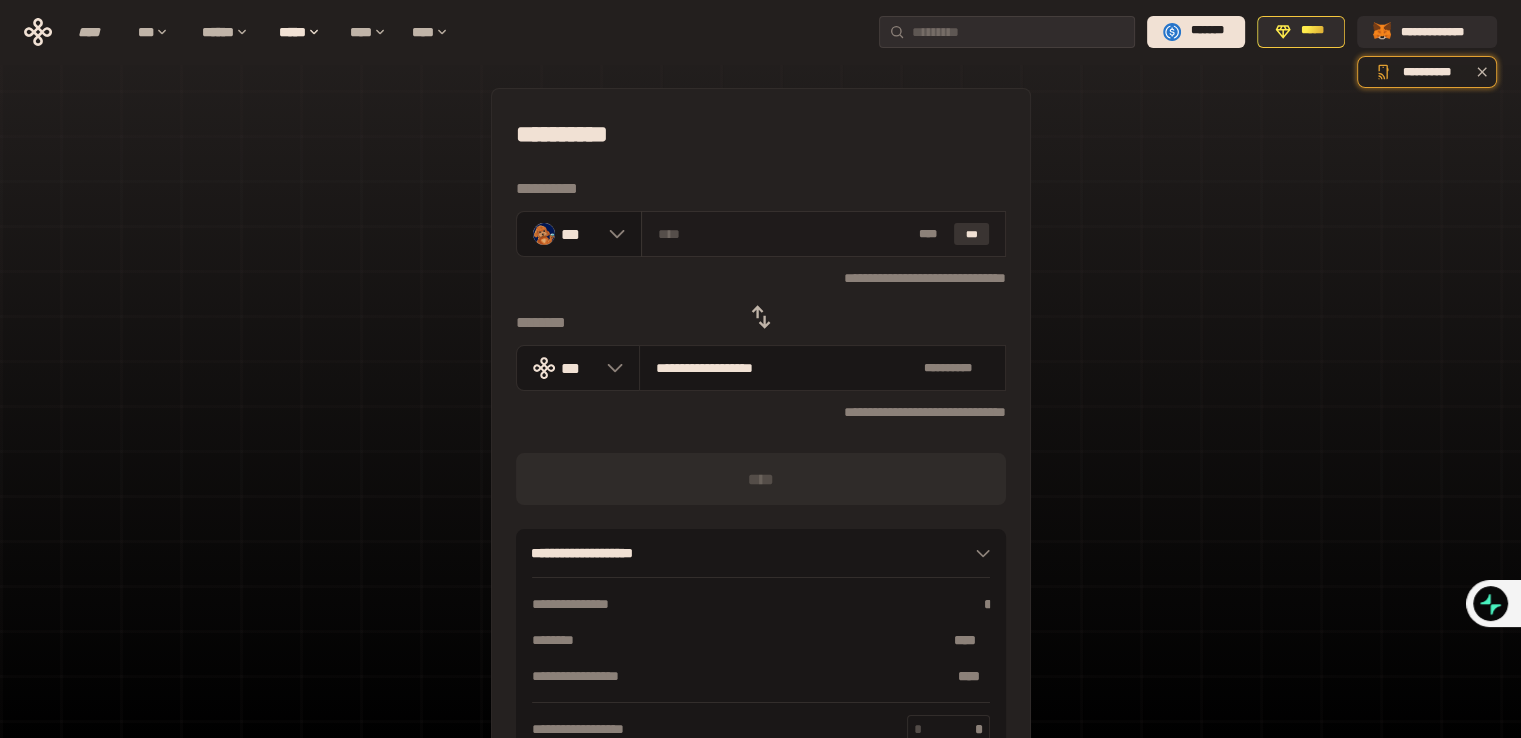 click on "***" at bounding box center [972, 234] 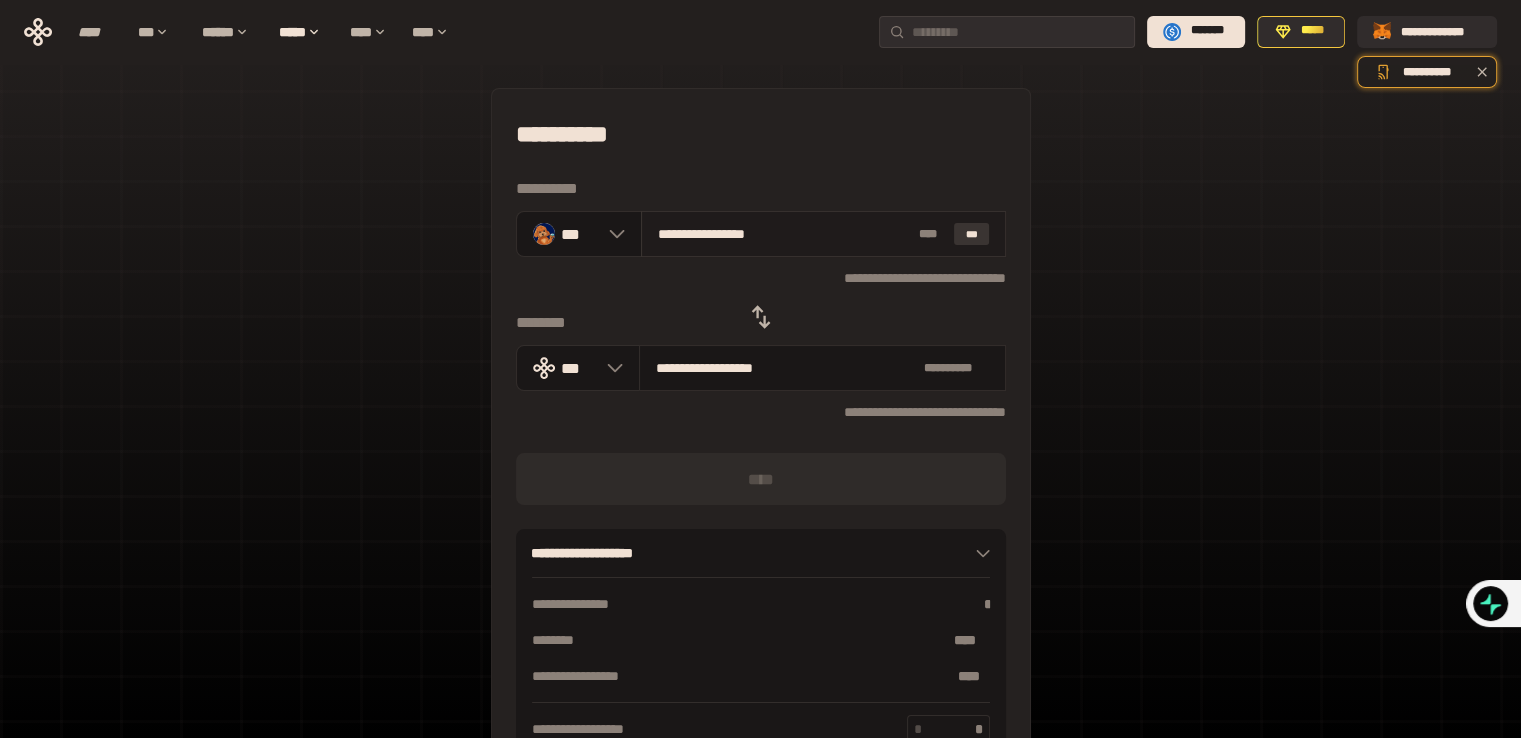 type on "**********" 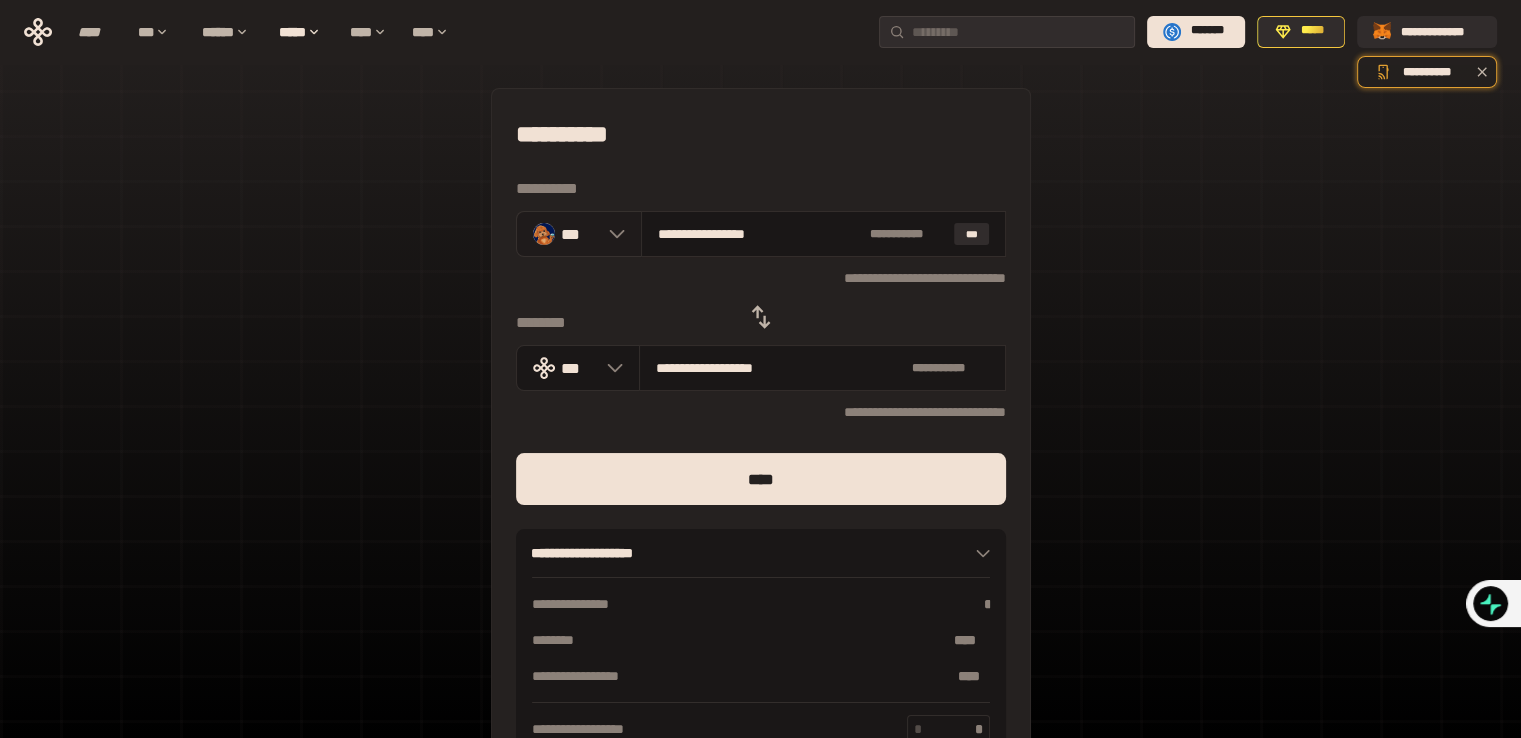 click 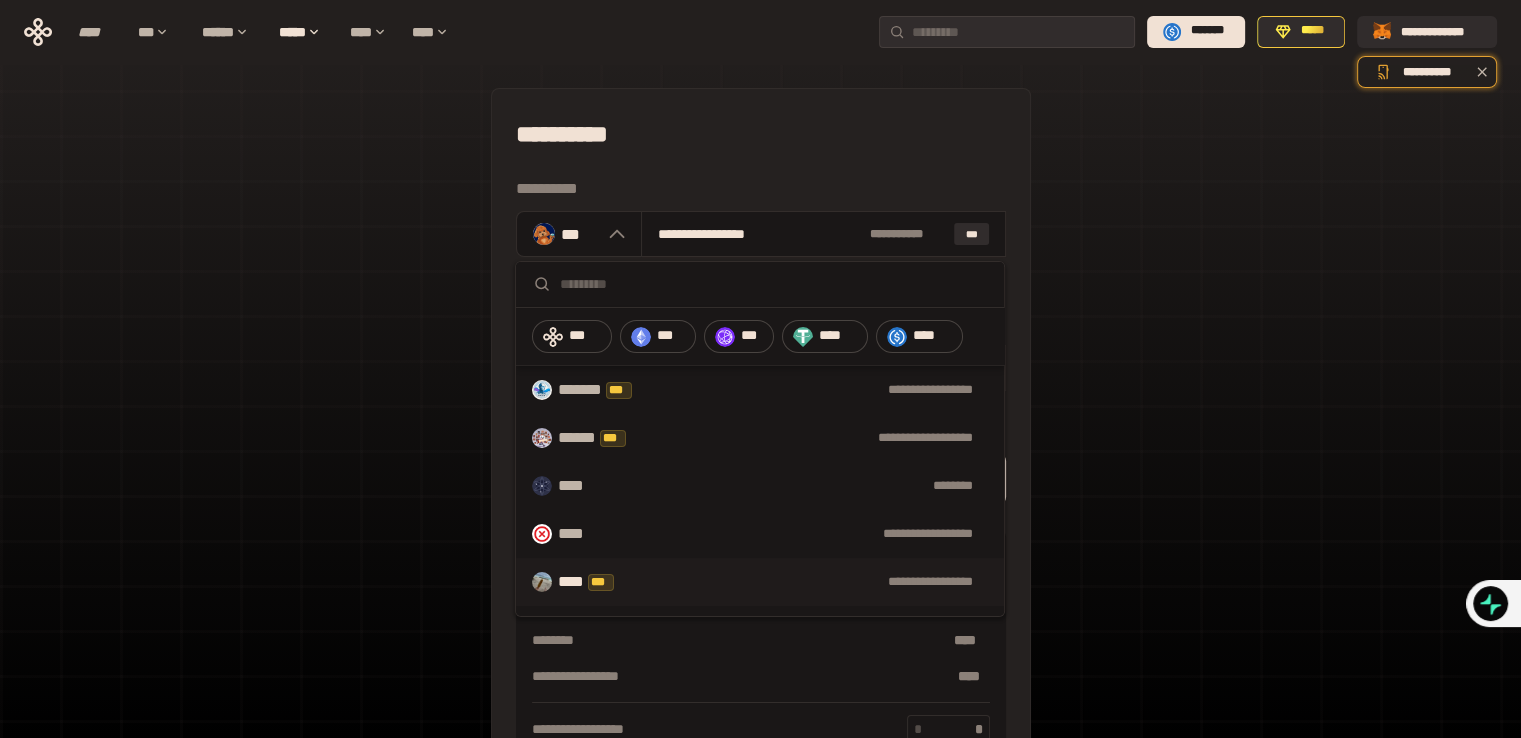 click on "**********" at bounding box center (760, 582) 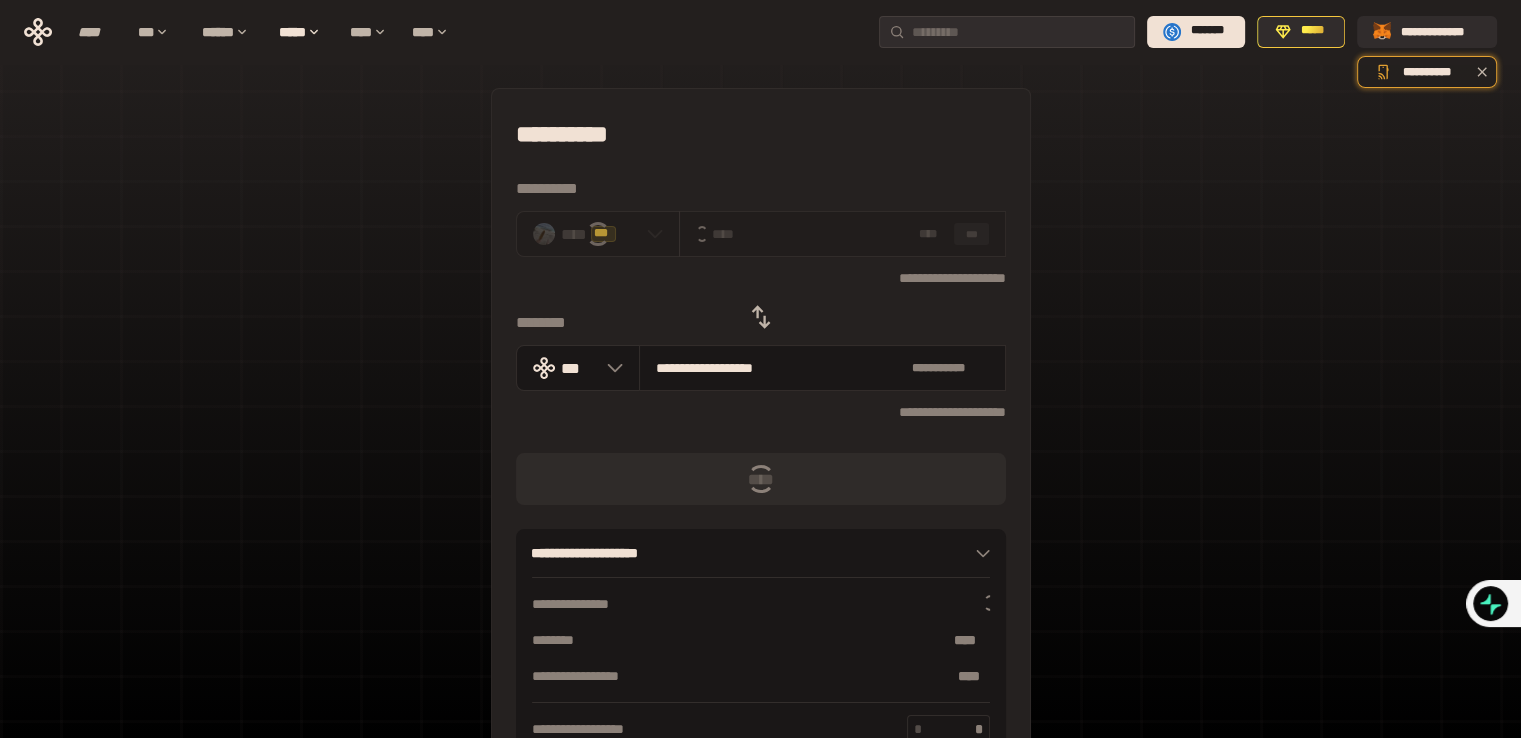 click on "**********" at bounding box center (761, 604) 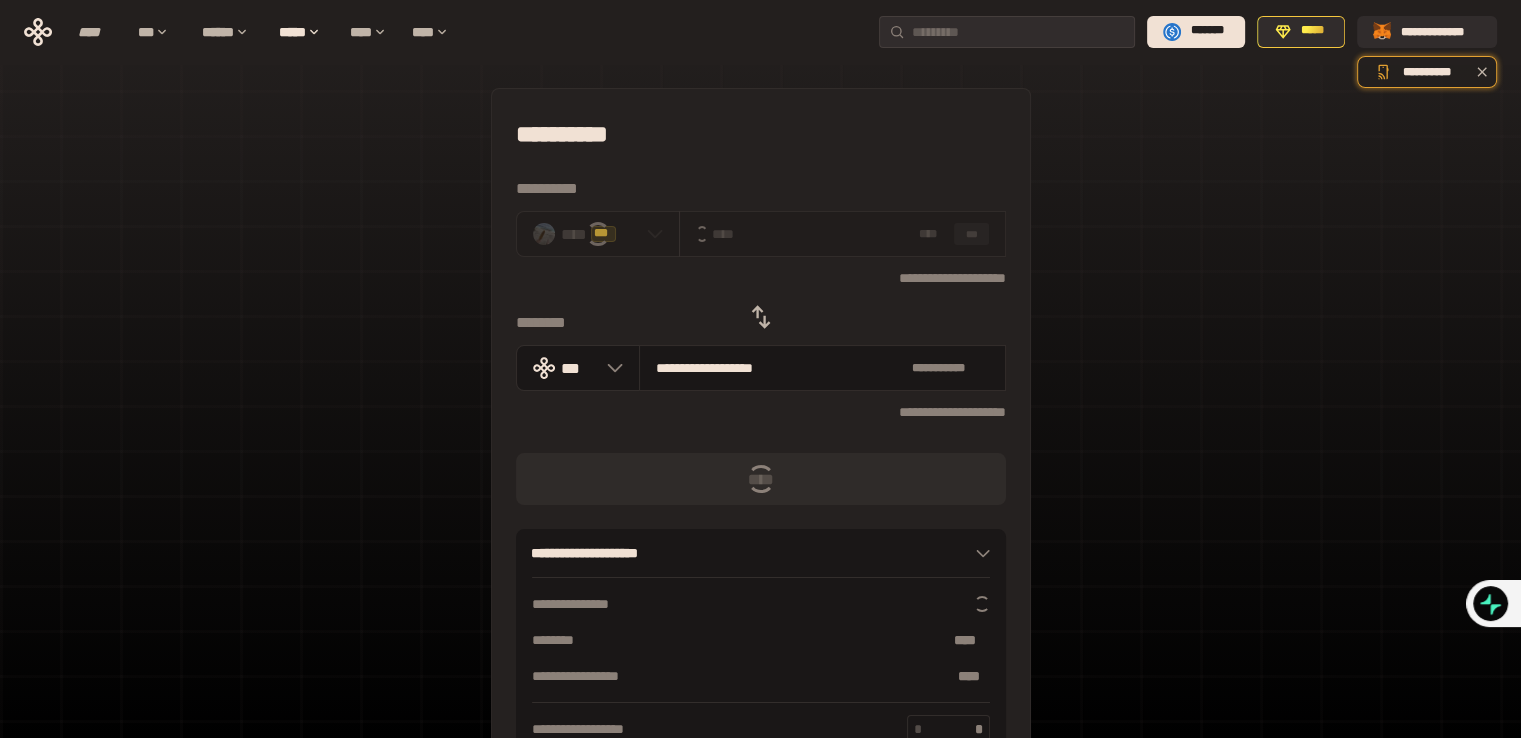 click on "**********" at bounding box center [761, 604] 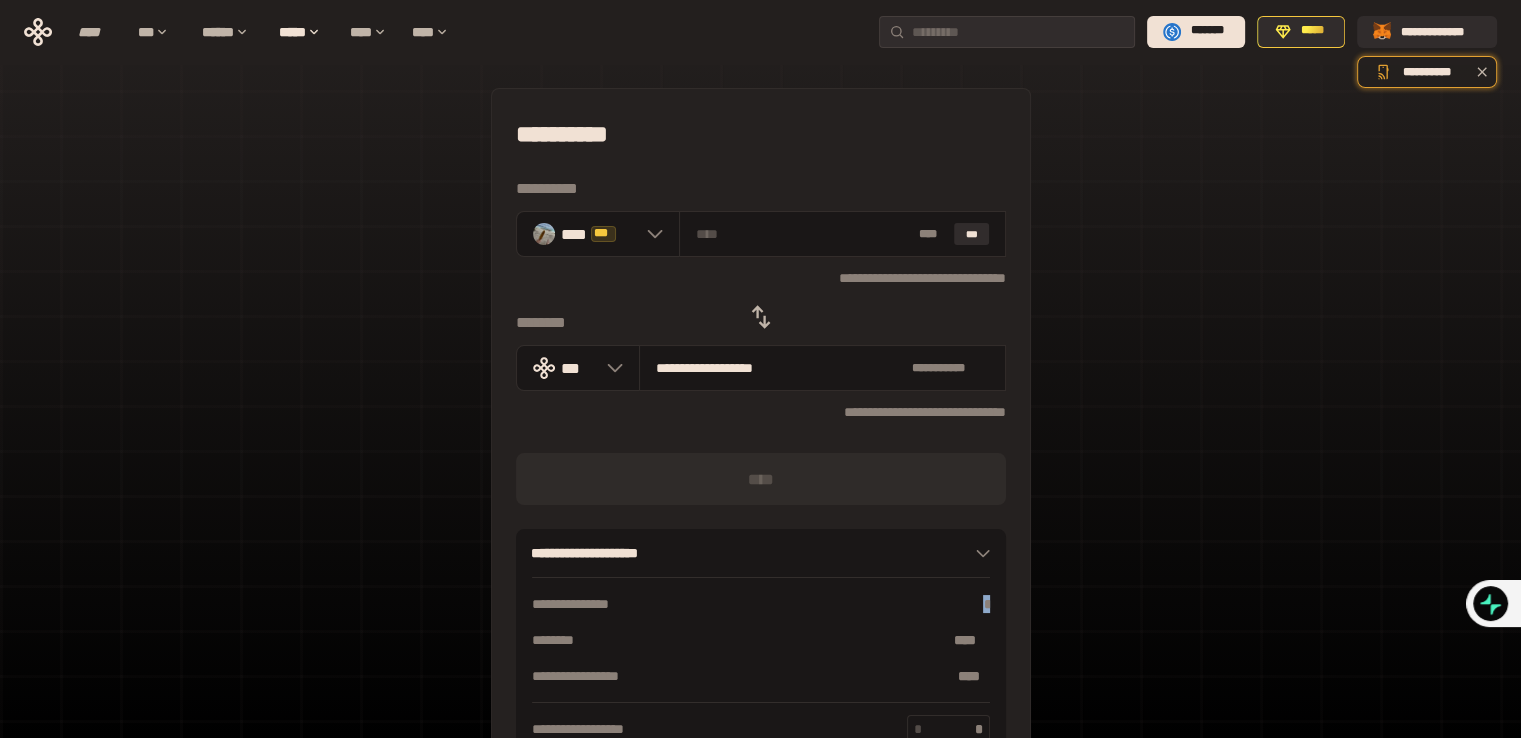 click on "[FIRST] [LAST]" at bounding box center [761, 604] 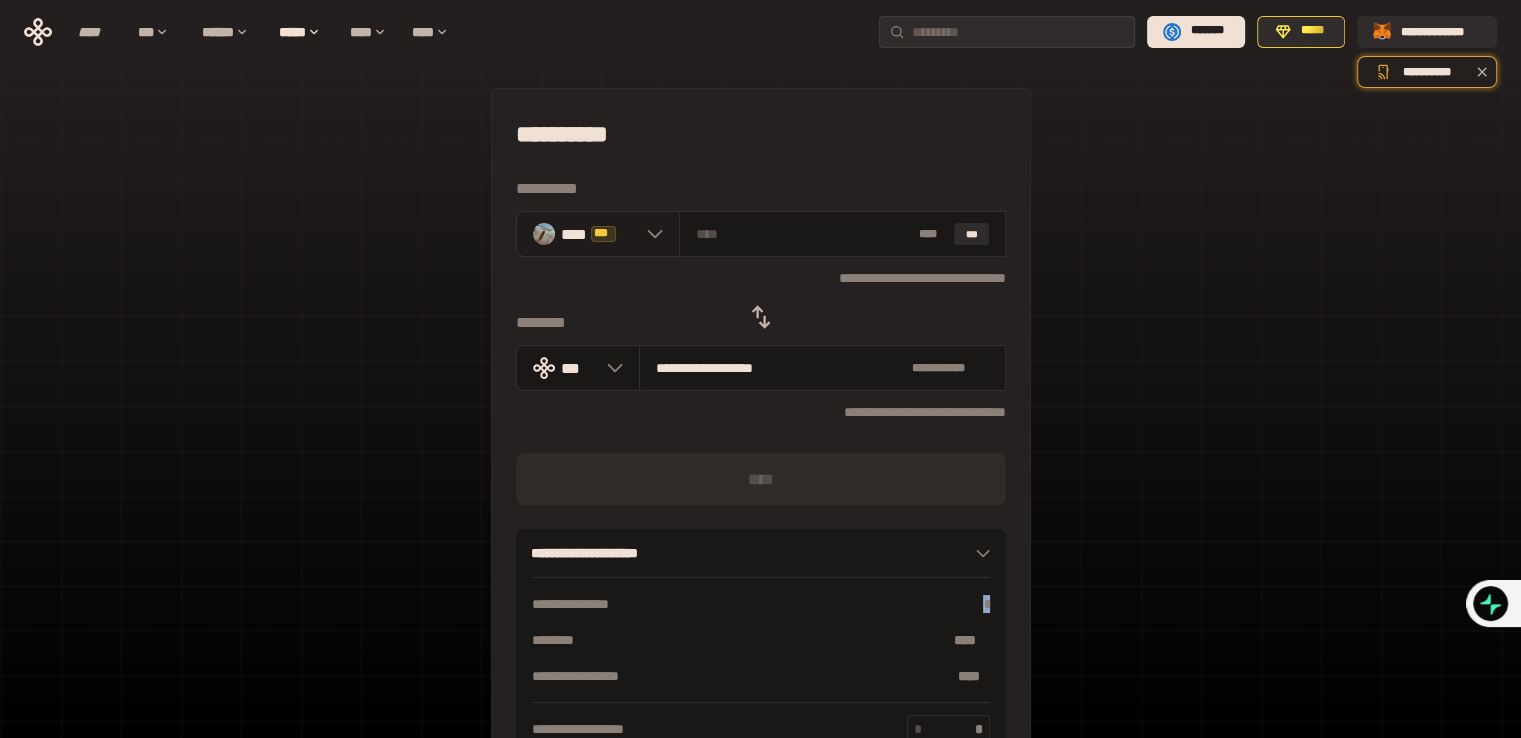 click 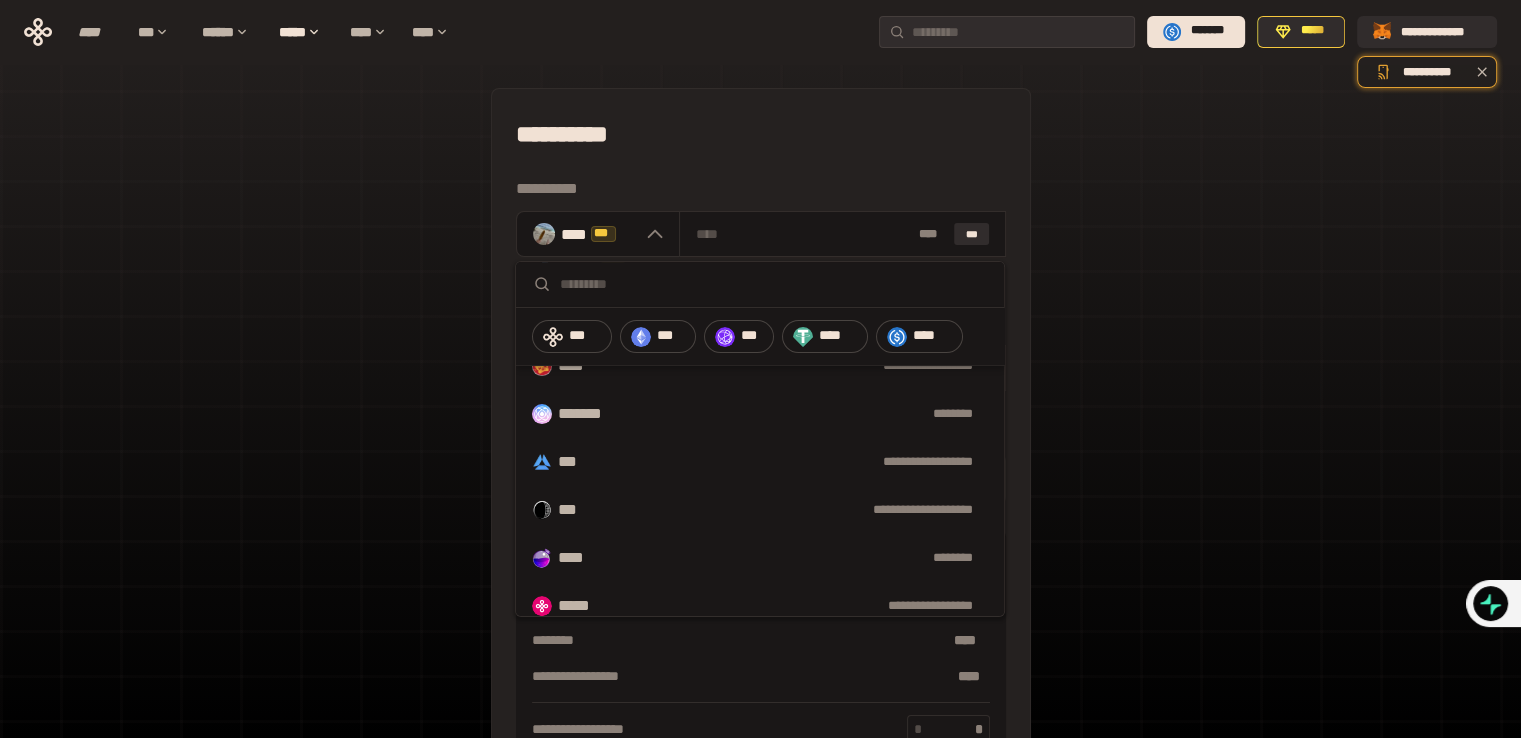 scroll, scrollTop: 640, scrollLeft: 0, axis: vertical 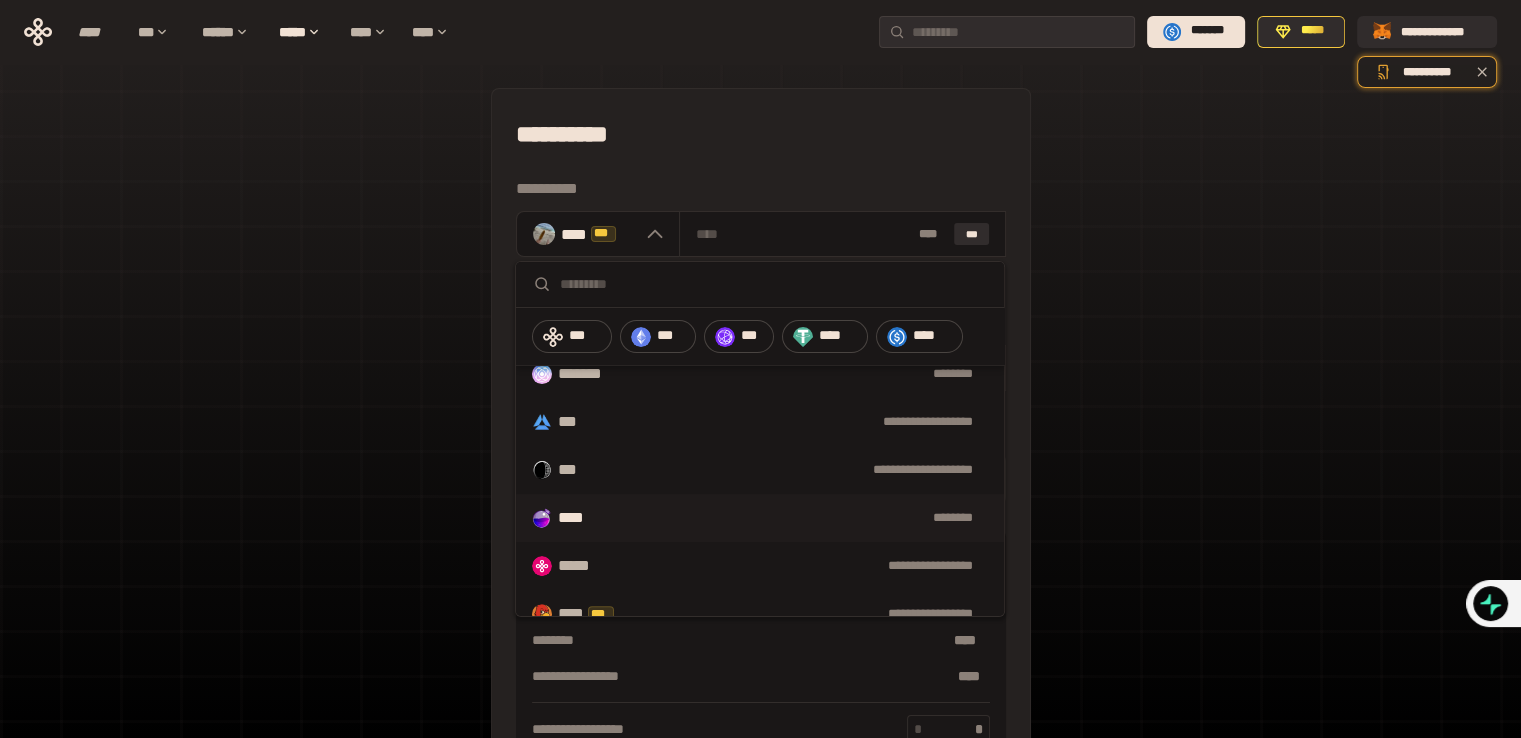 click on "**** ********" at bounding box center (760, 518) 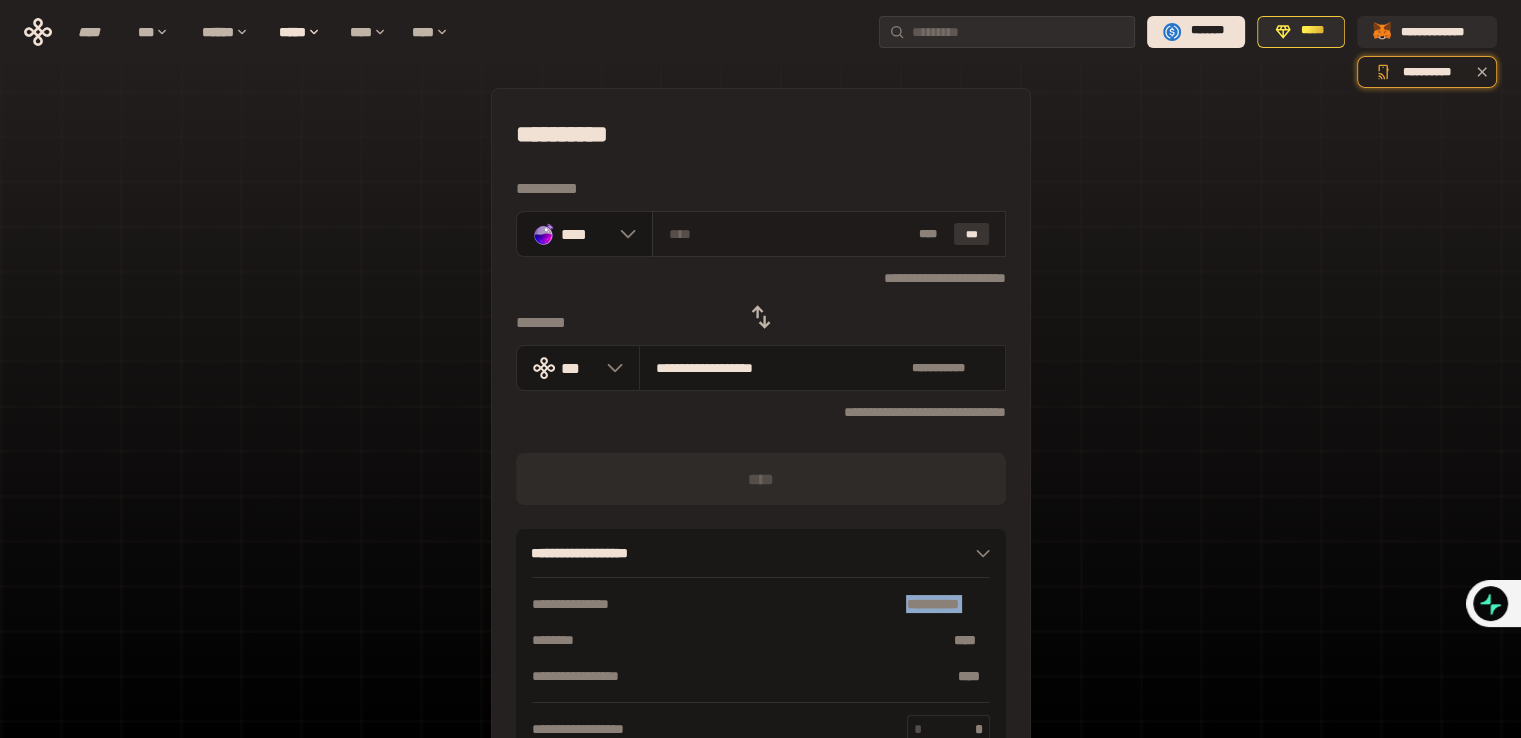 click on "***" at bounding box center (972, 234) 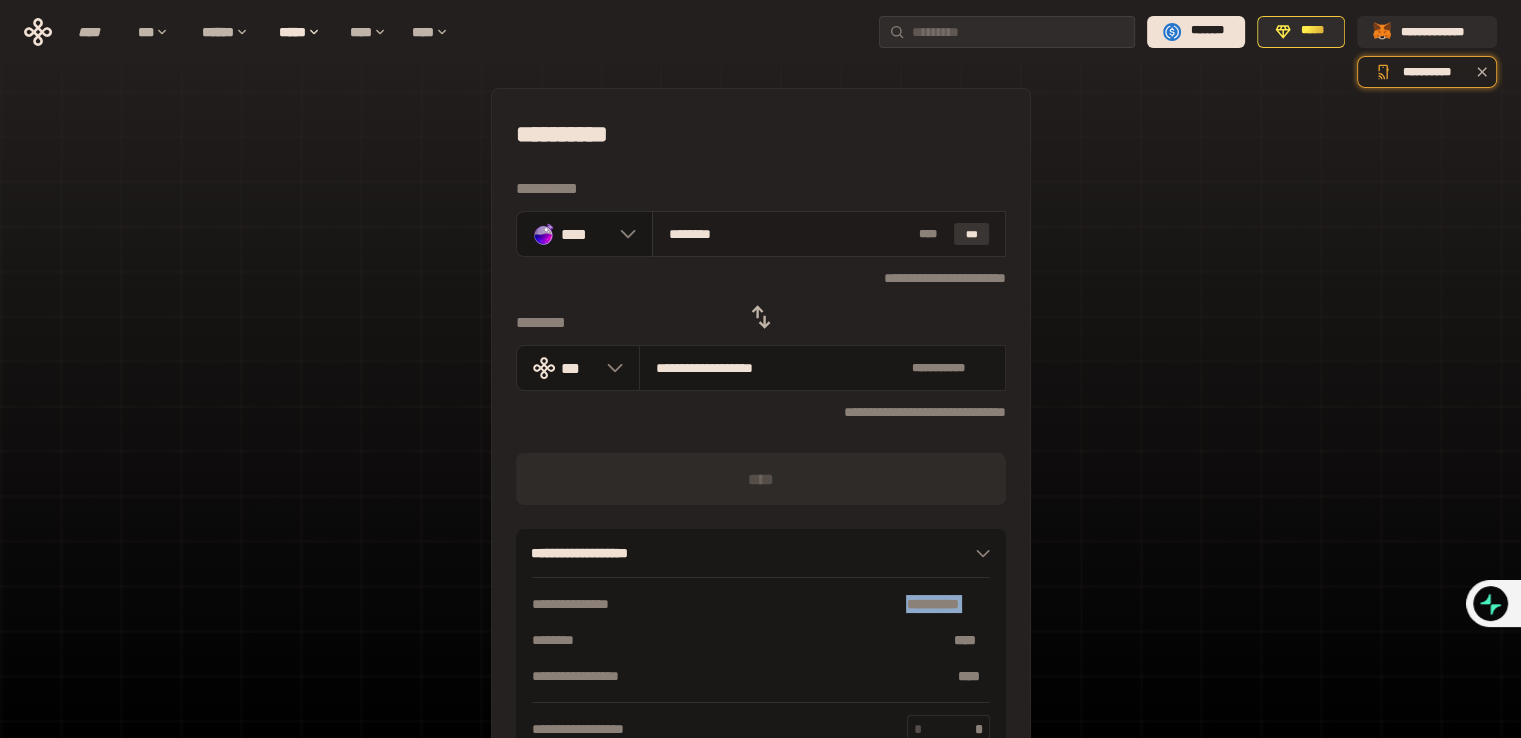 type on "**********" 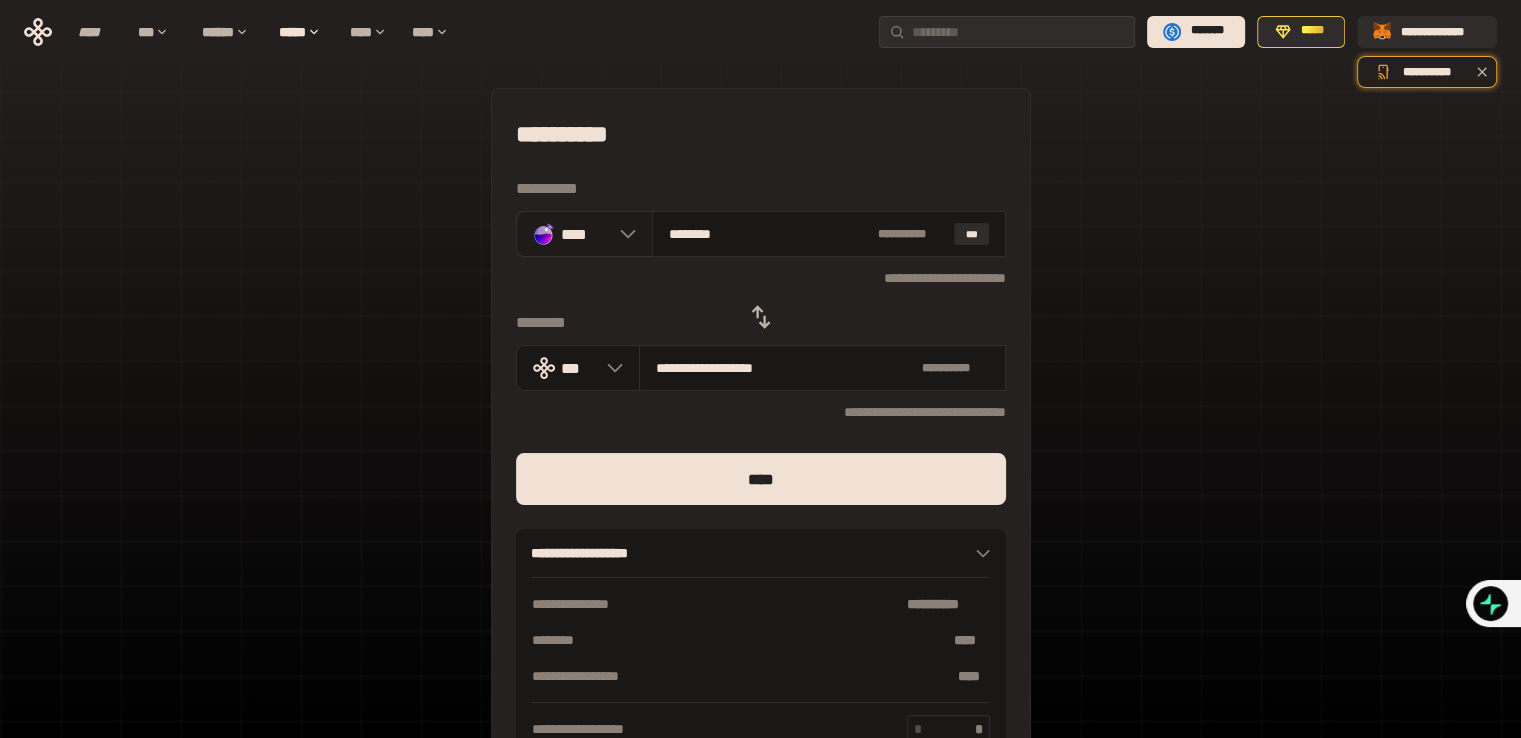 click 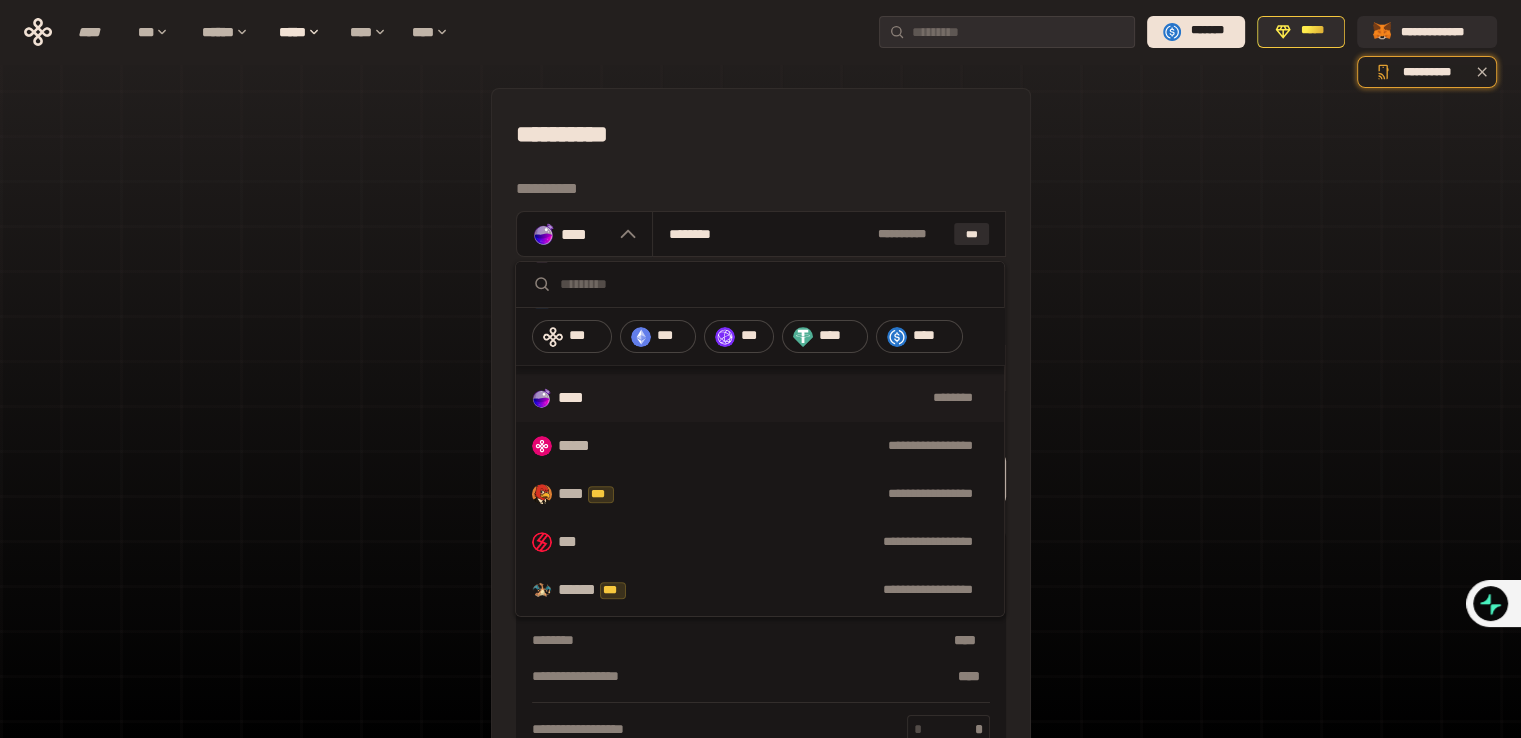 scroll, scrollTop: 800, scrollLeft: 0, axis: vertical 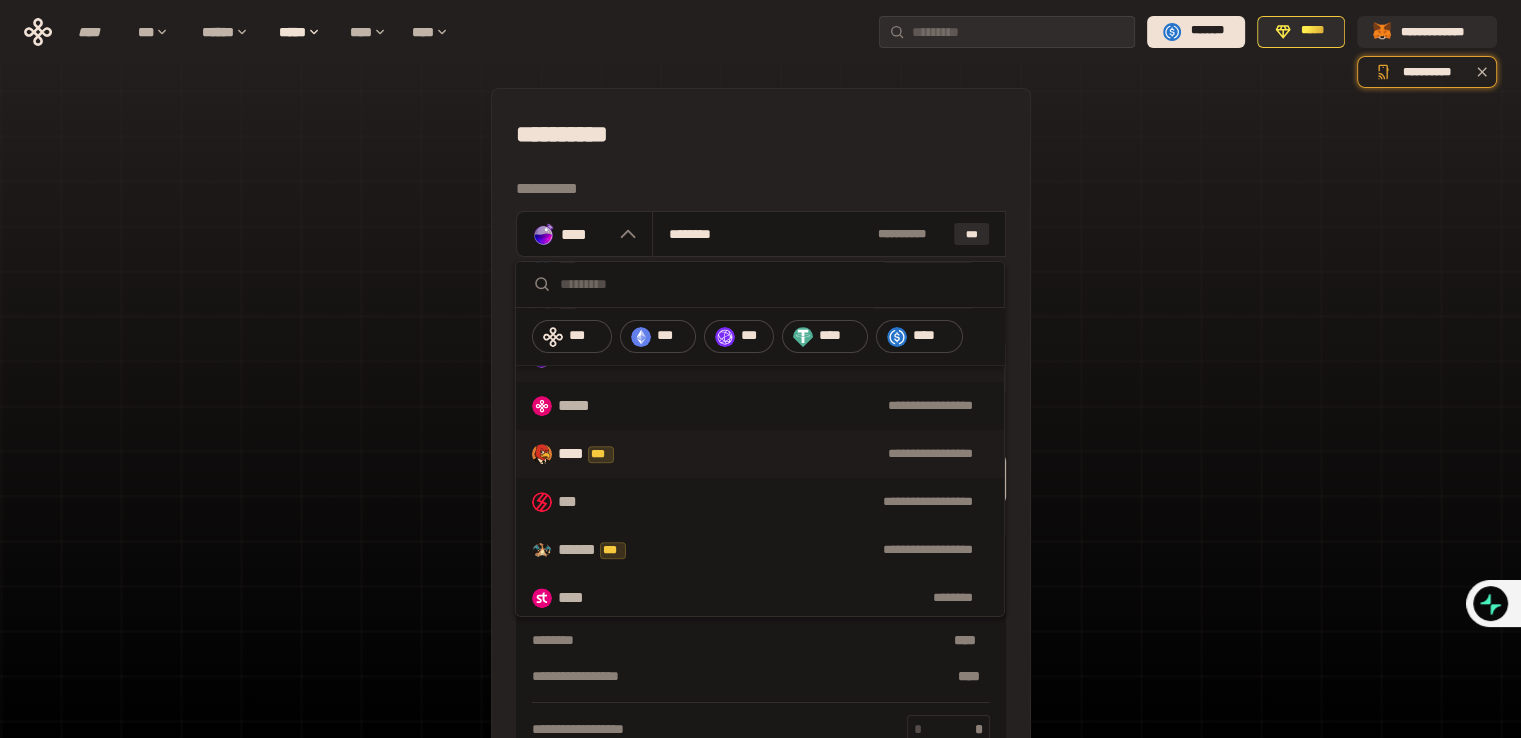 click on "**********" at bounding box center (760, 454) 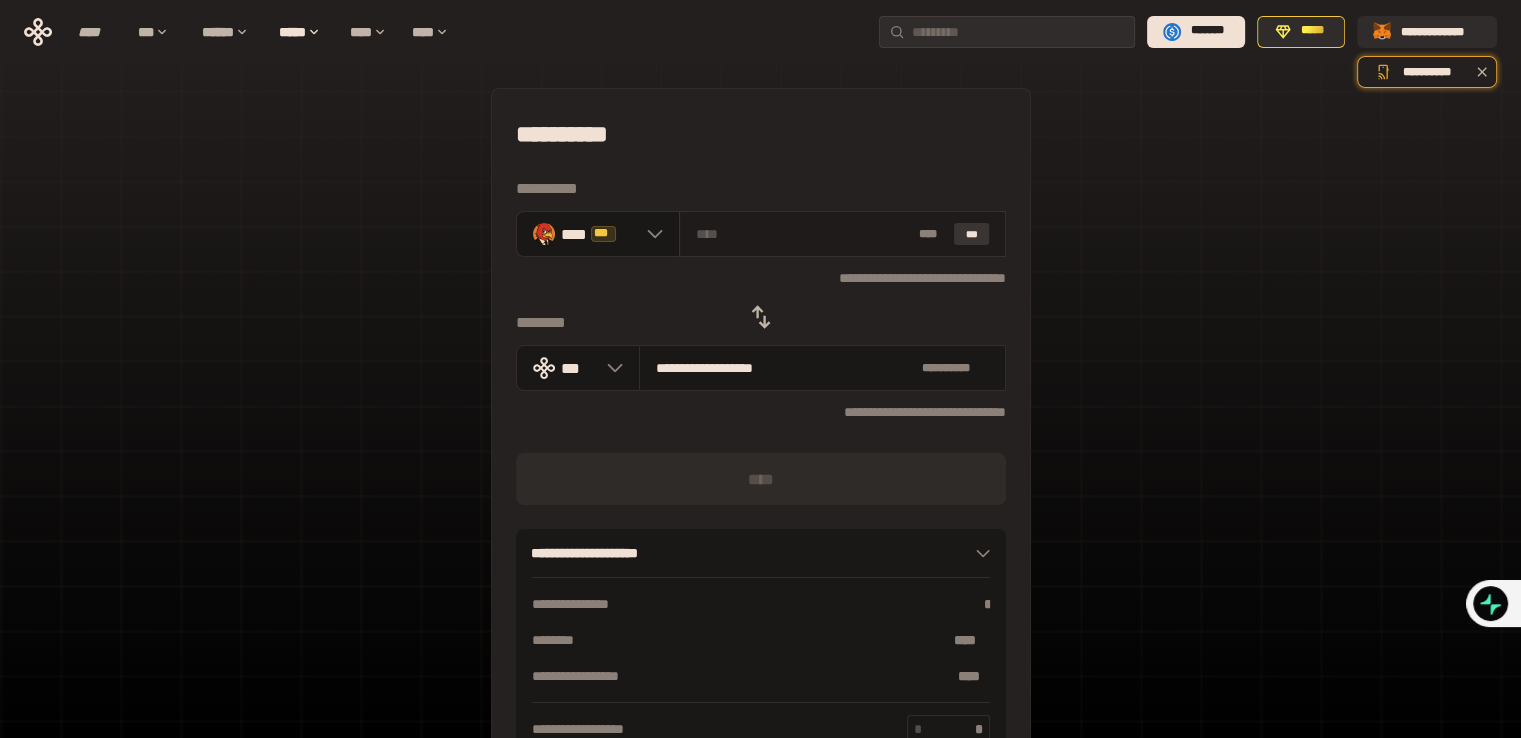 click on "***" at bounding box center (972, 234) 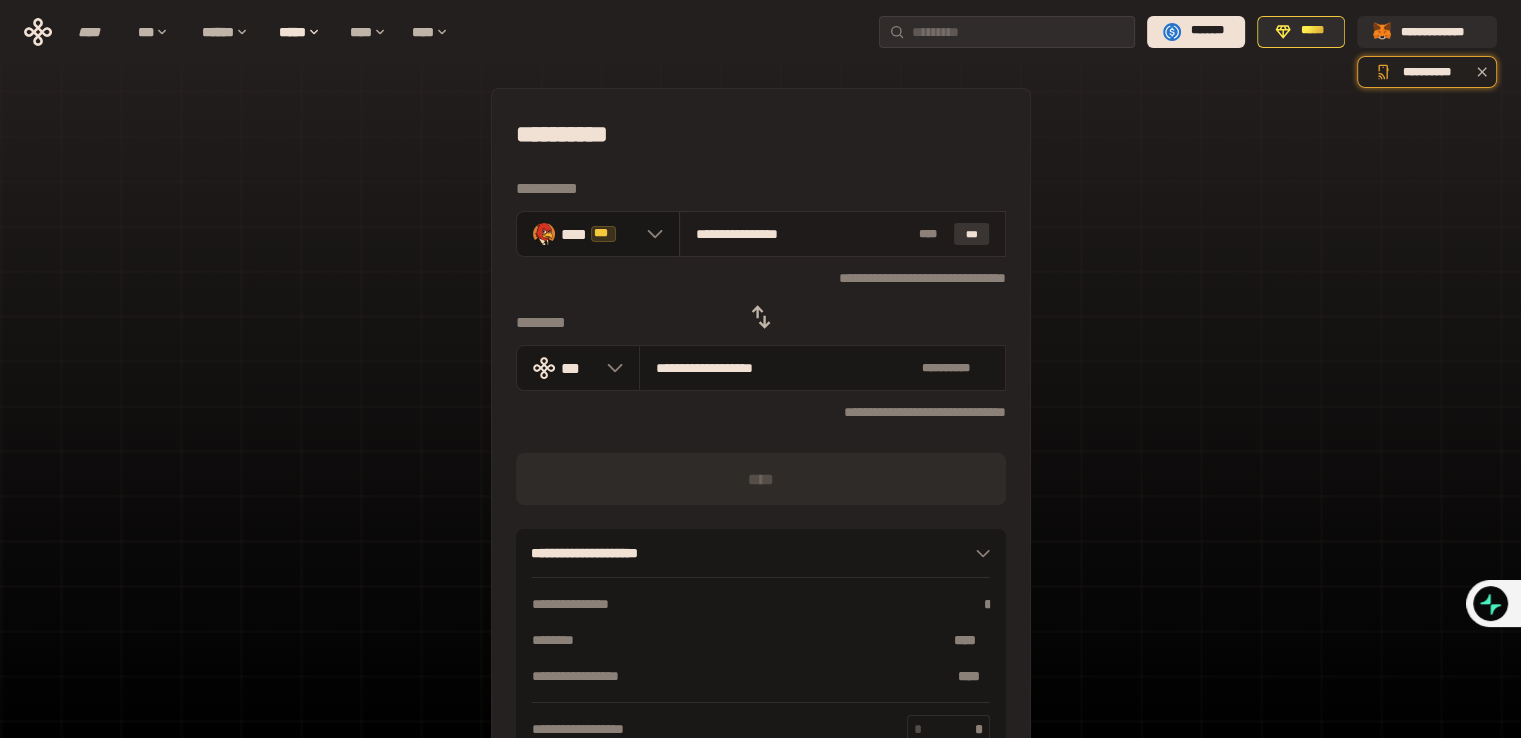type on "**********" 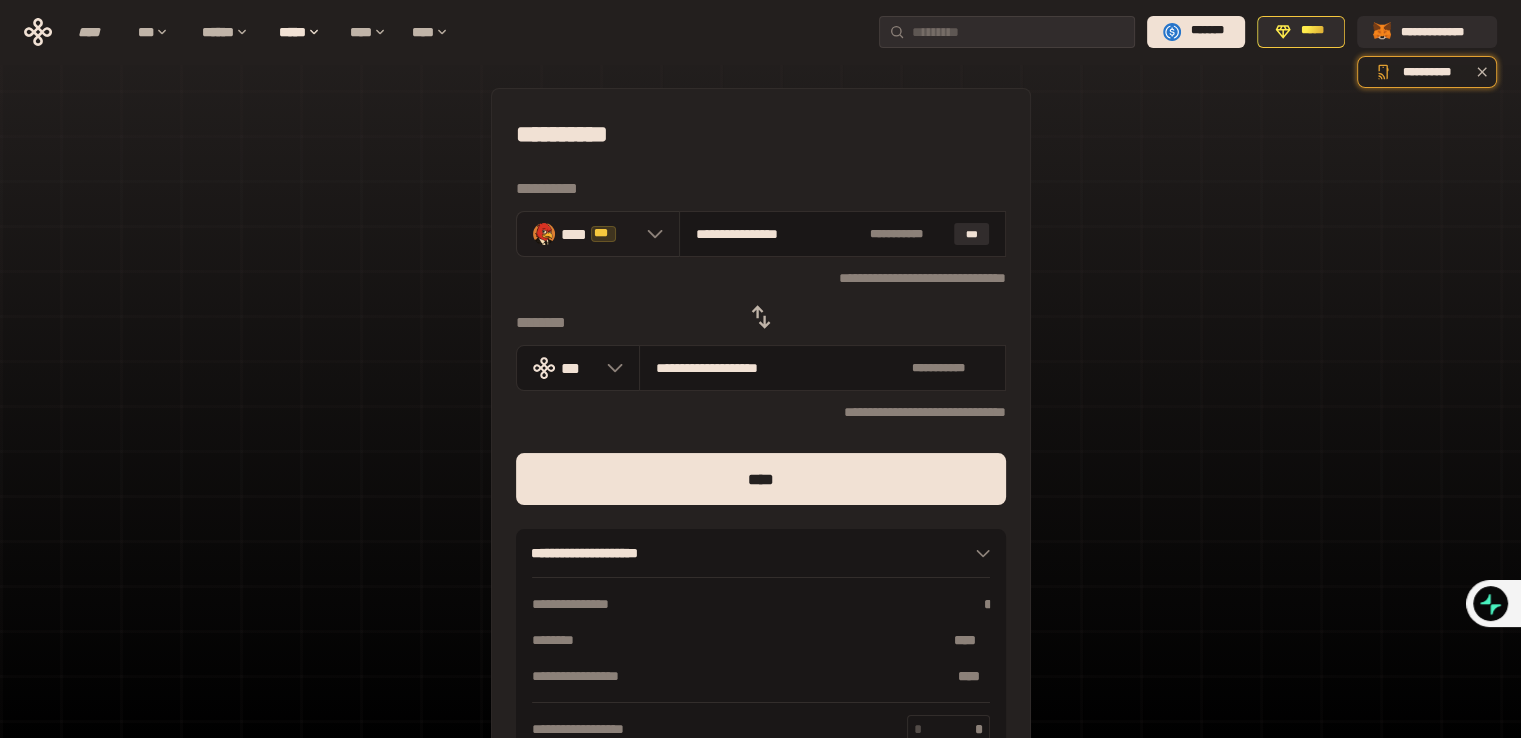 click 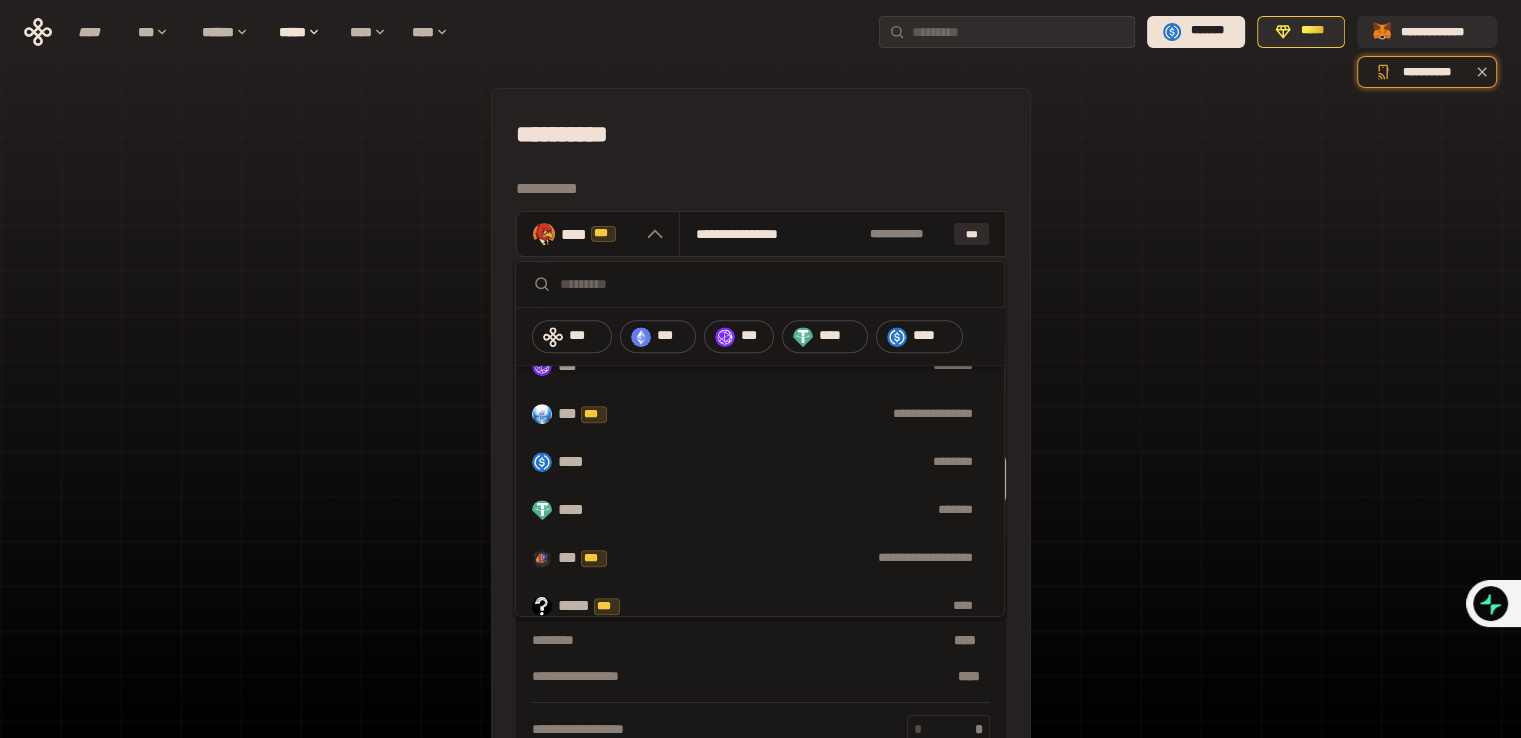 scroll, scrollTop: 1133, scrollLeft: 0, axis: vertical 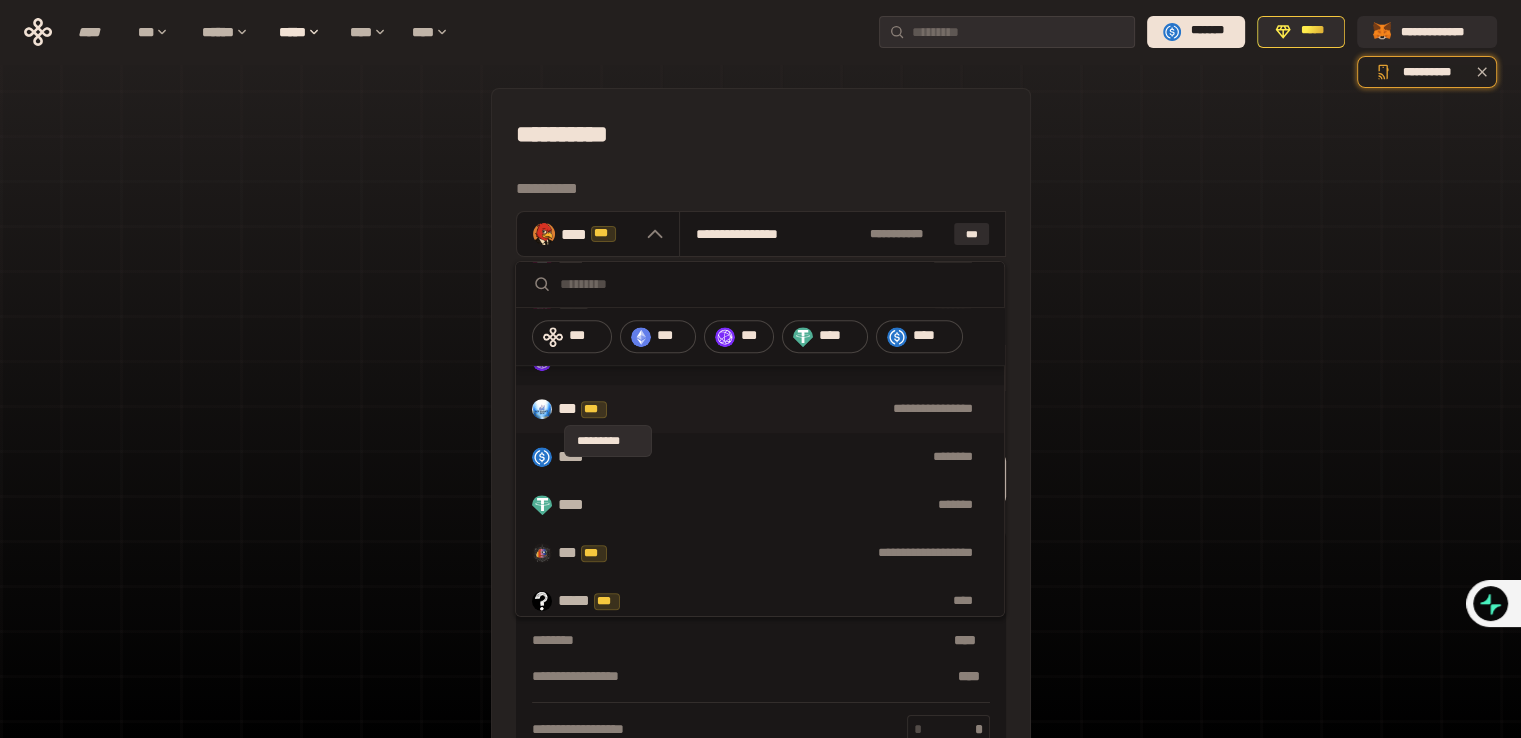 click on "***" at bounding box center [594, 409] 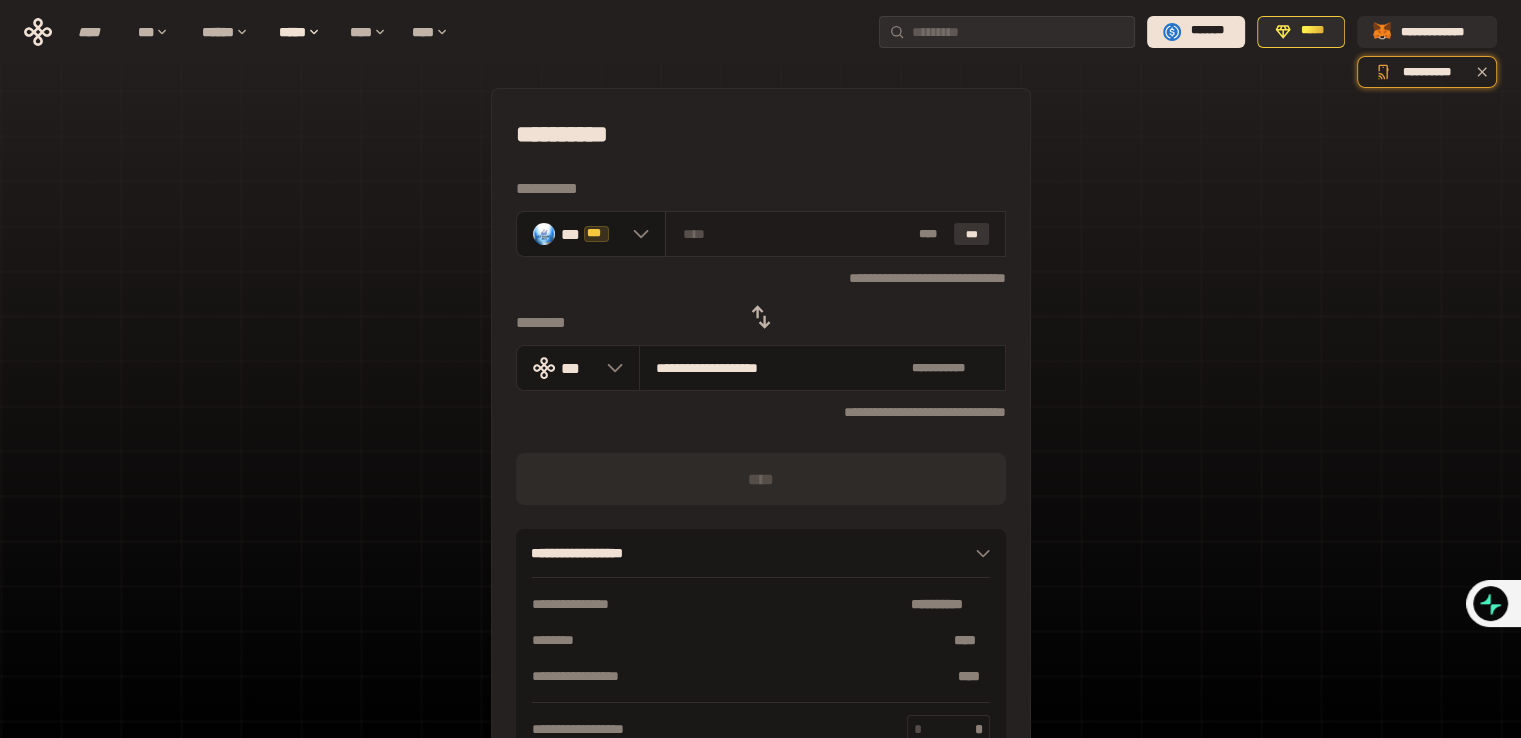 click on "***" at bounding box center [972, 234] 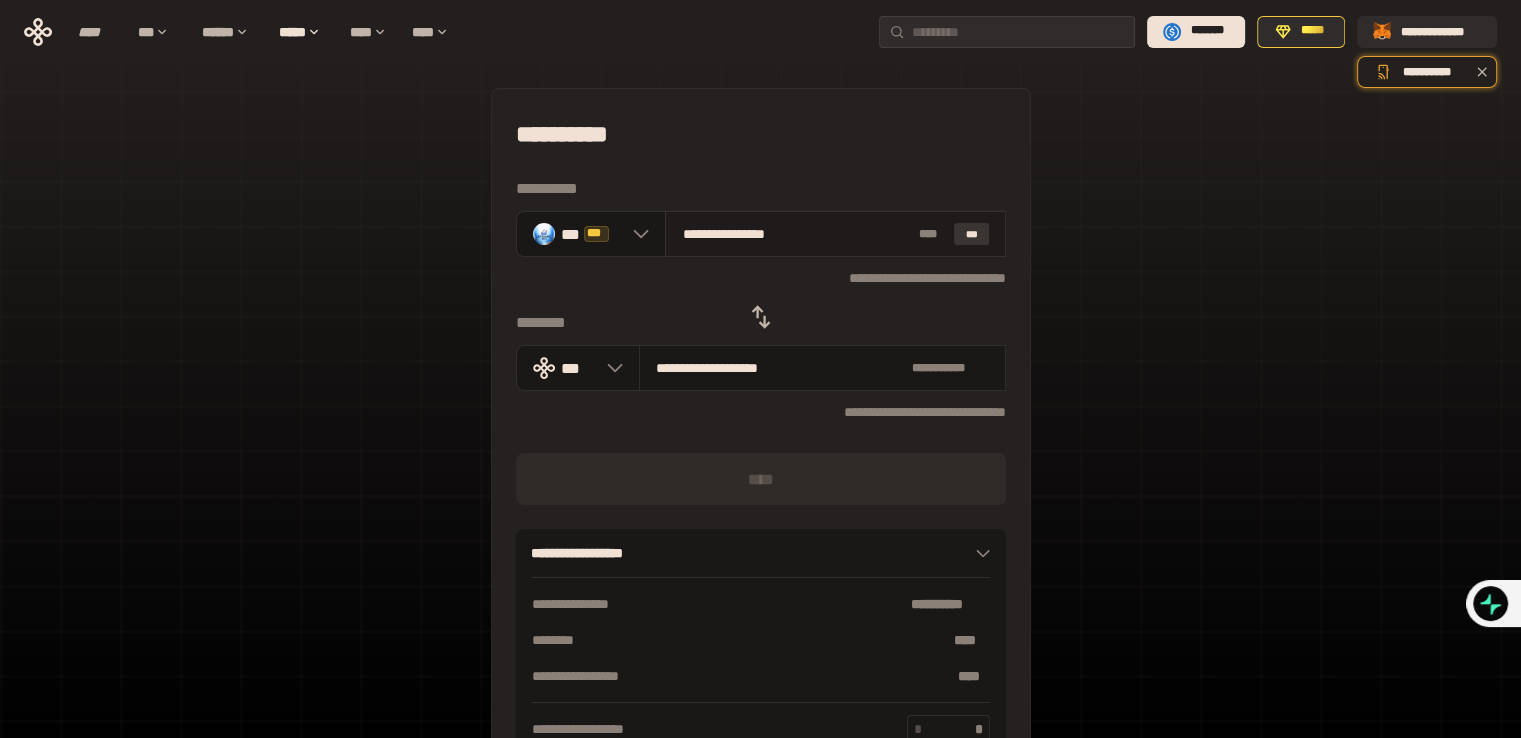 type on "**********" 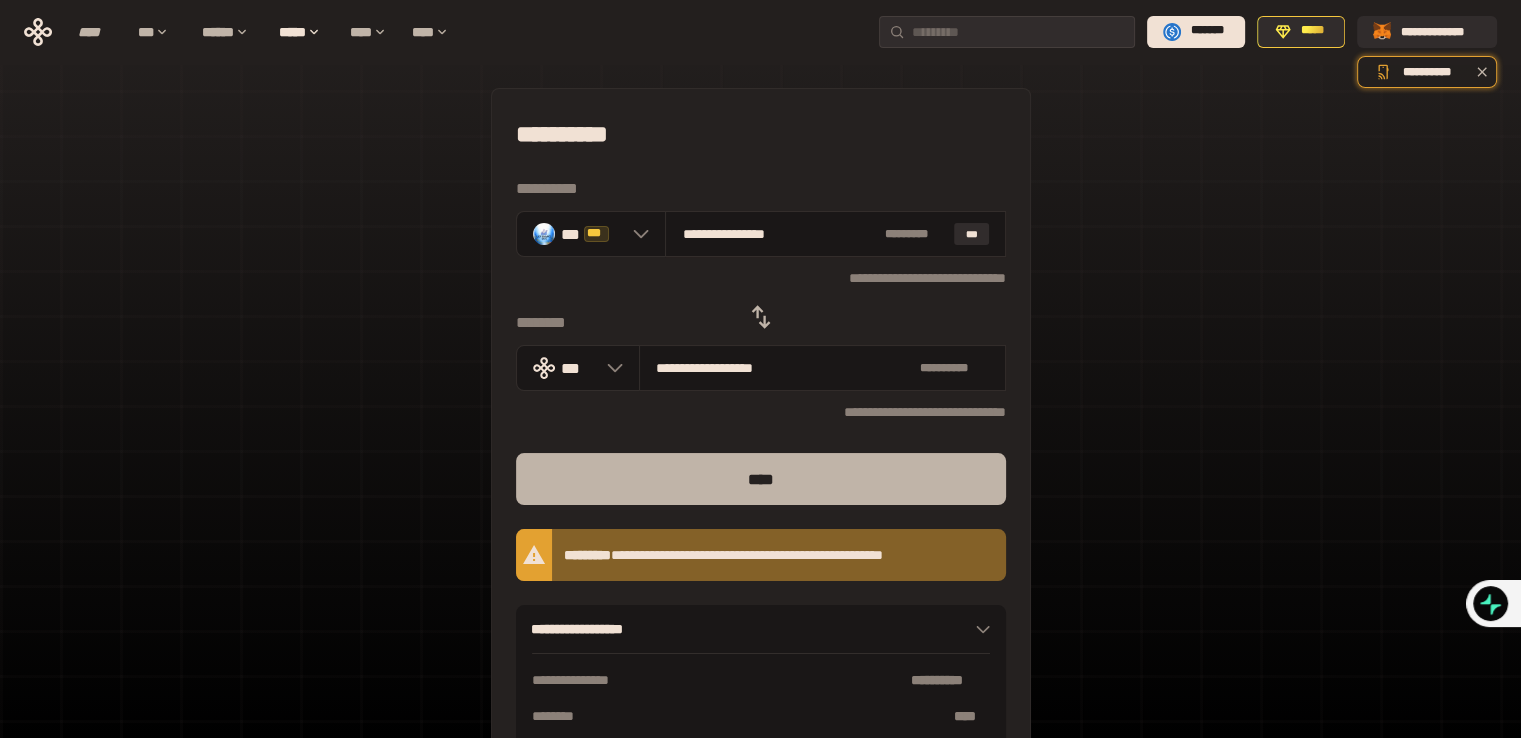 click on "****" at bounding box center (761, 479) 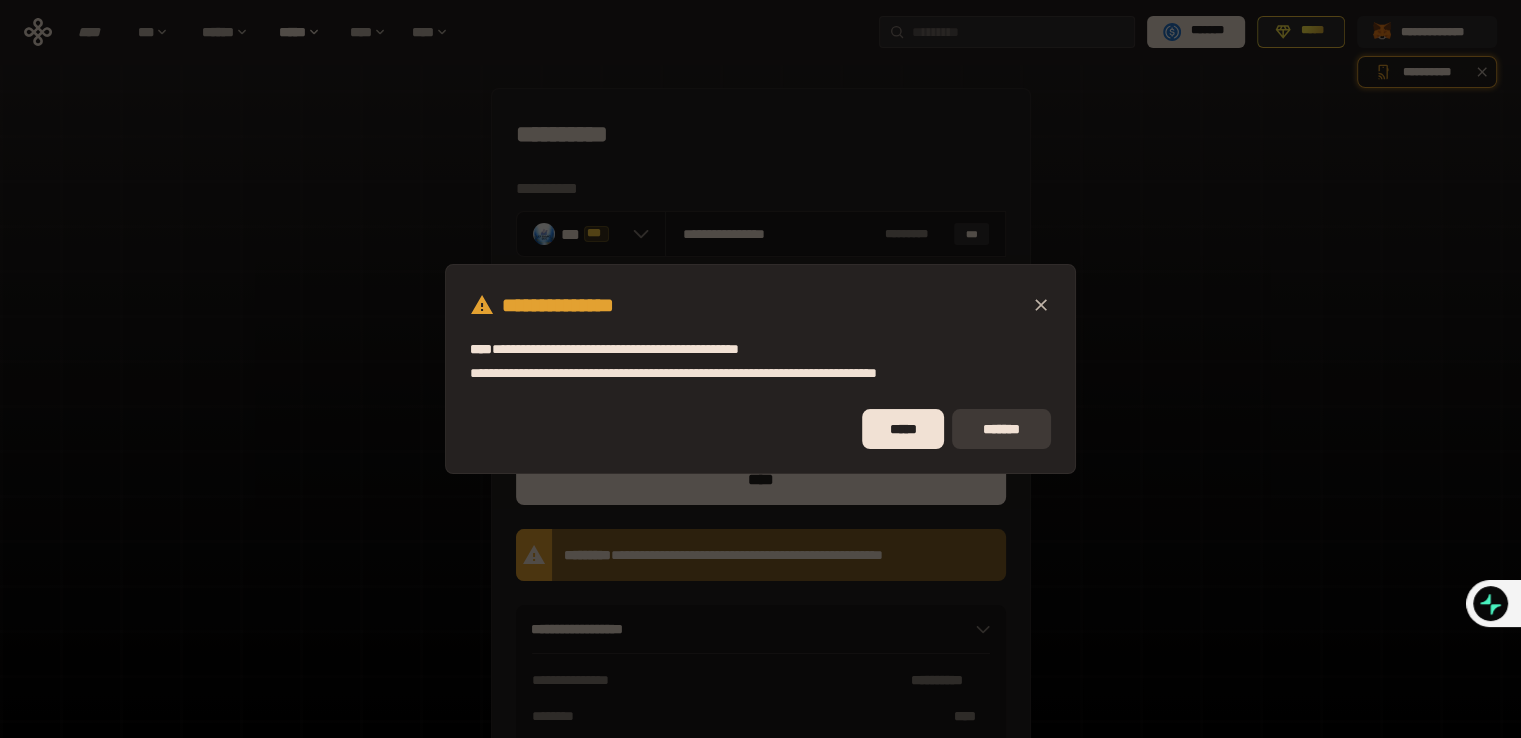 click on "*******" at bounding box center (1001, 429) 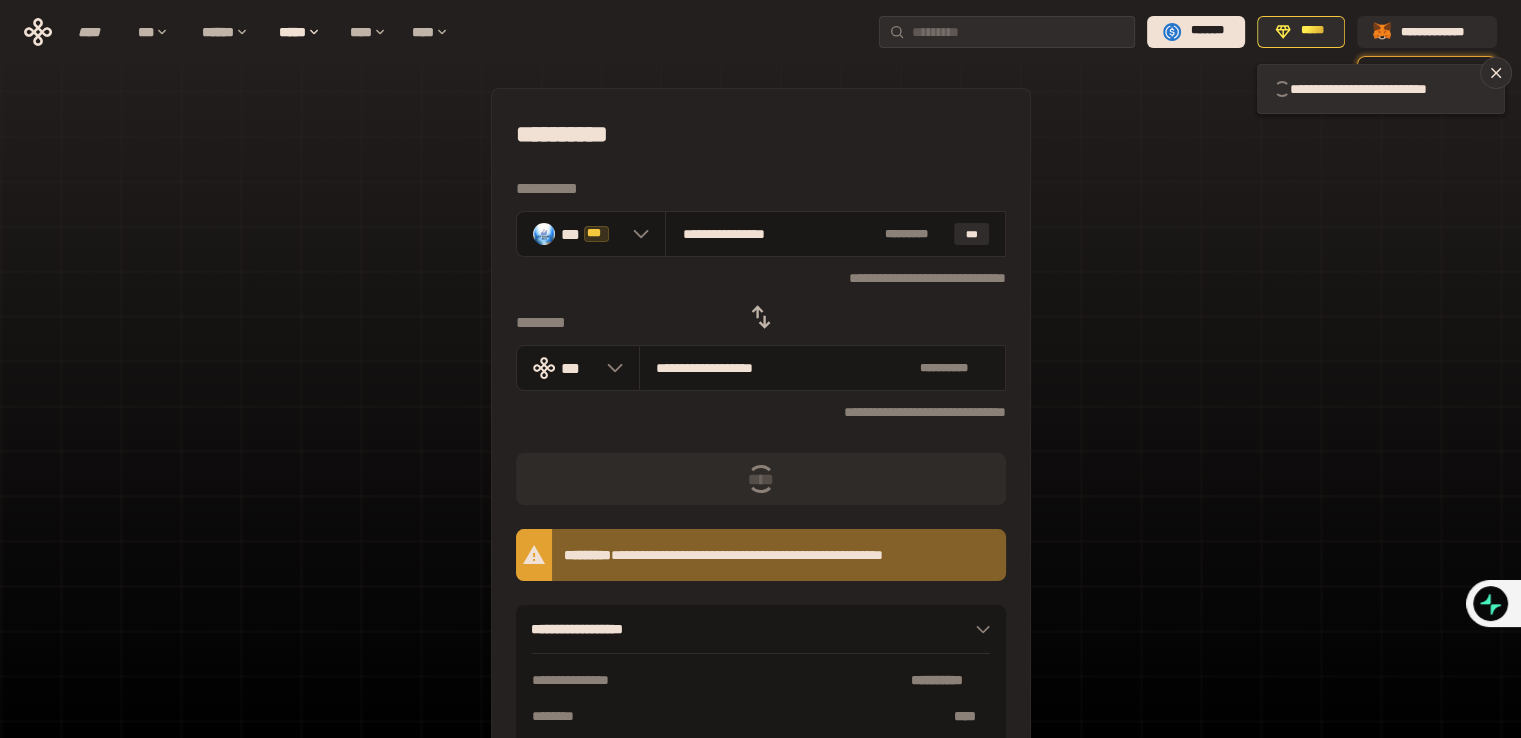 type 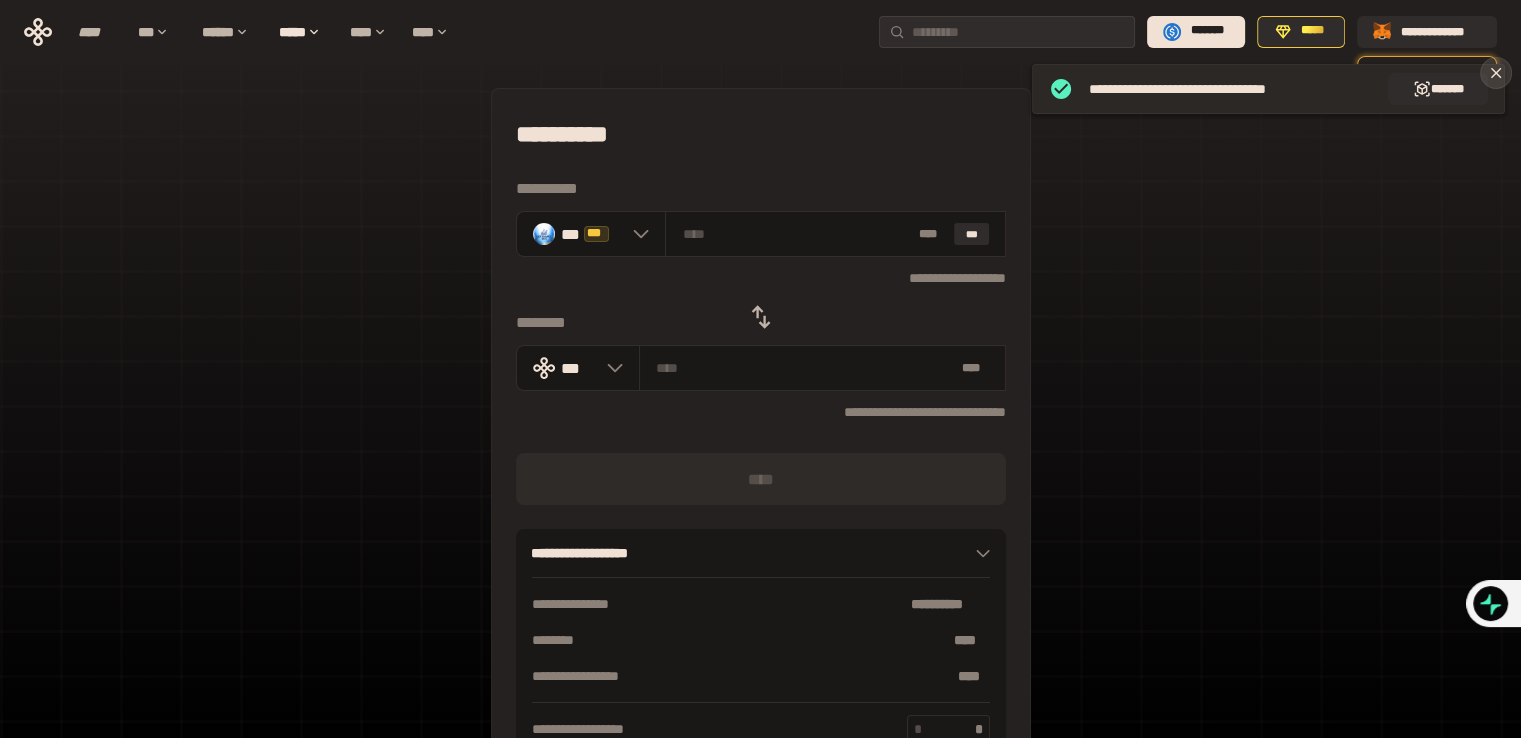 click at bounding box center [1496, 73] 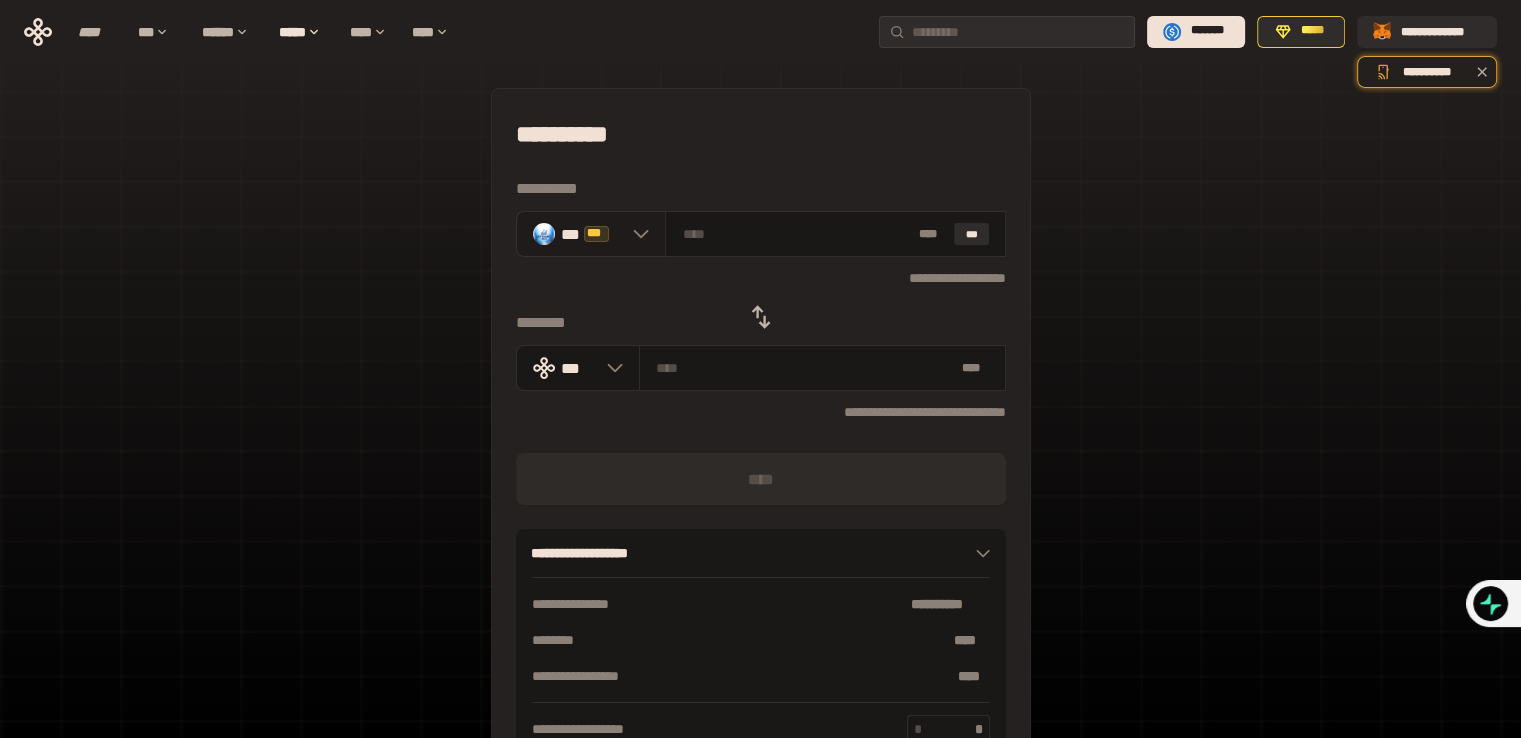 click 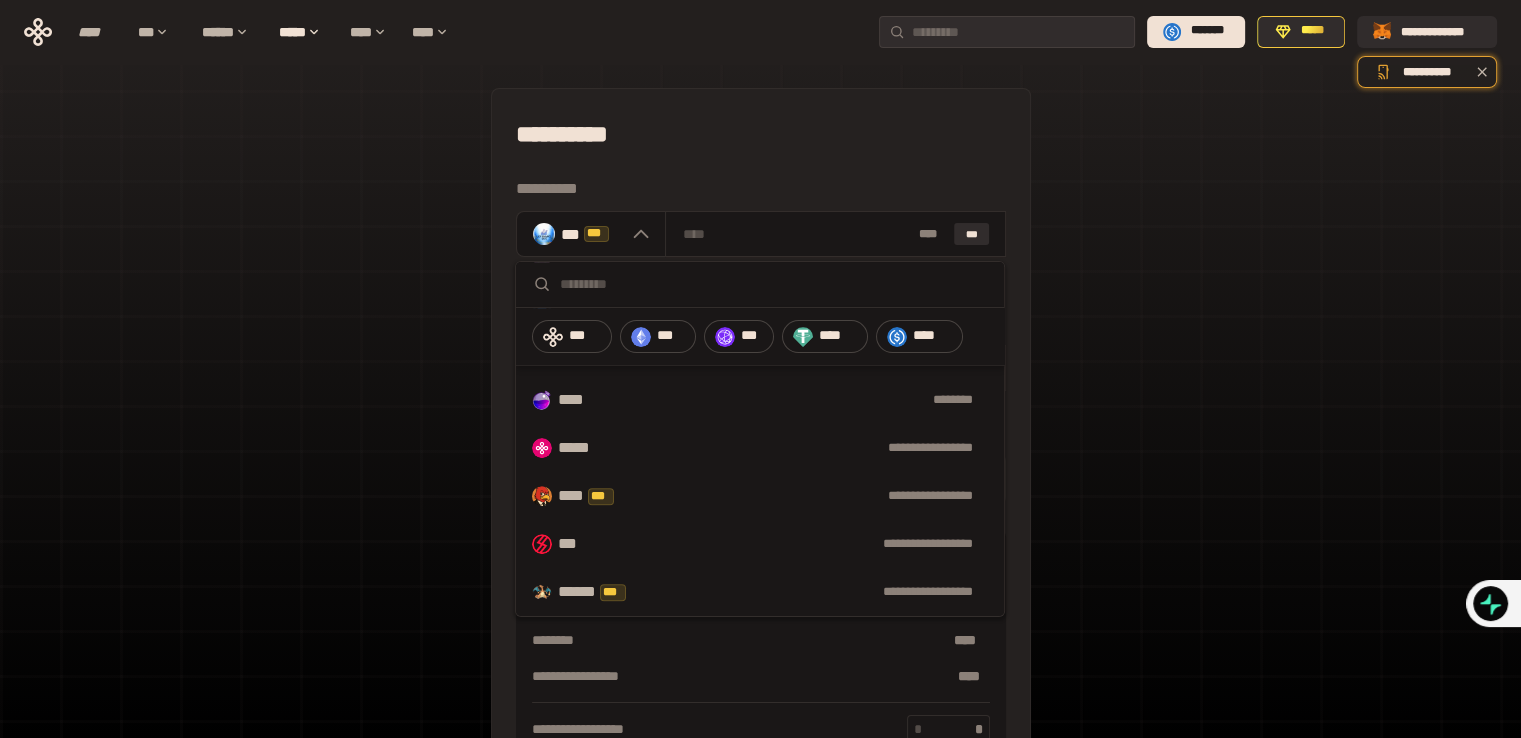 scroll, scrollTop: 760, scrollLeft: 0, axis: vertical 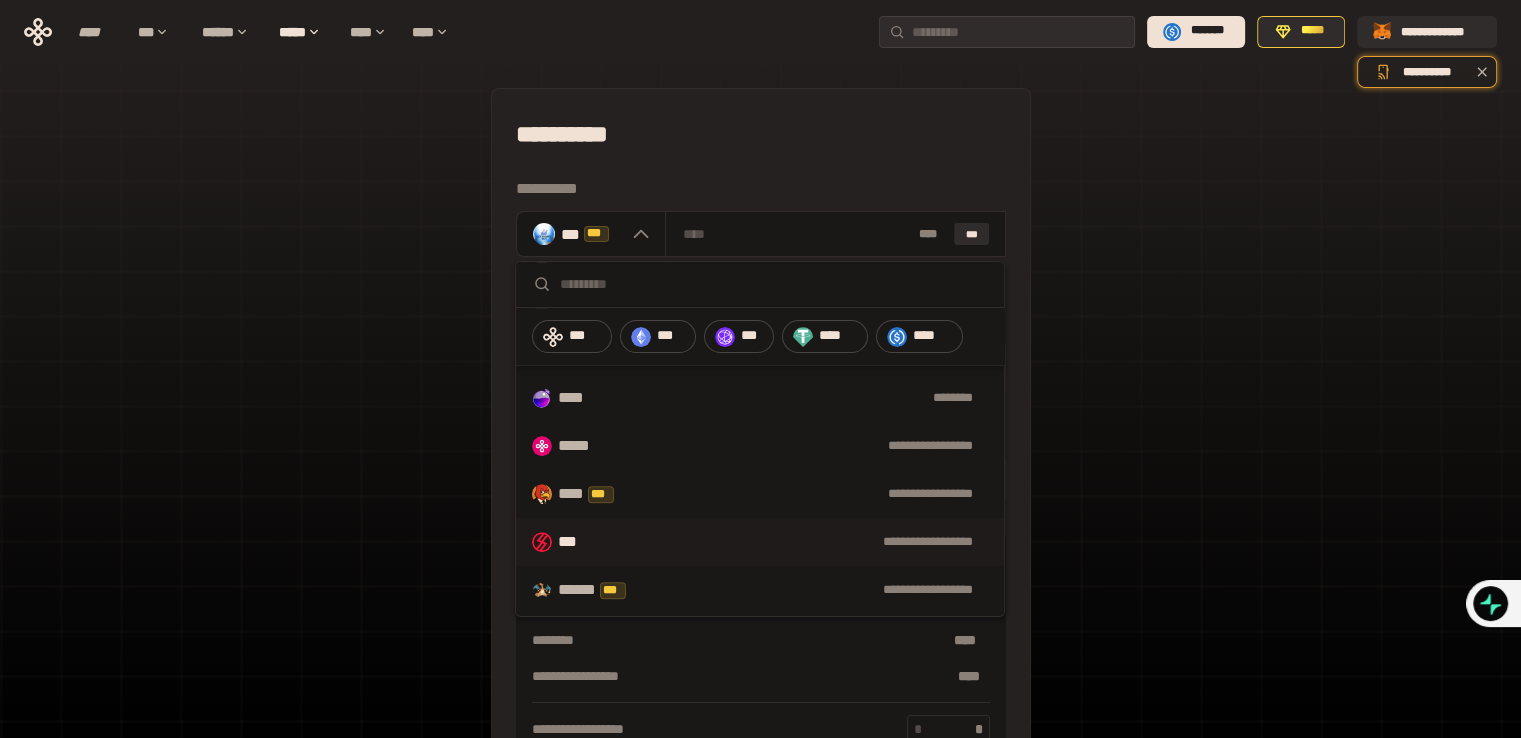 click on "***" at bounding box center [574, 542] 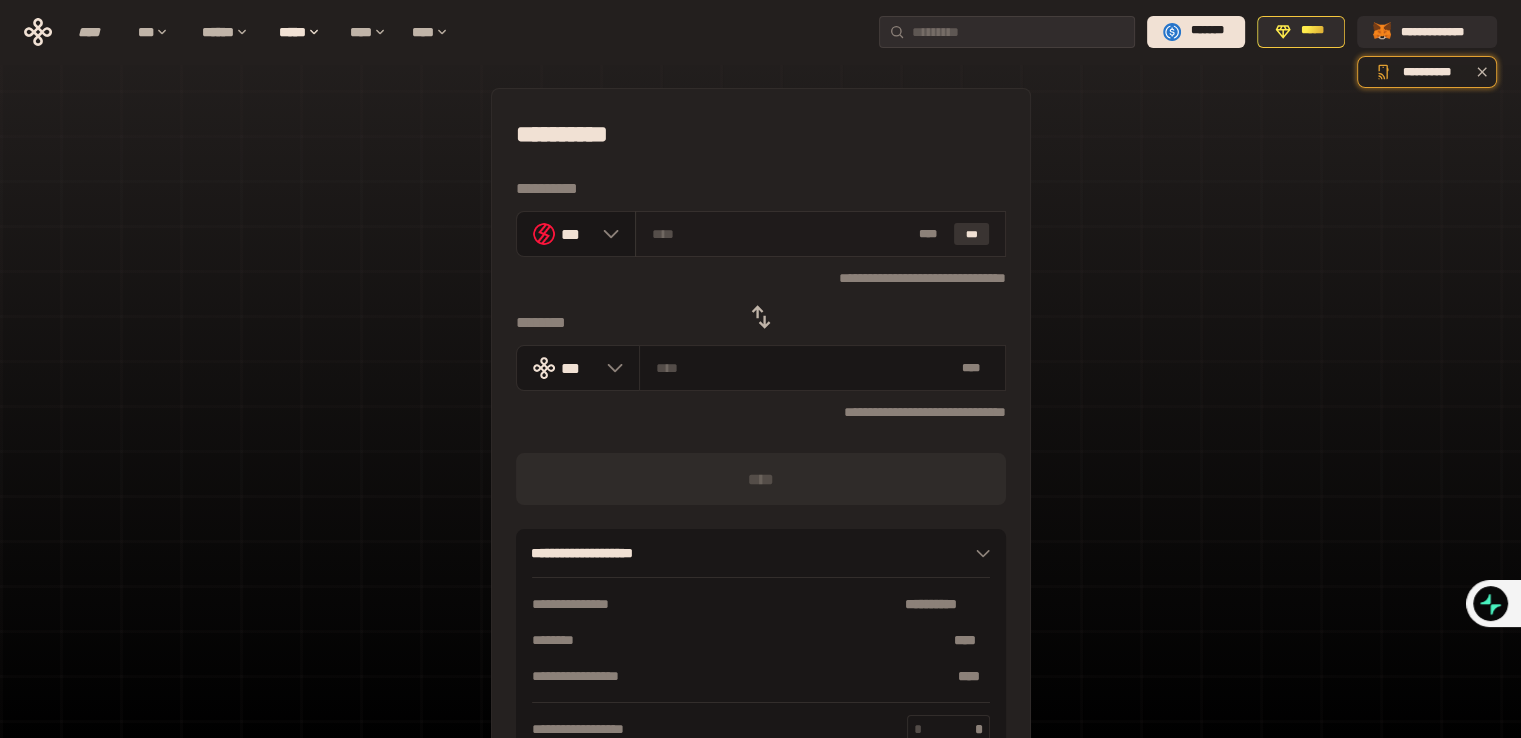 click on "***" at bounding box center [972, 234] 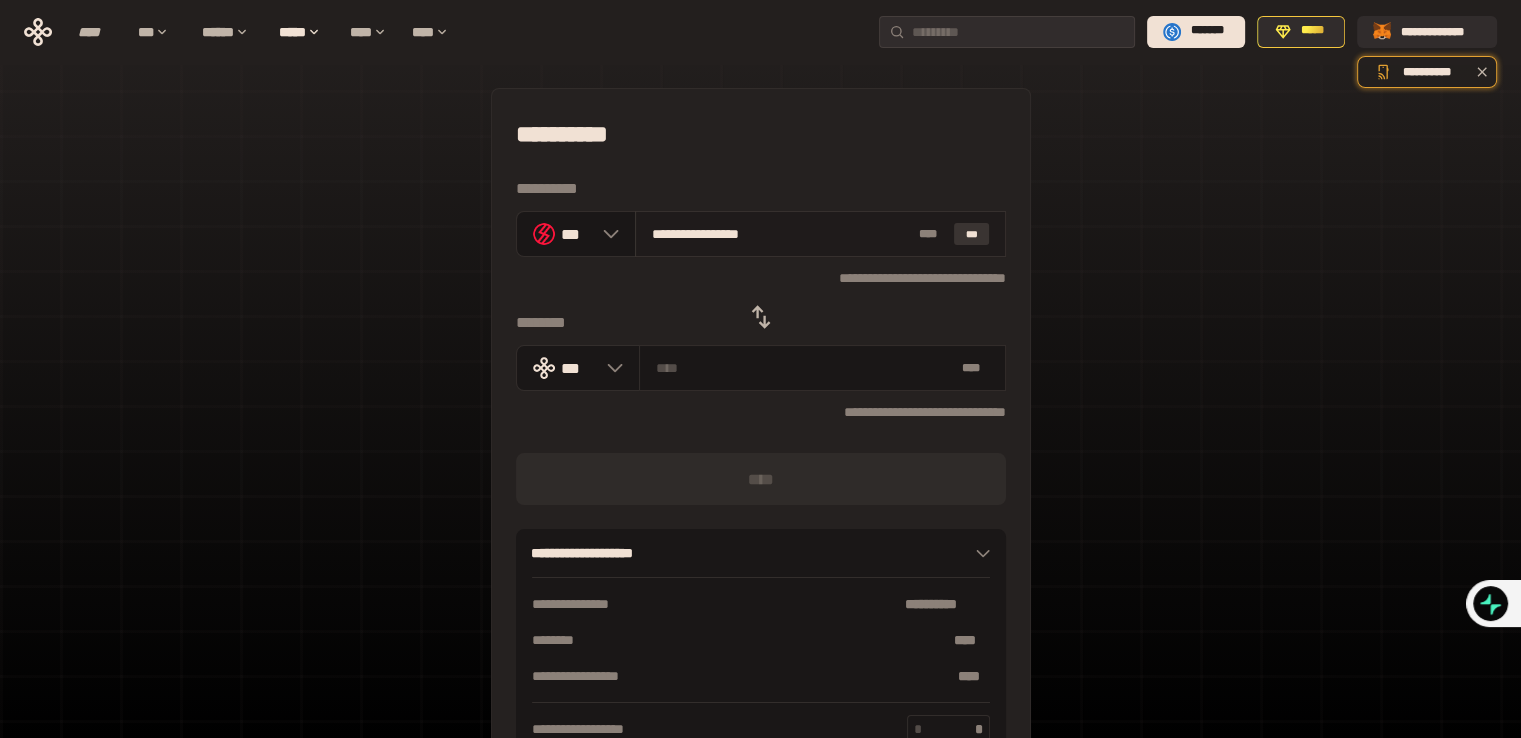 type on "**********" 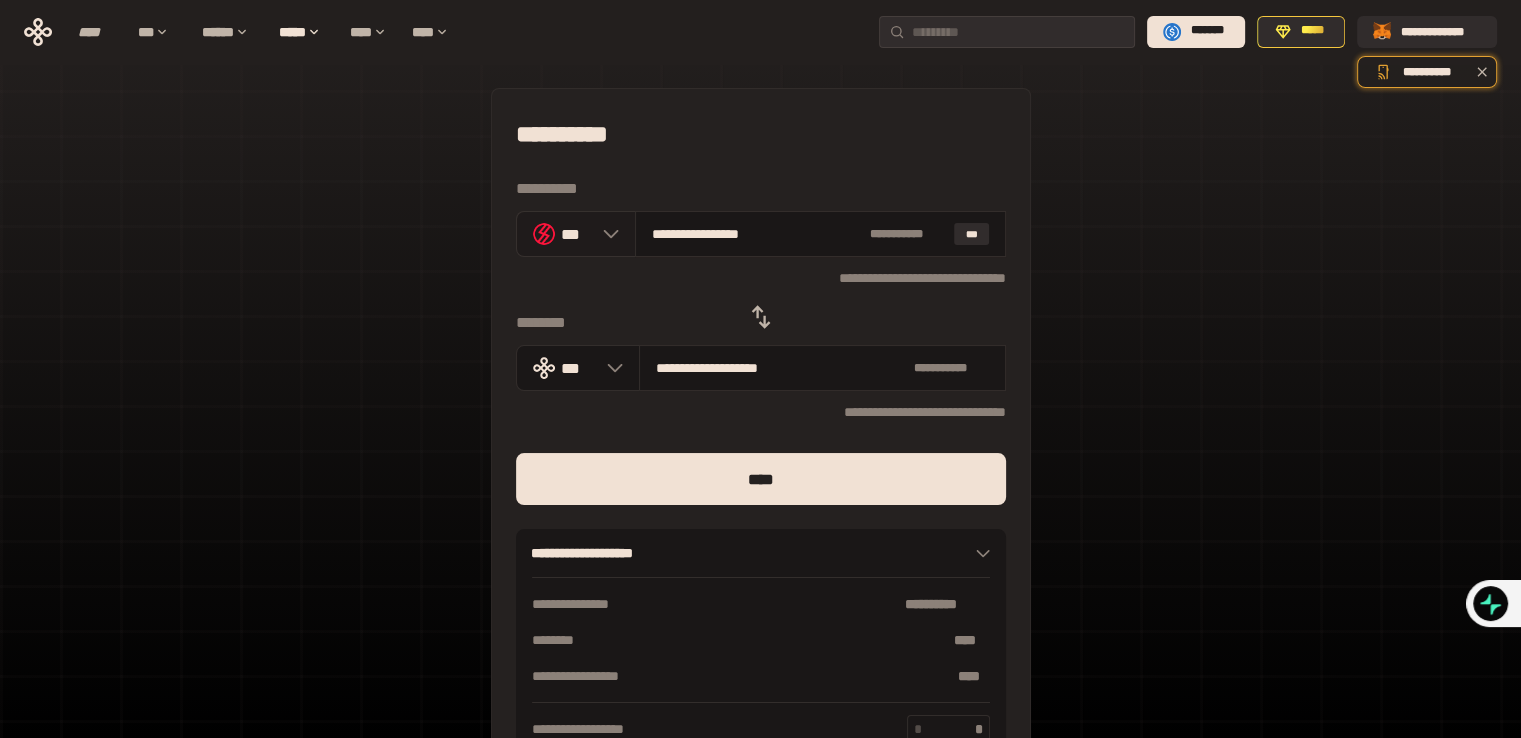 click 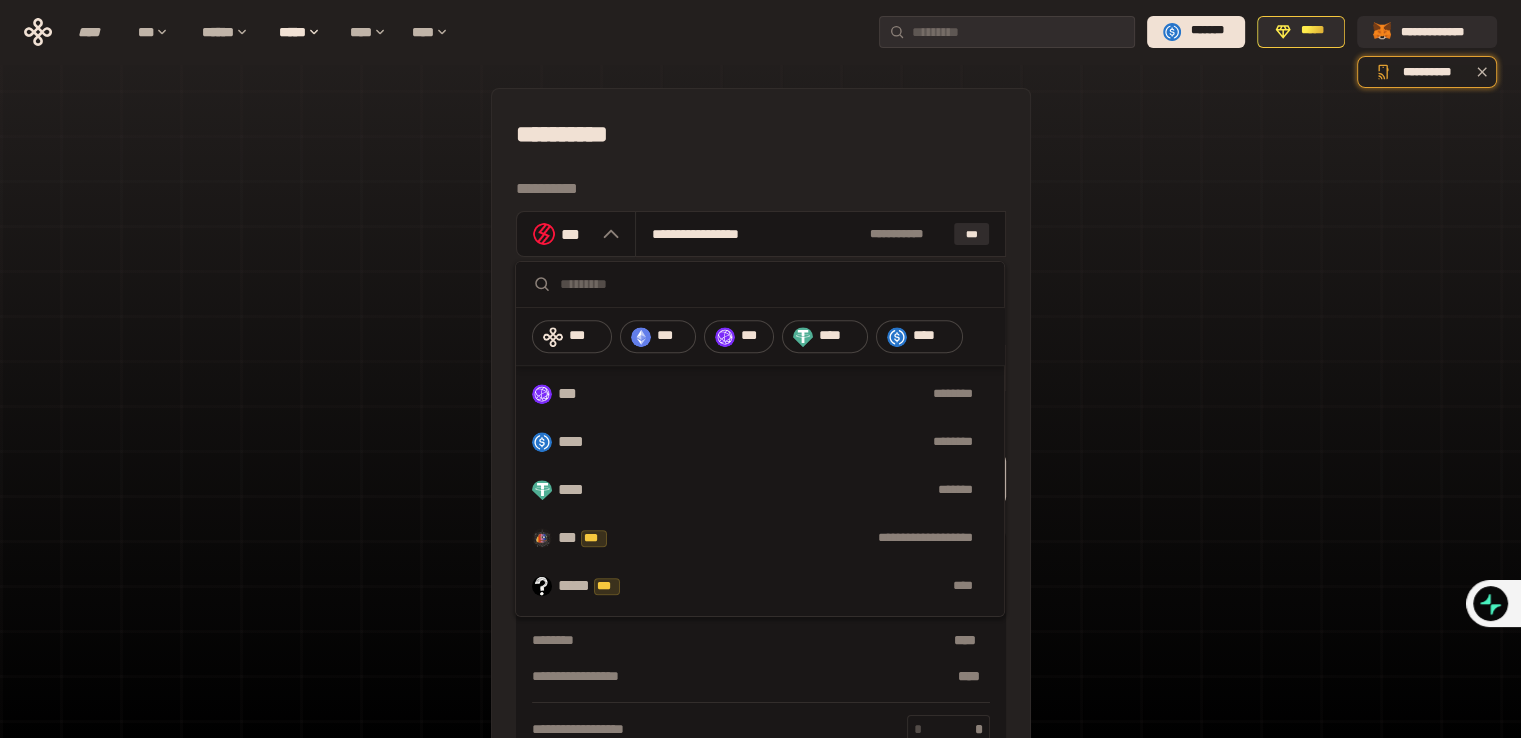 scroll, scrollTop: 1120, scrollLeft: 0, axis: vertical 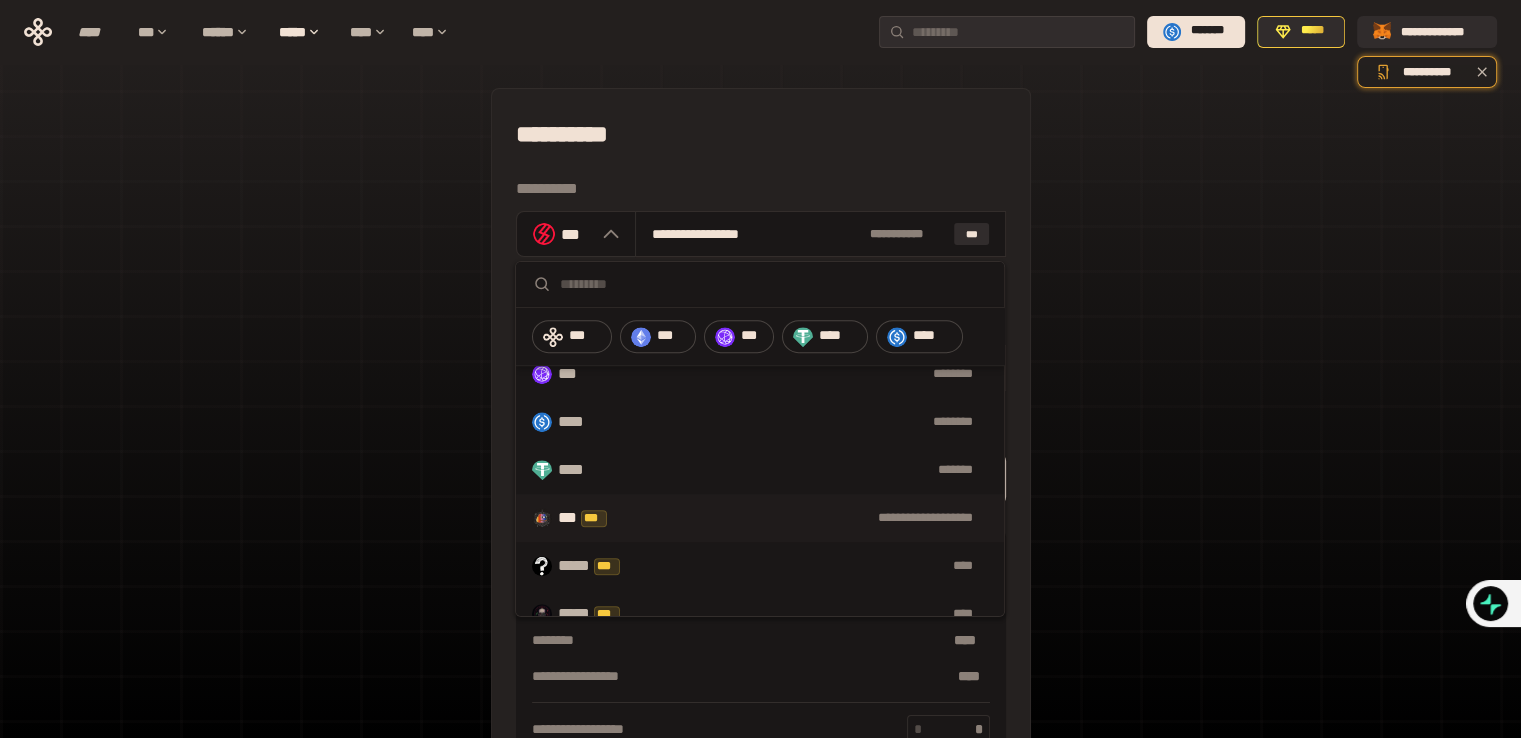 click on "***   ***" at bounding box center [589, 518] 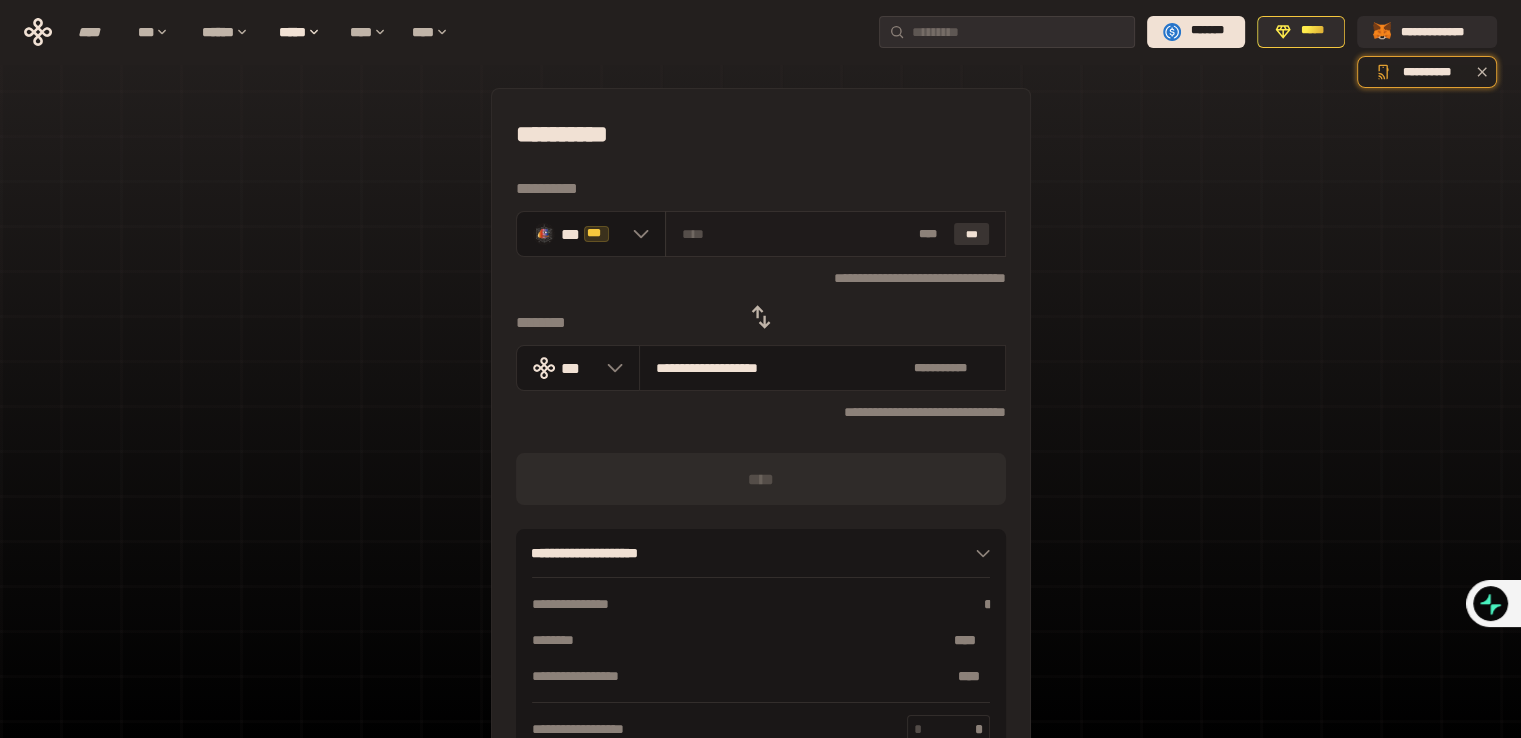 click on "***" at bounding box center [972, 234] 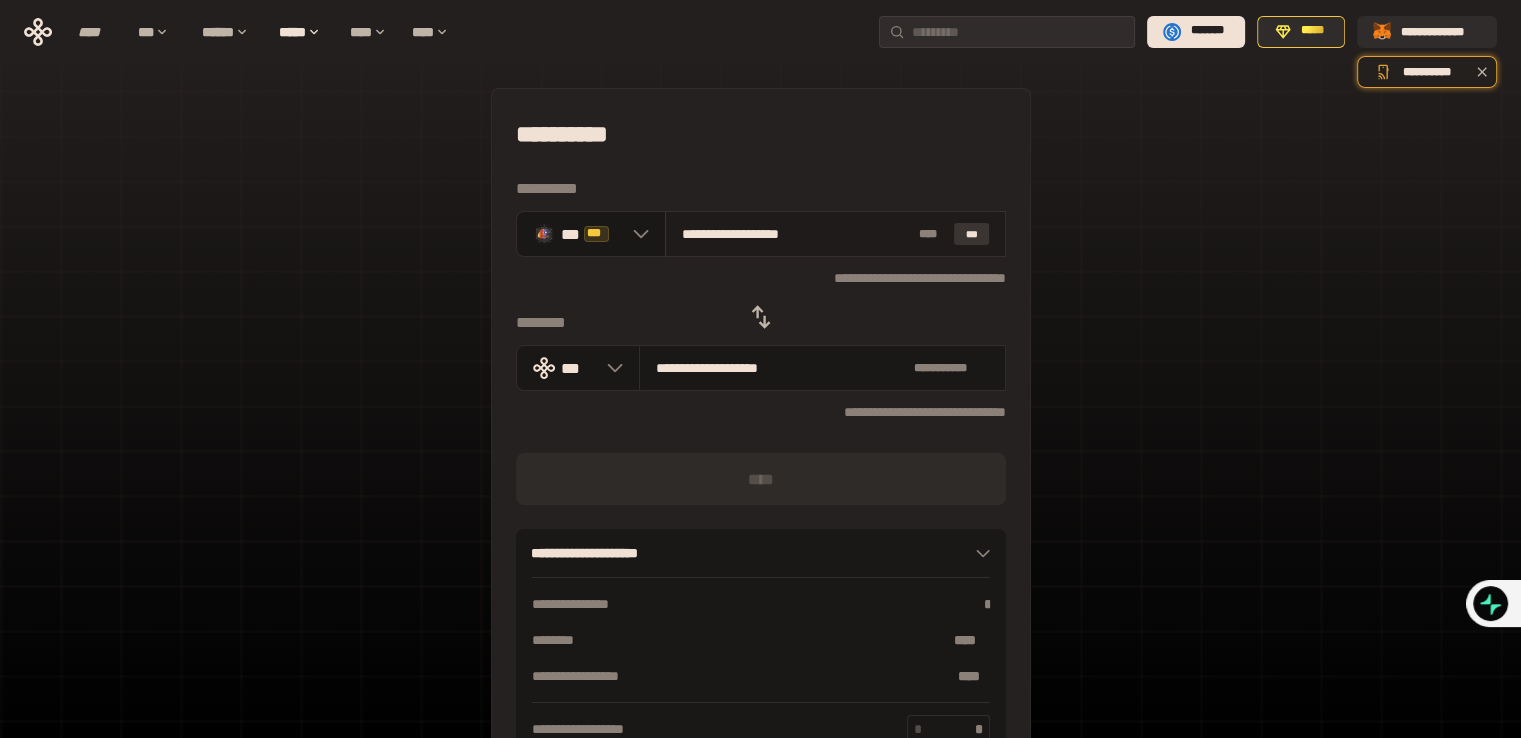 type on "**********" 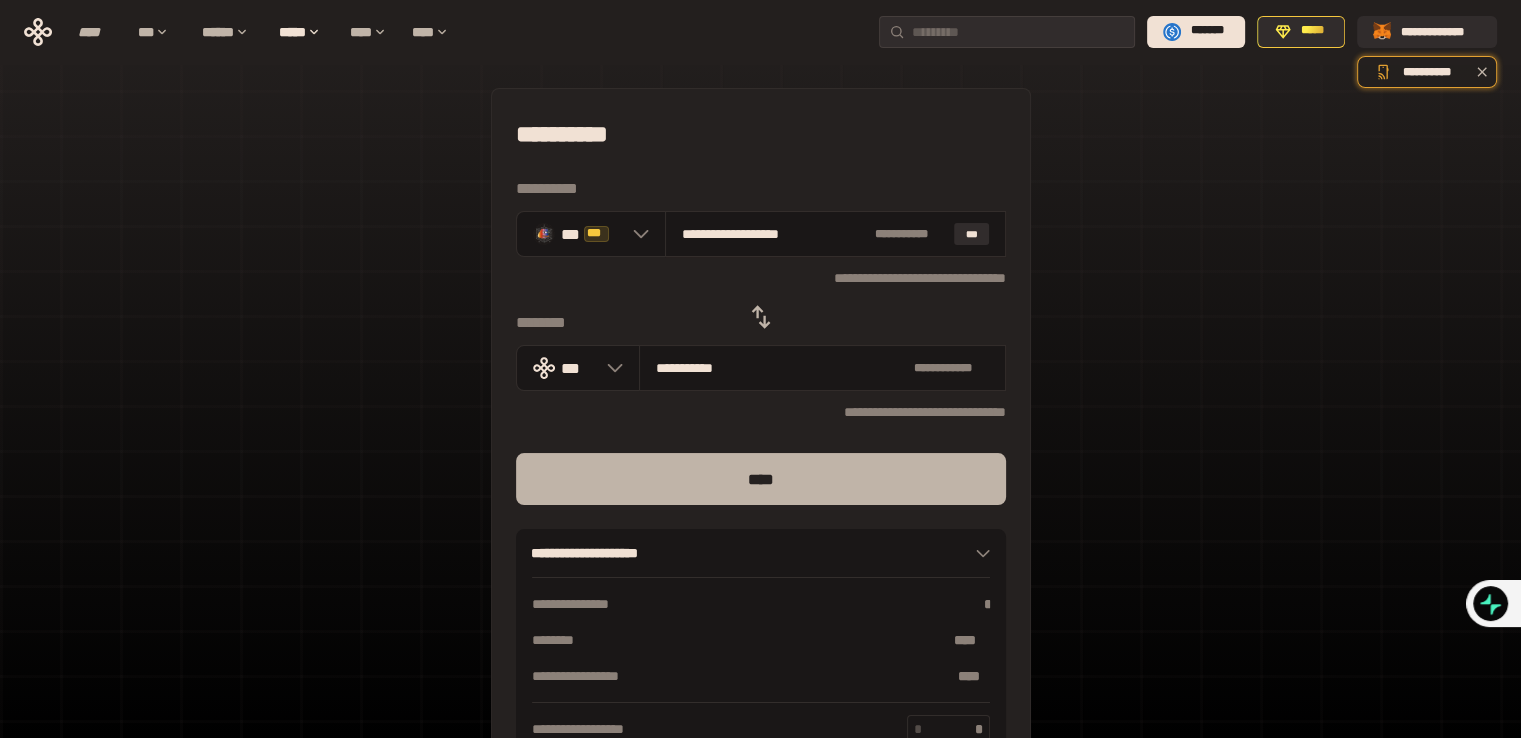 click on "****" at bounding box center (761, 479) 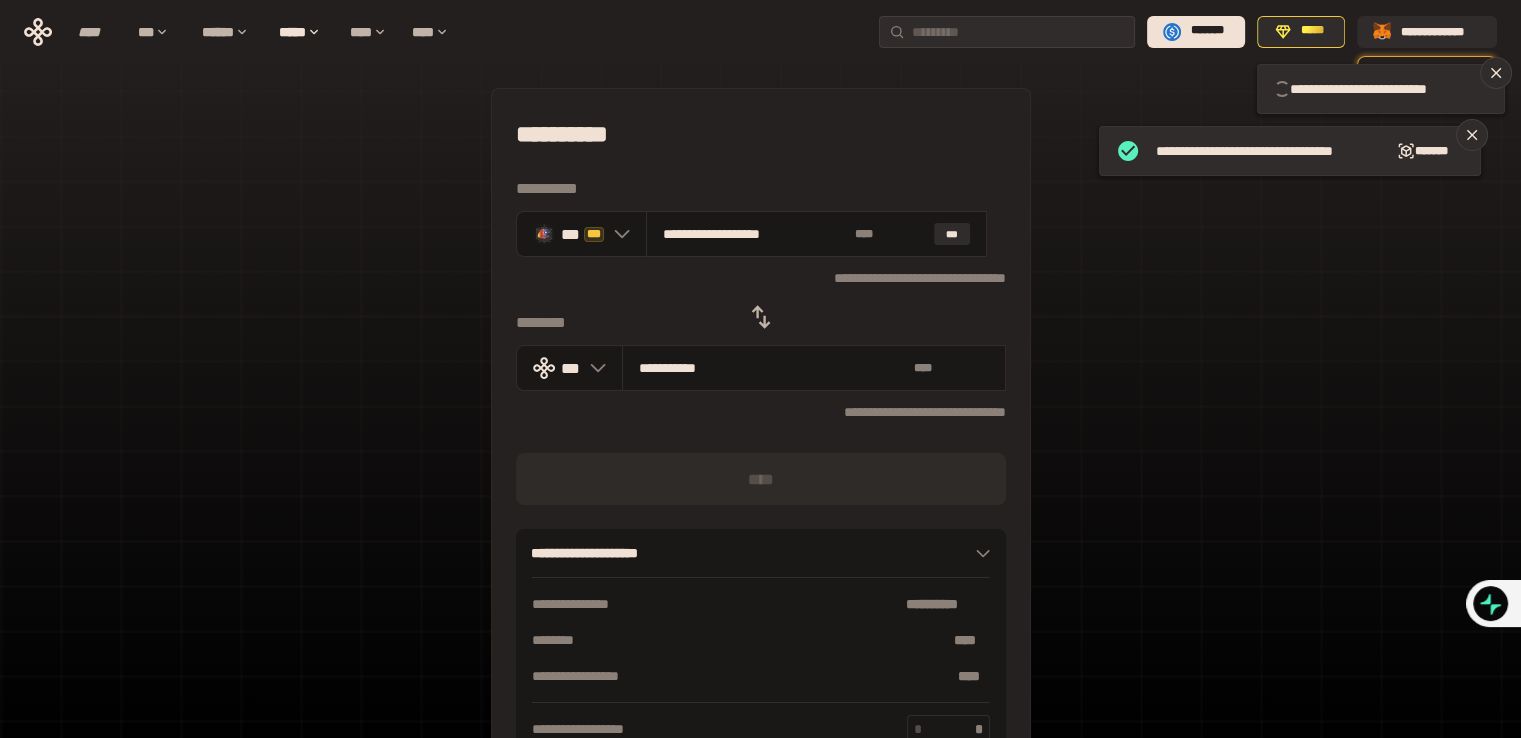 type 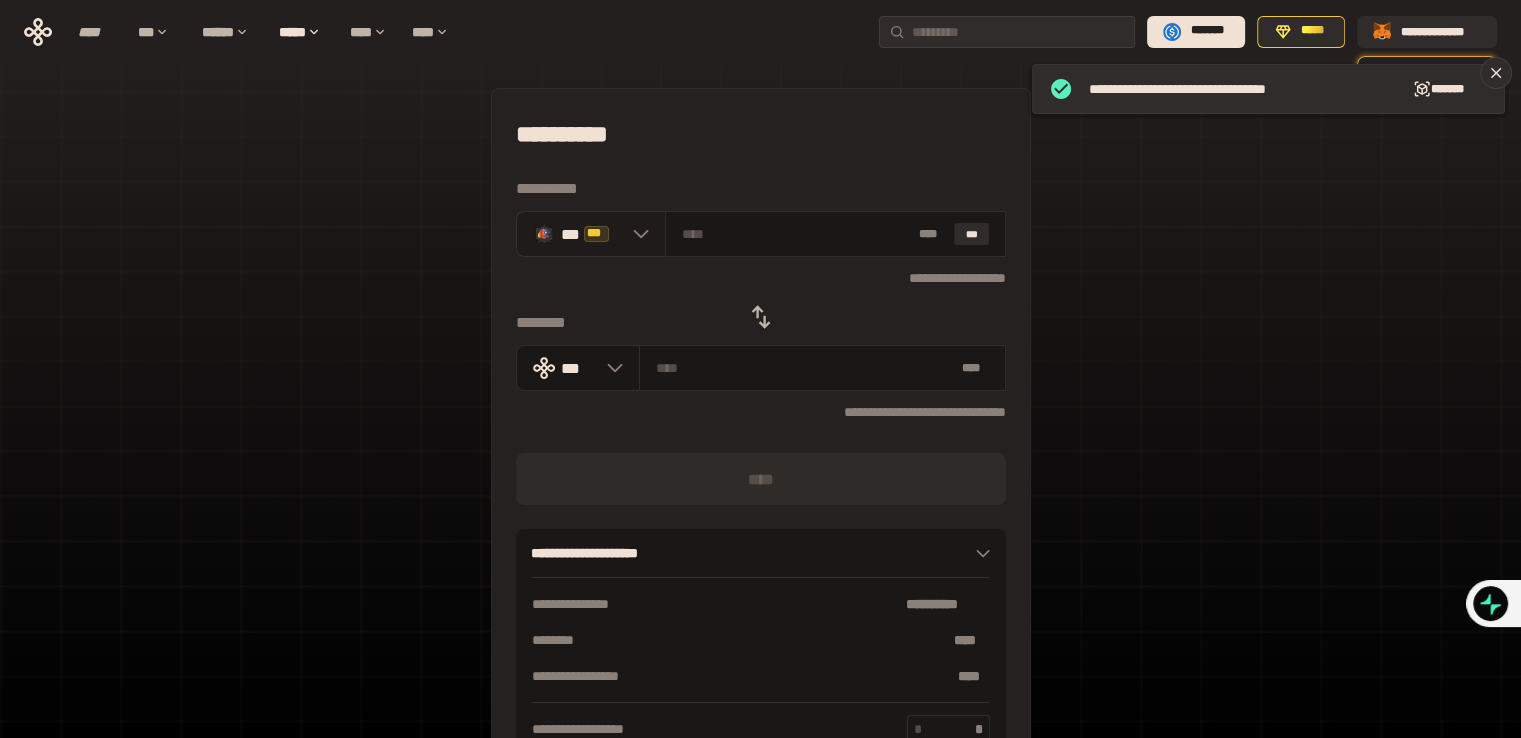 click 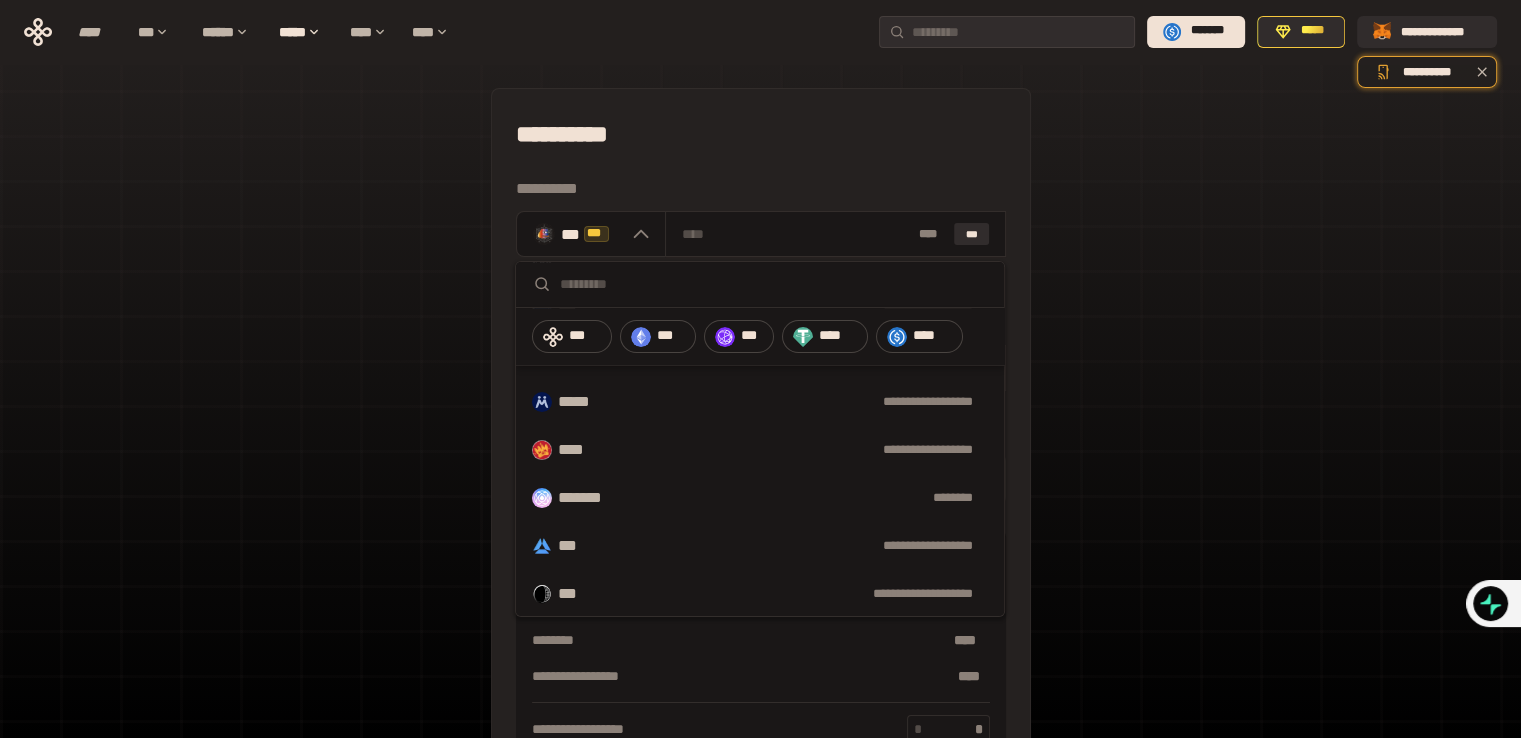 scroll, scrollTop: 520, scrollLeft: 0, axis: vertical 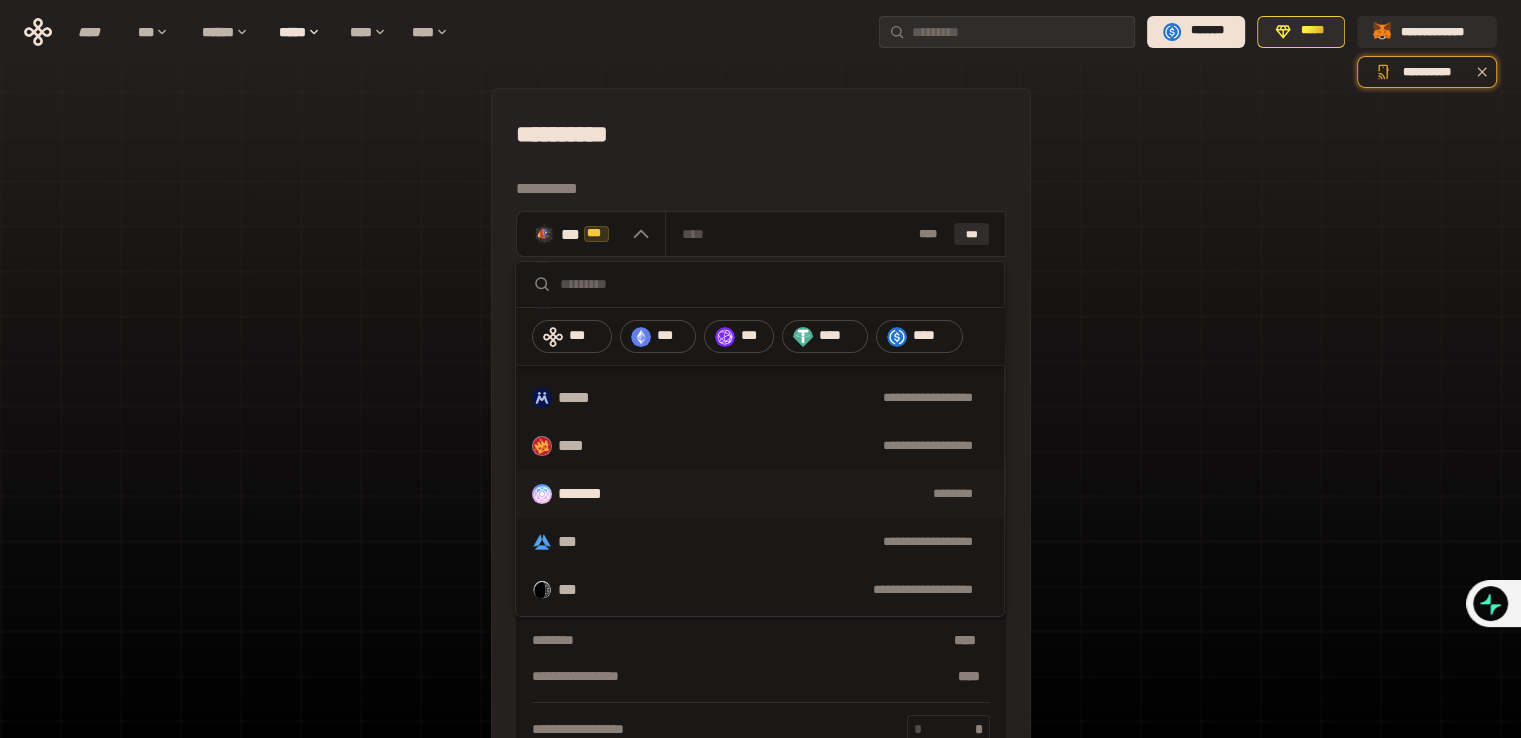 click on "********" at bounding box center [806, 494] 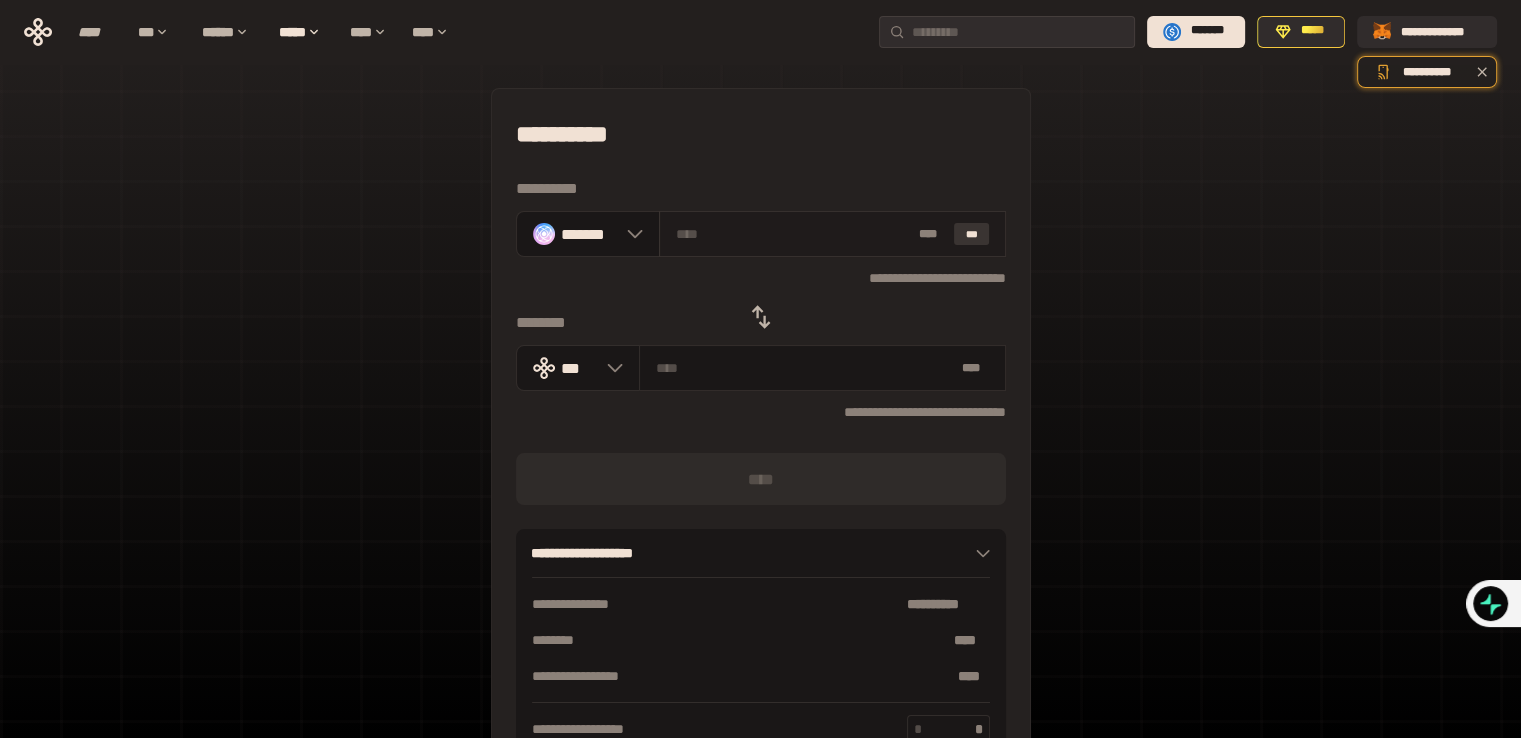 click on "***" at bounding box center (972, 234) 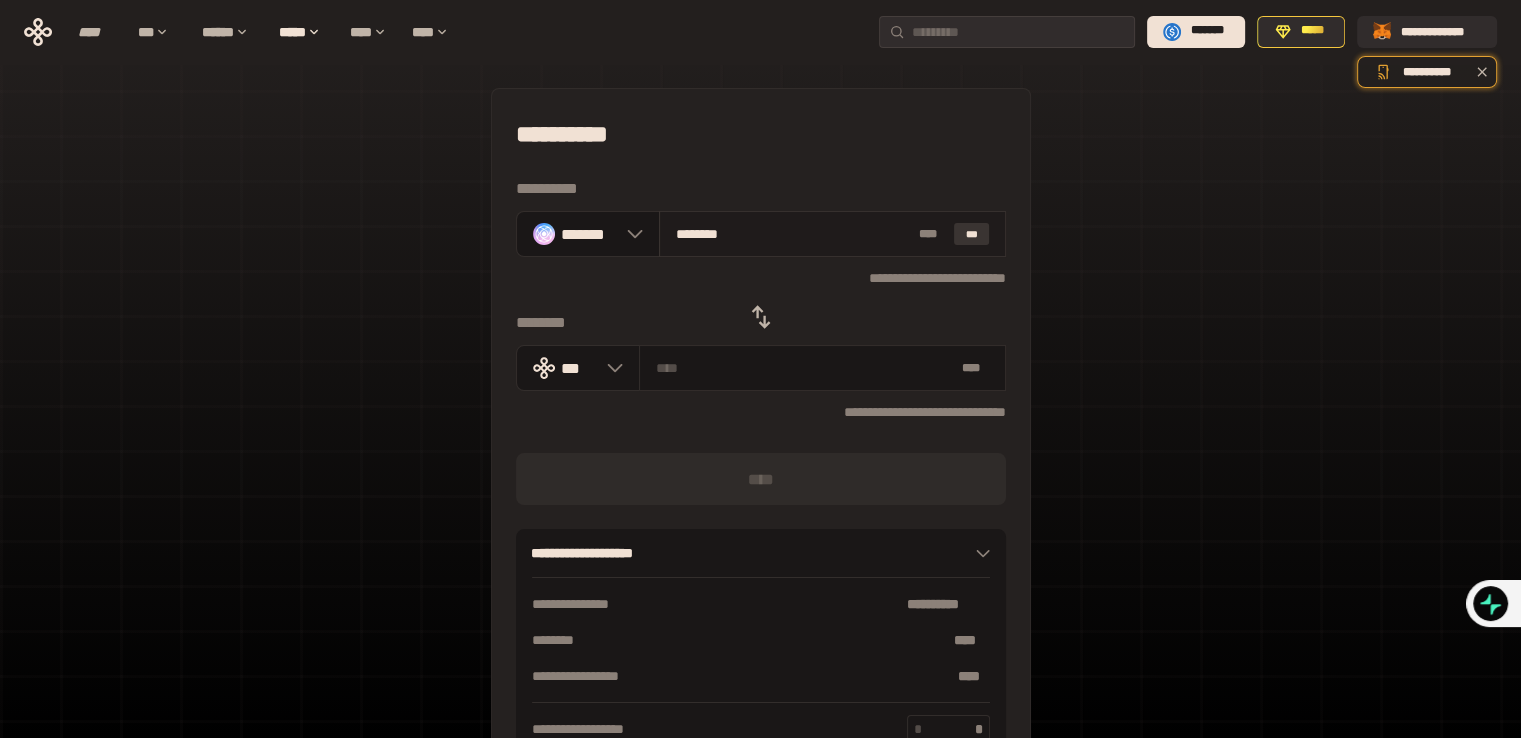 type on "**********" 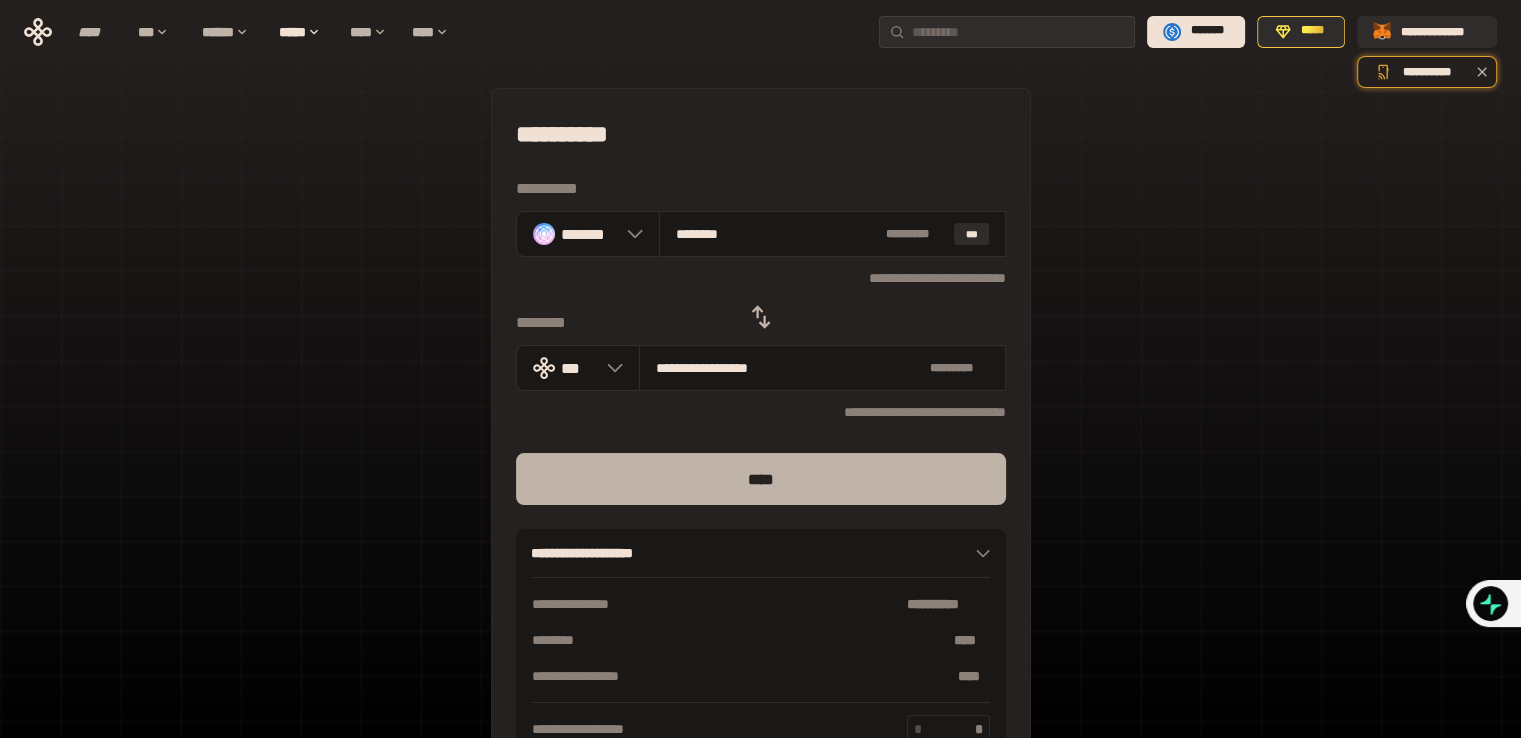 click on "****" at bounding box center (761, 479) 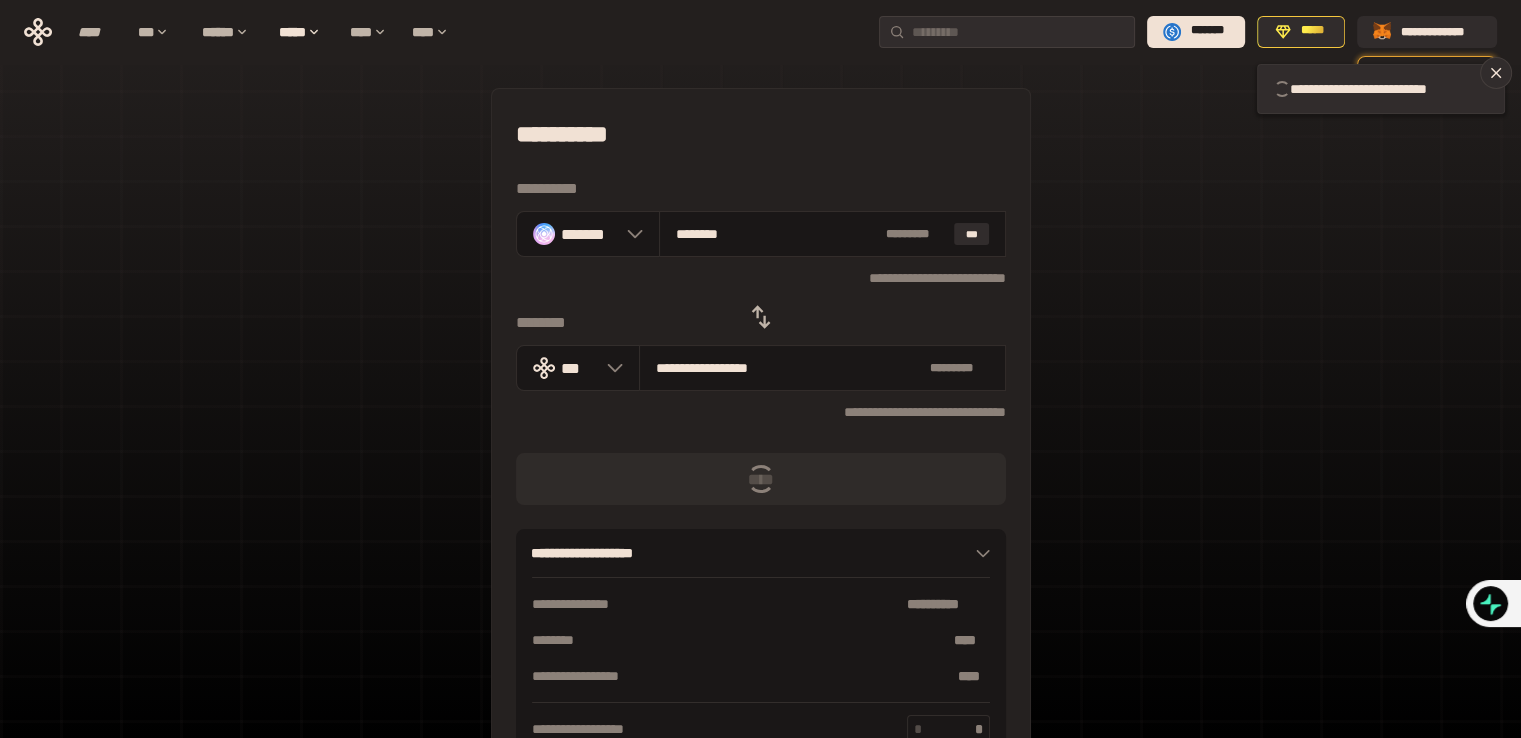 type 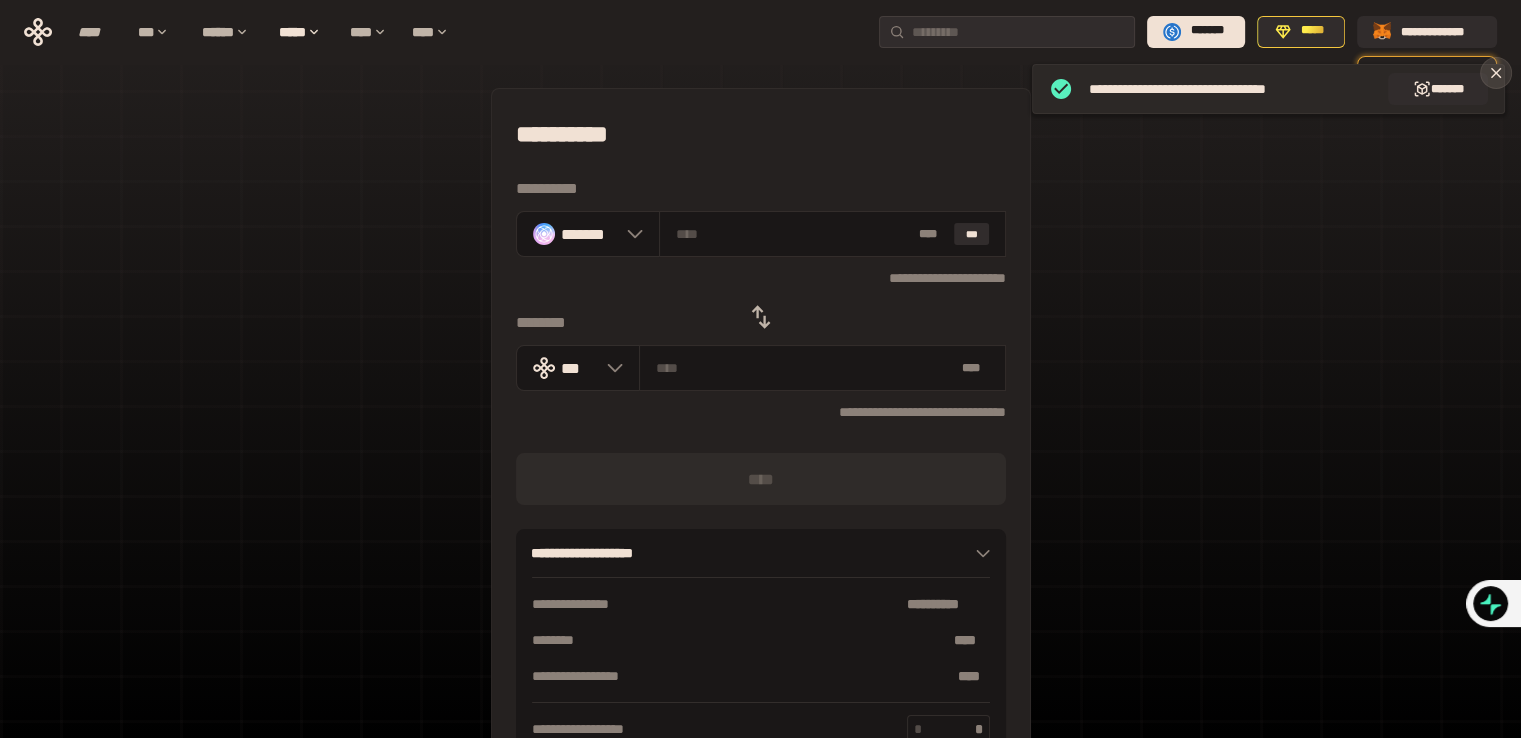 click 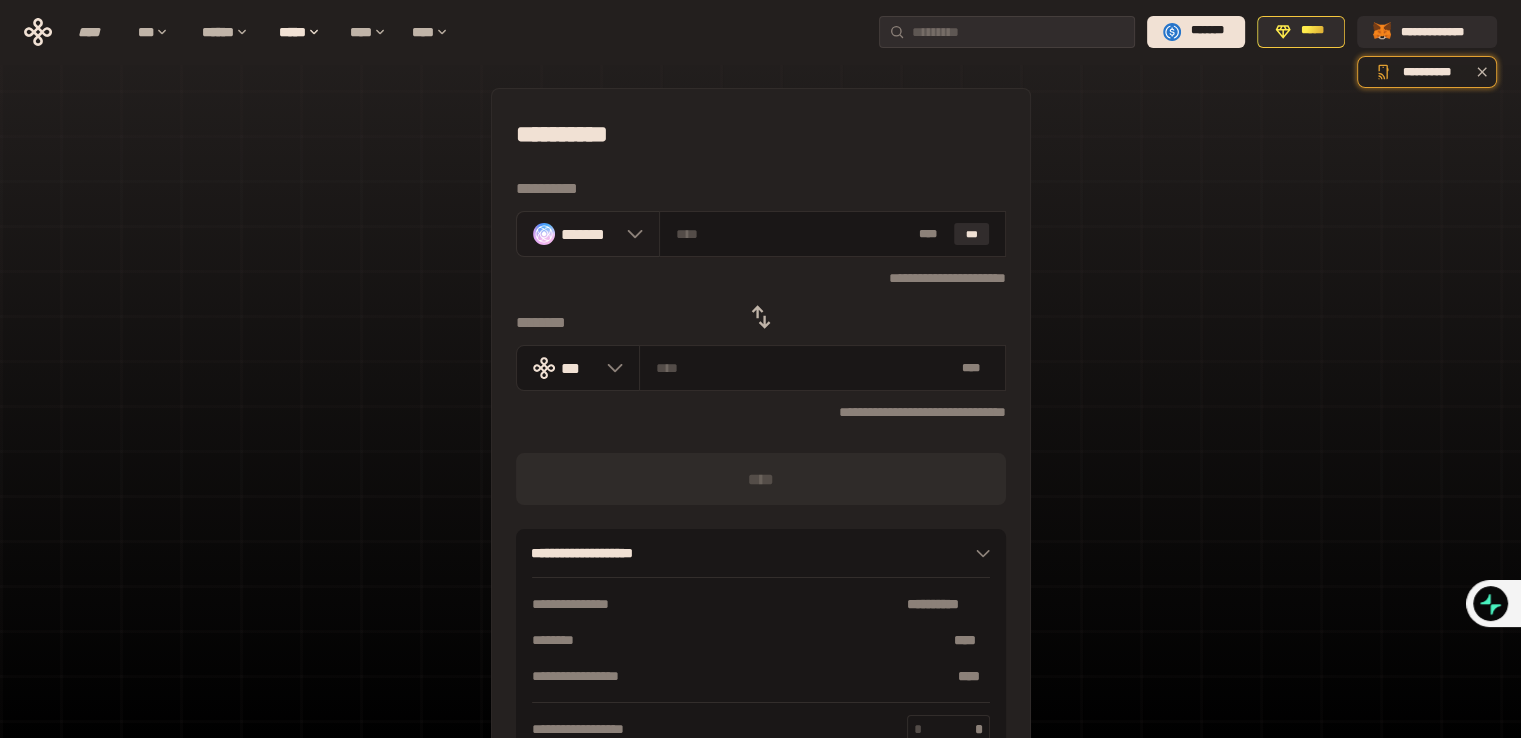 click on "*******" at bounding box center [588, 234] 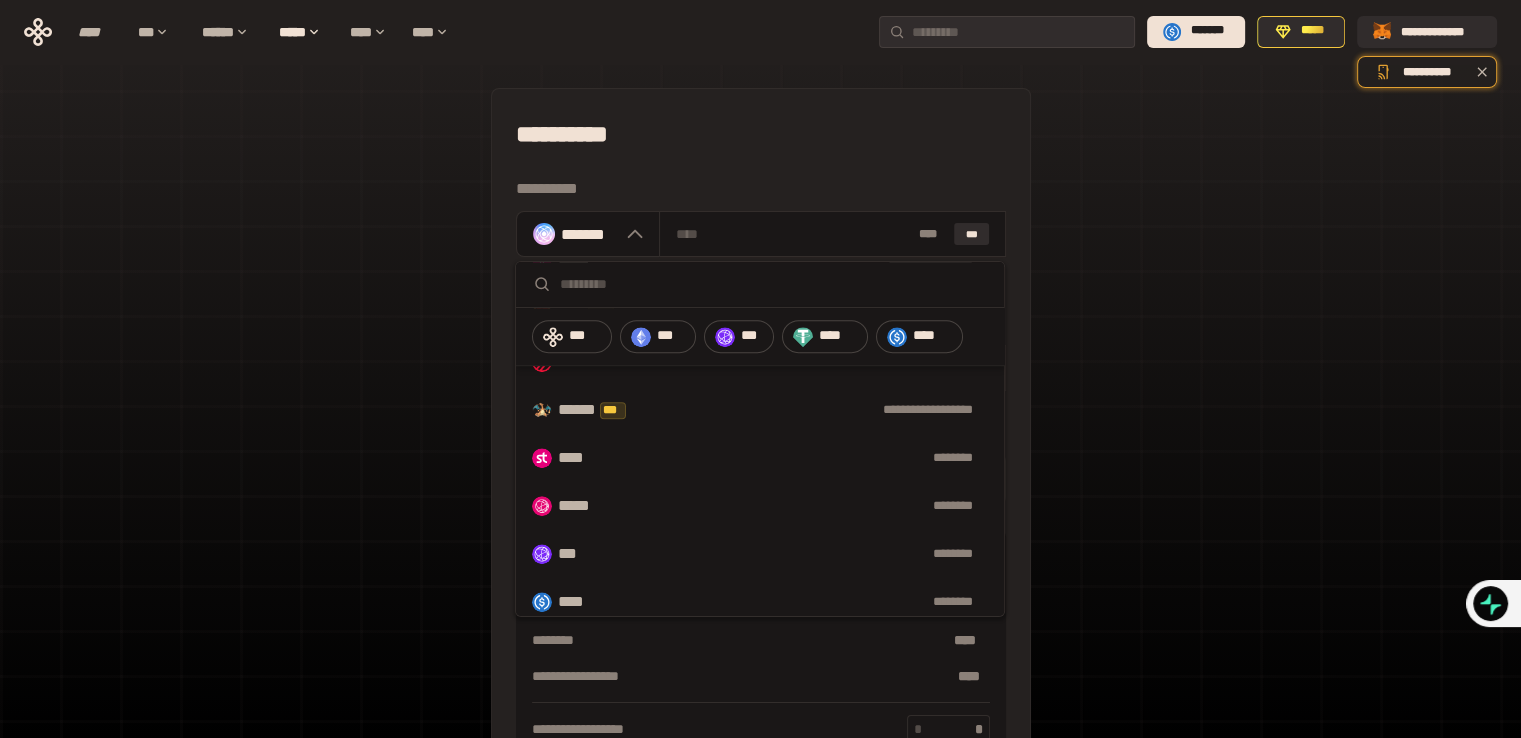 scroll, scrollTop: 932, scrollLeft: 0, axis: vertical 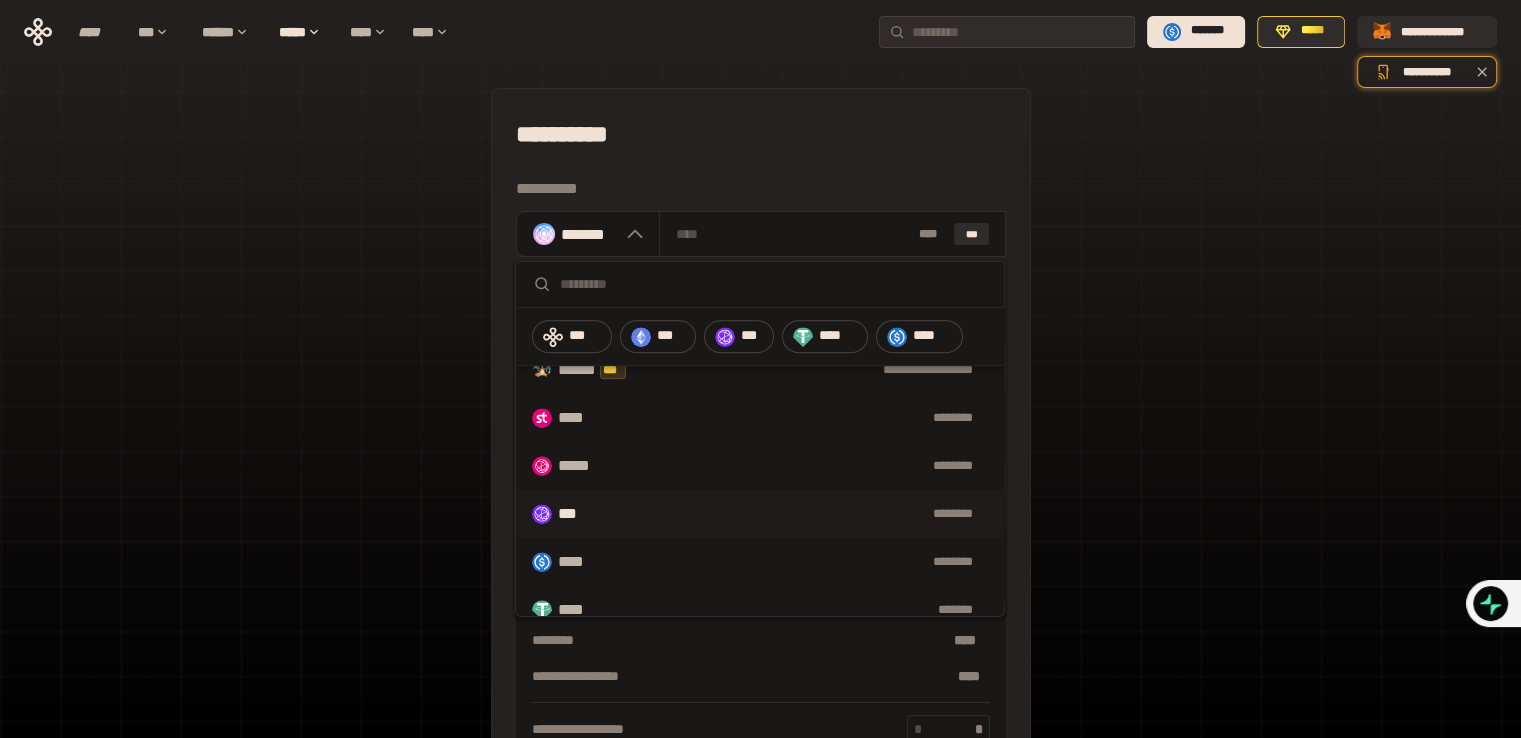 click on "*** ********" at bounding box center [760, 514] 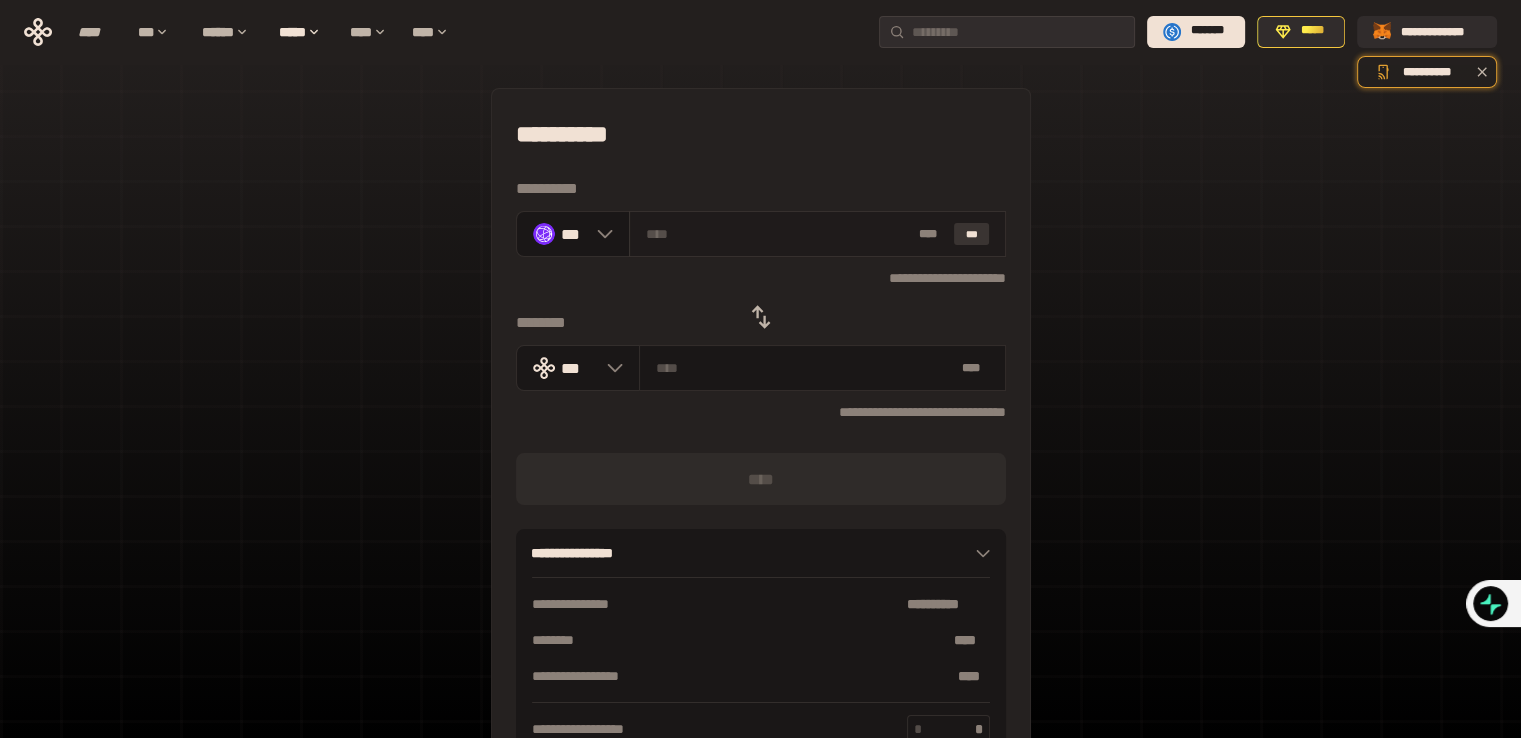 click on "***" at bounding box center (972, 234) 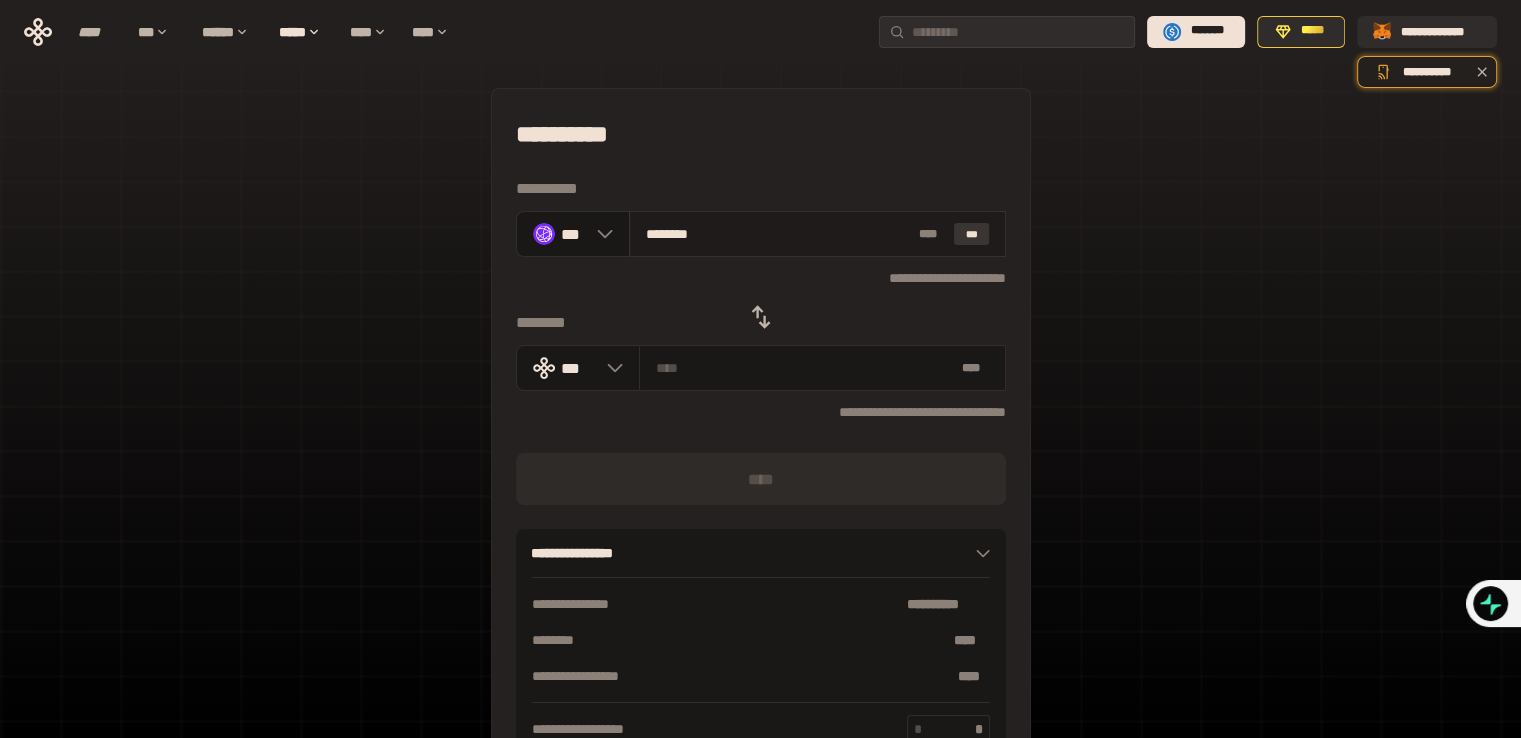 type on "**********" 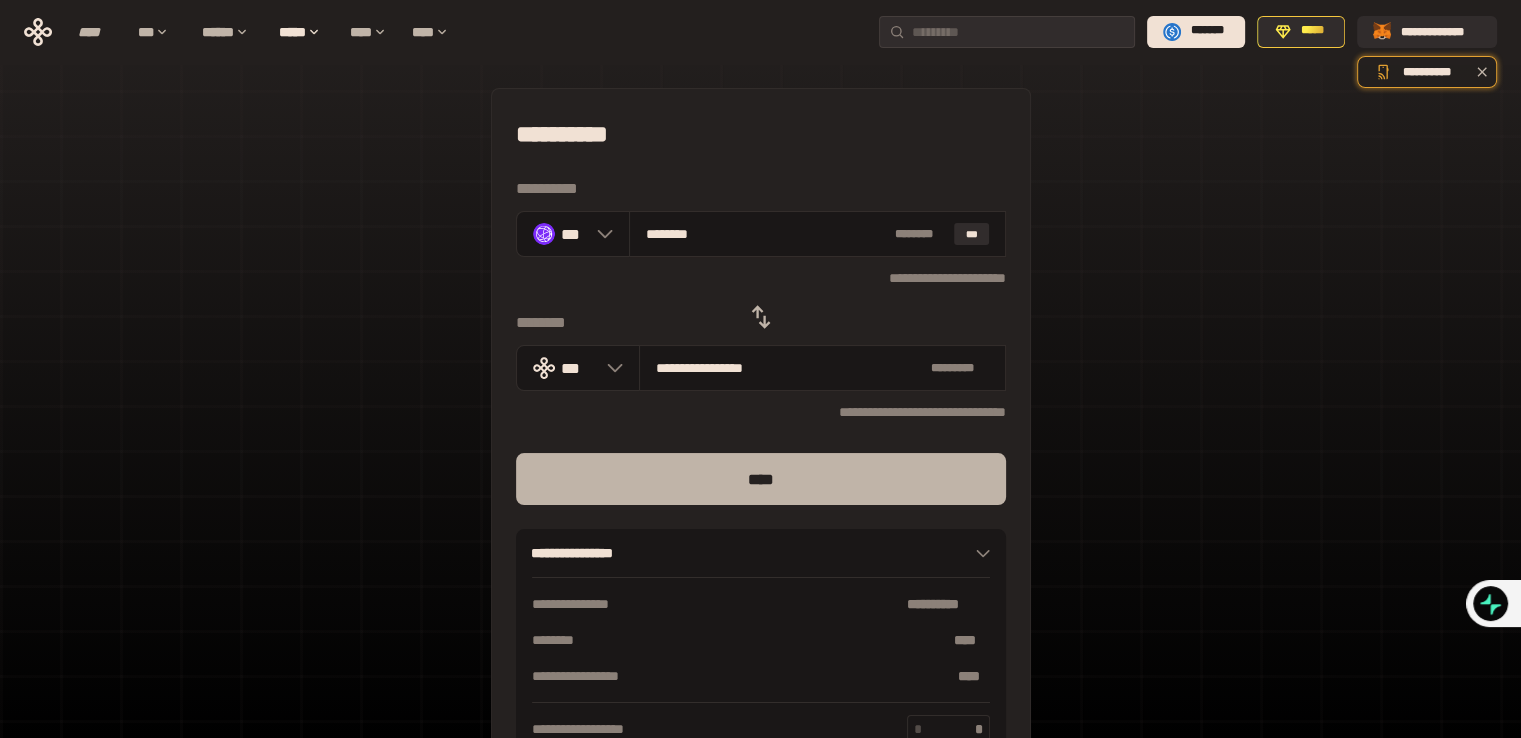 click on "****" at bounding box center (761, 479) 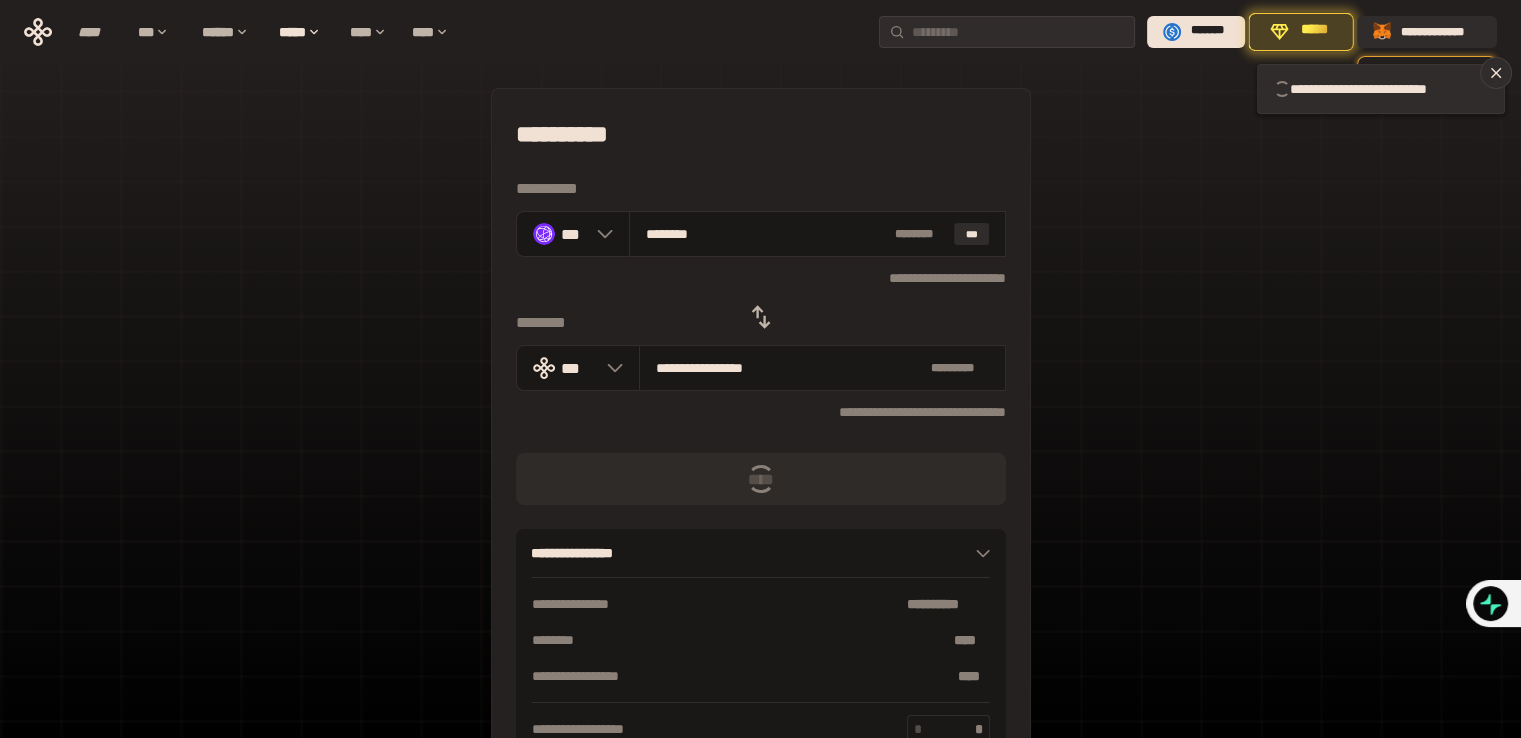 type 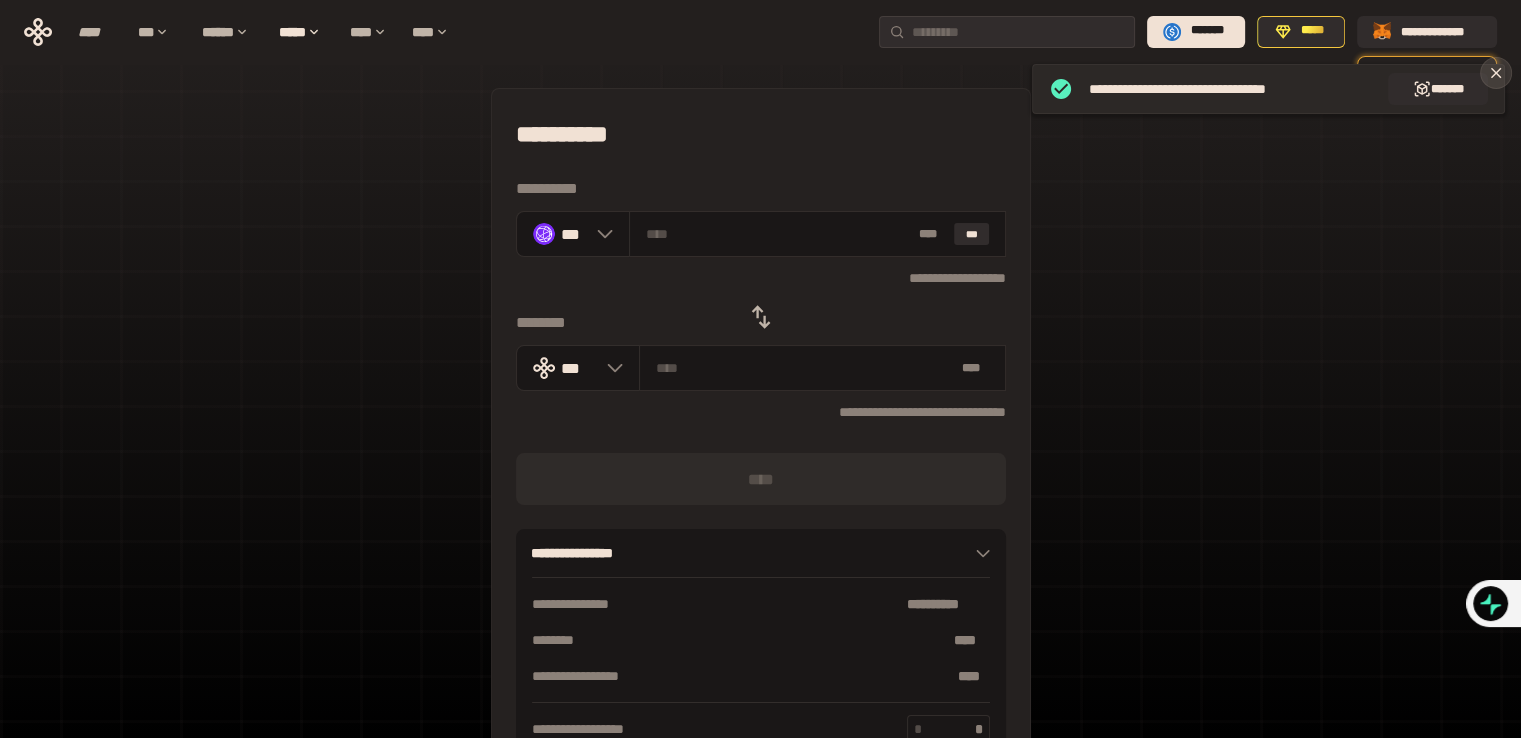 click 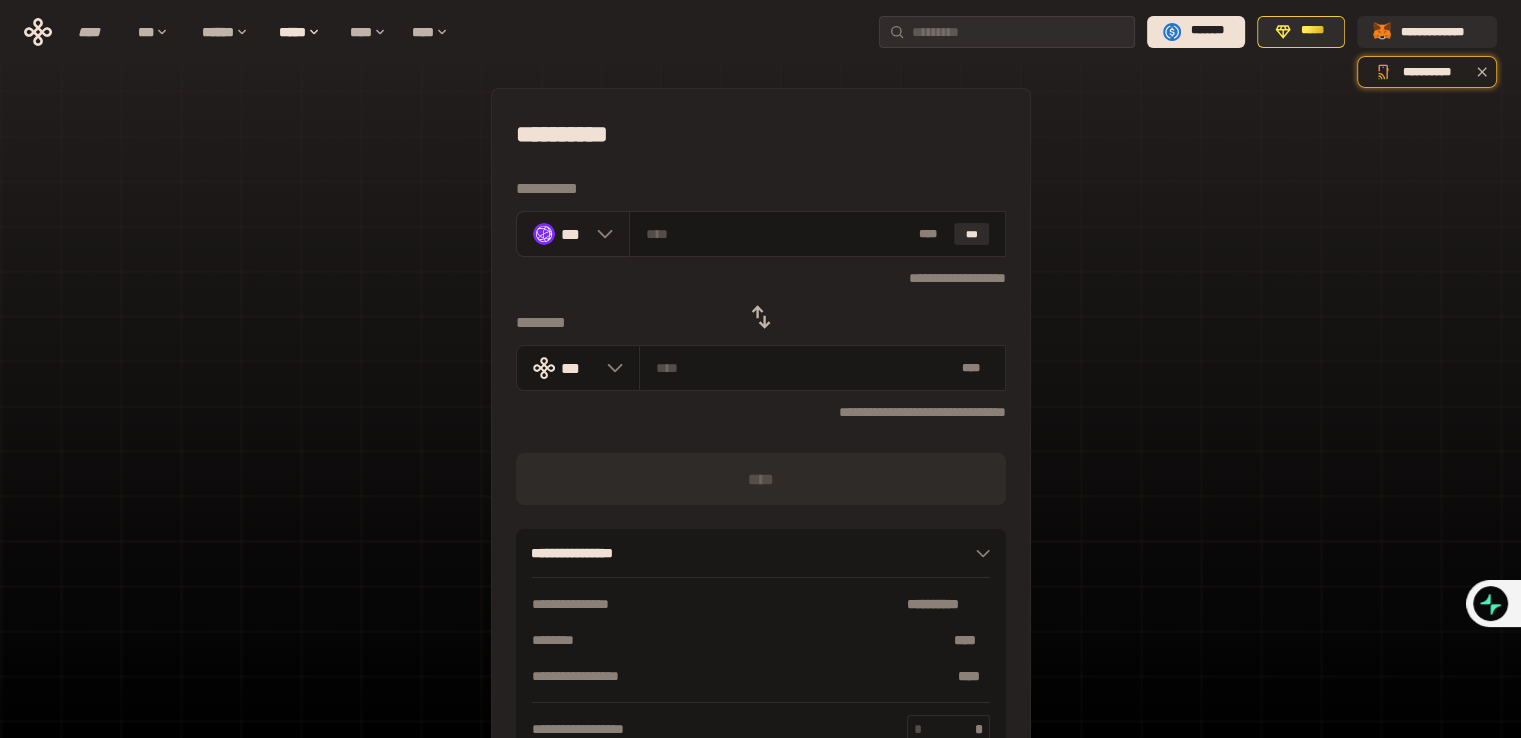 click 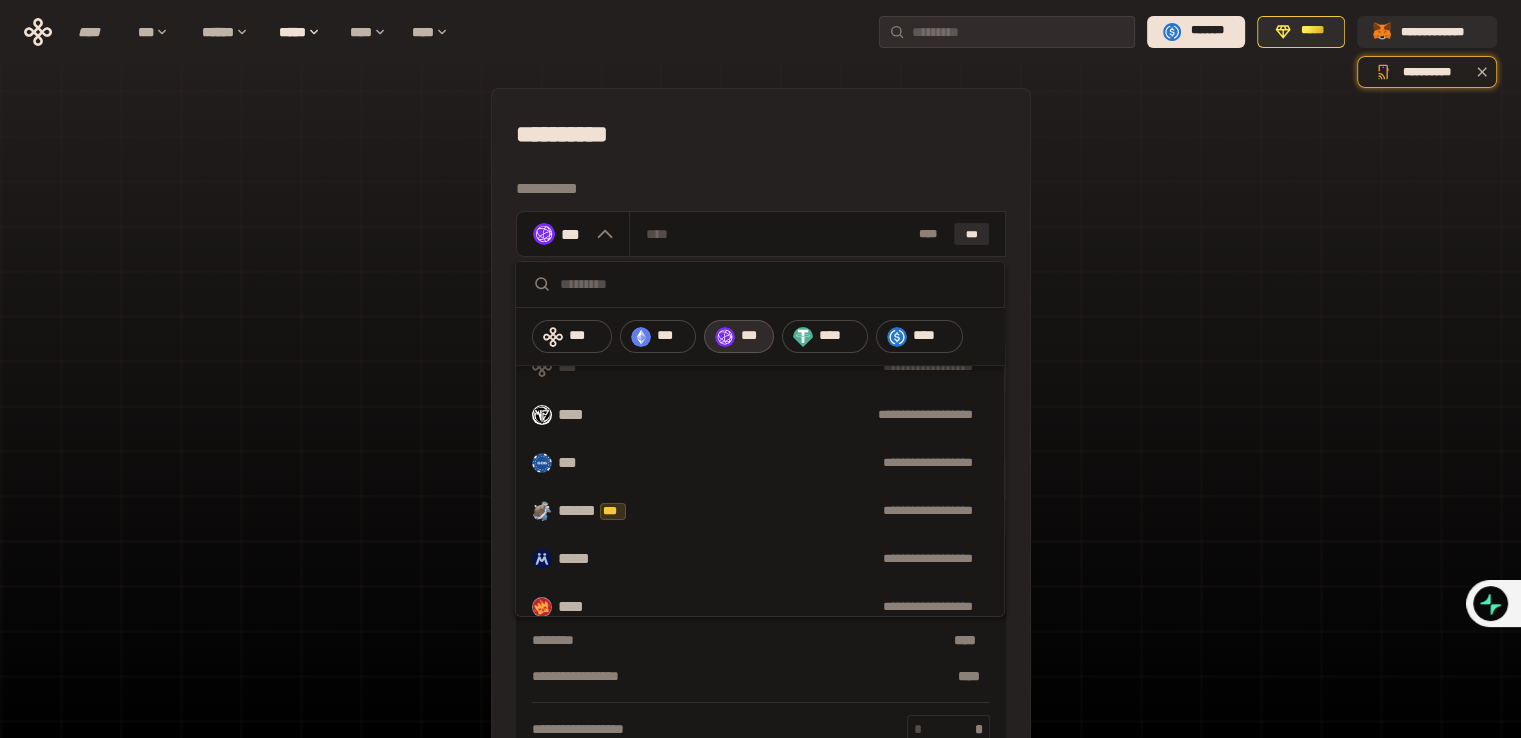 scroll, scrollTop: 360, scrollLeft: 0, axis: vertical 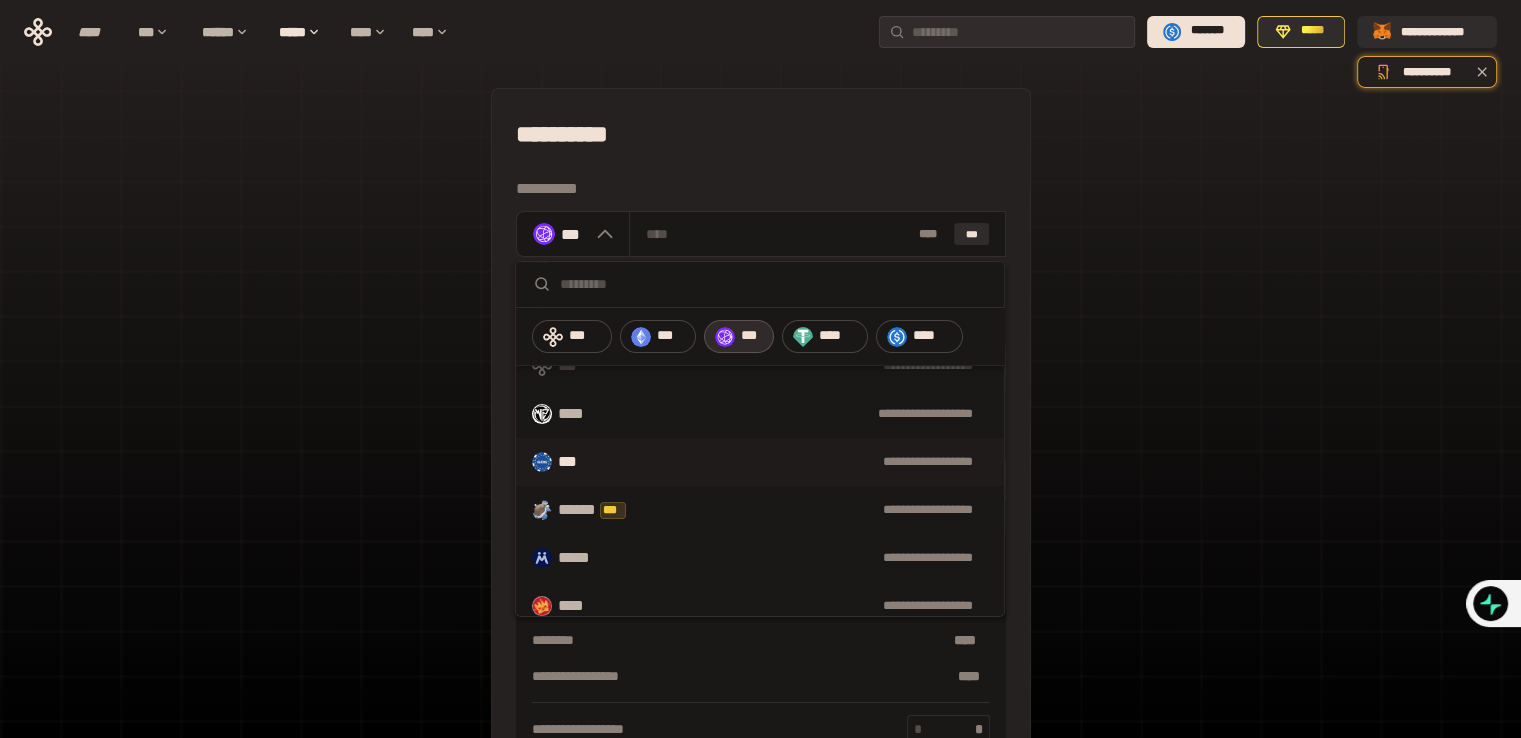 click on "**********" at bounding box center [795, 462] 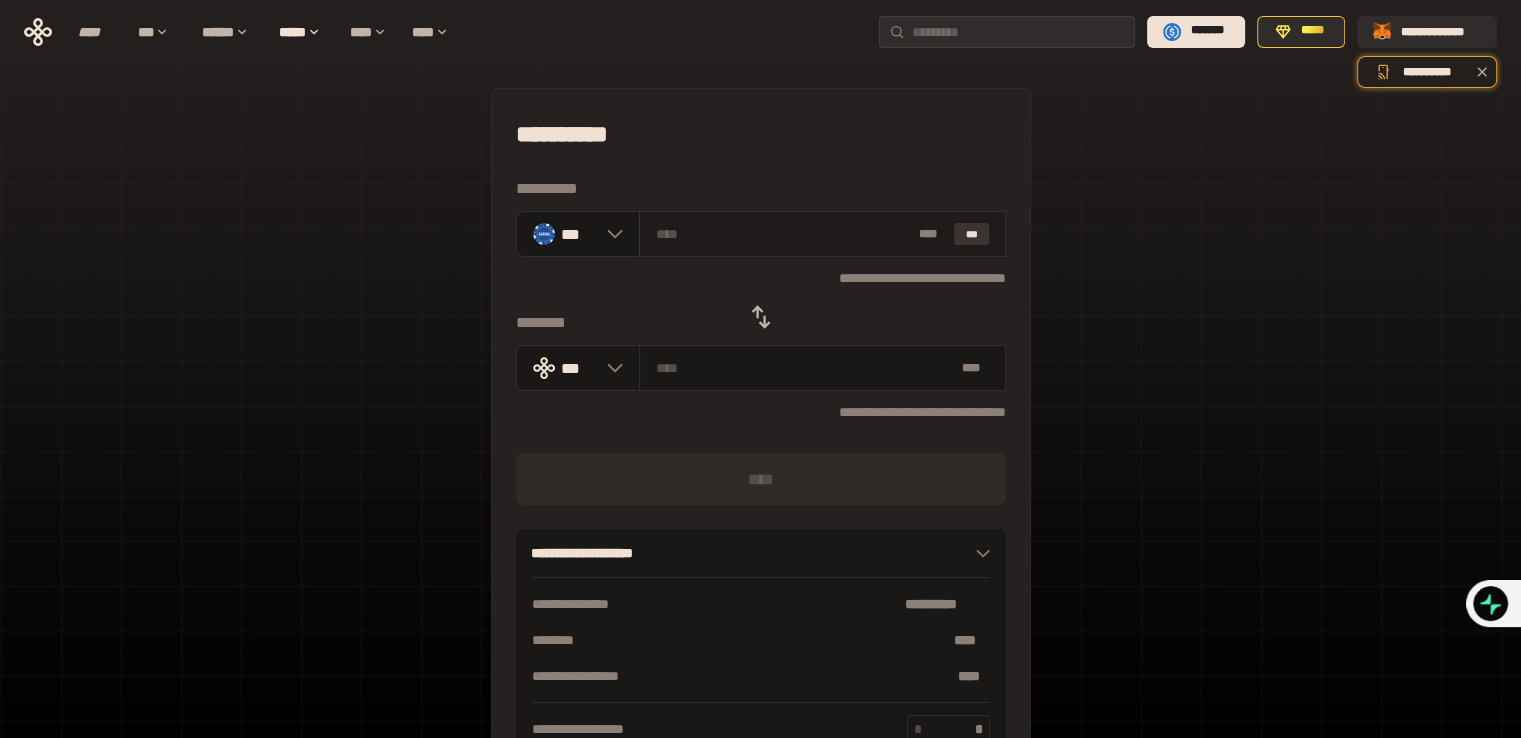 click on "***" at bounding box center (972, 234) 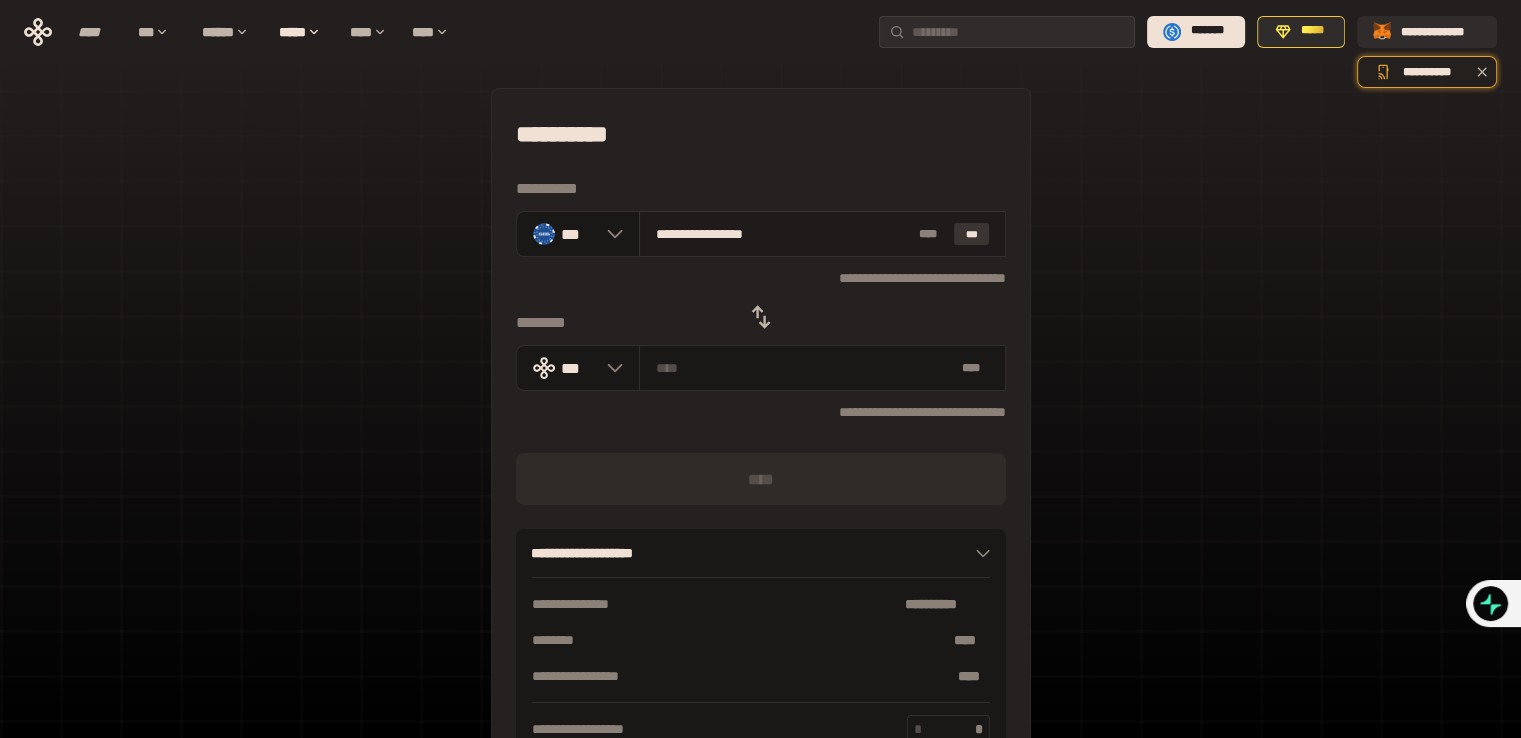 type on "**********" 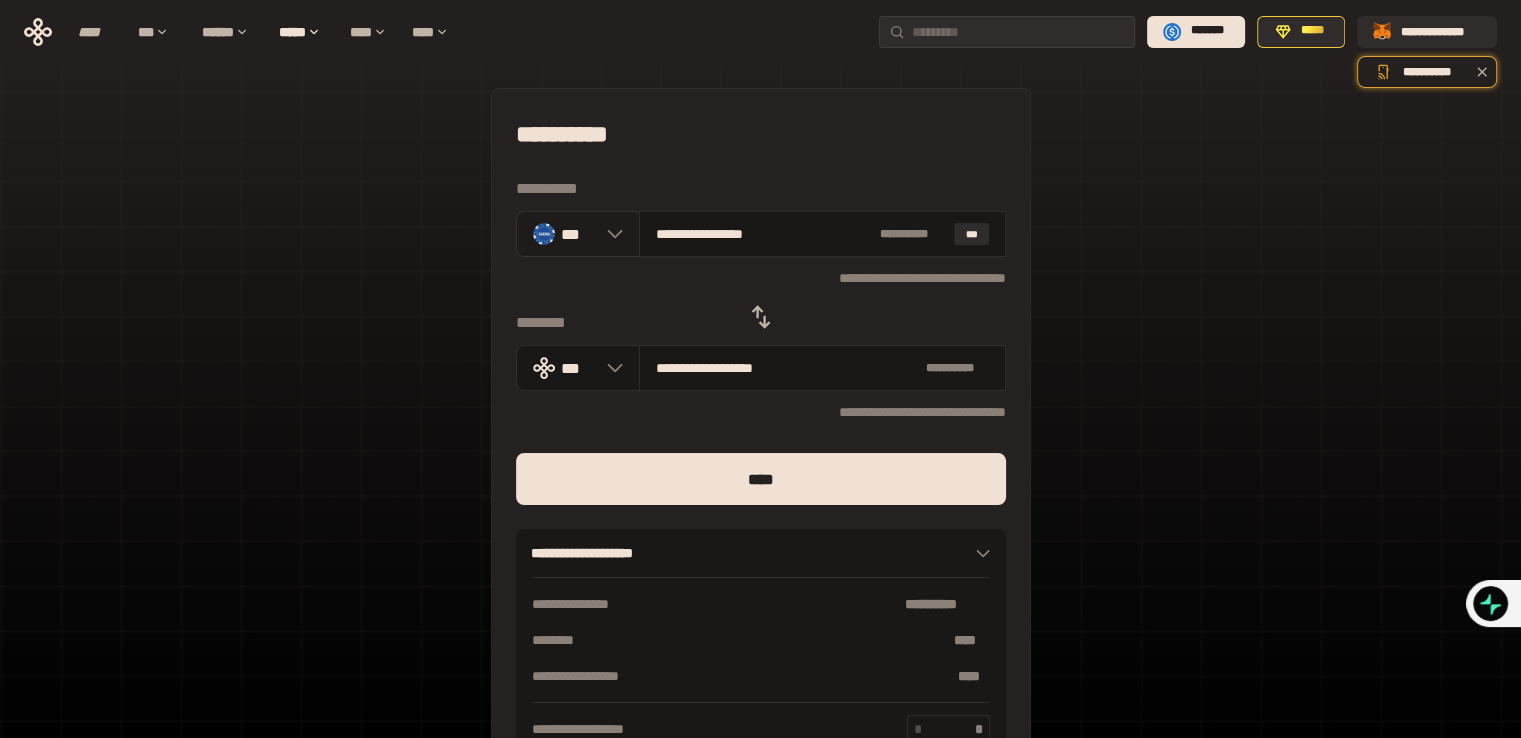 click 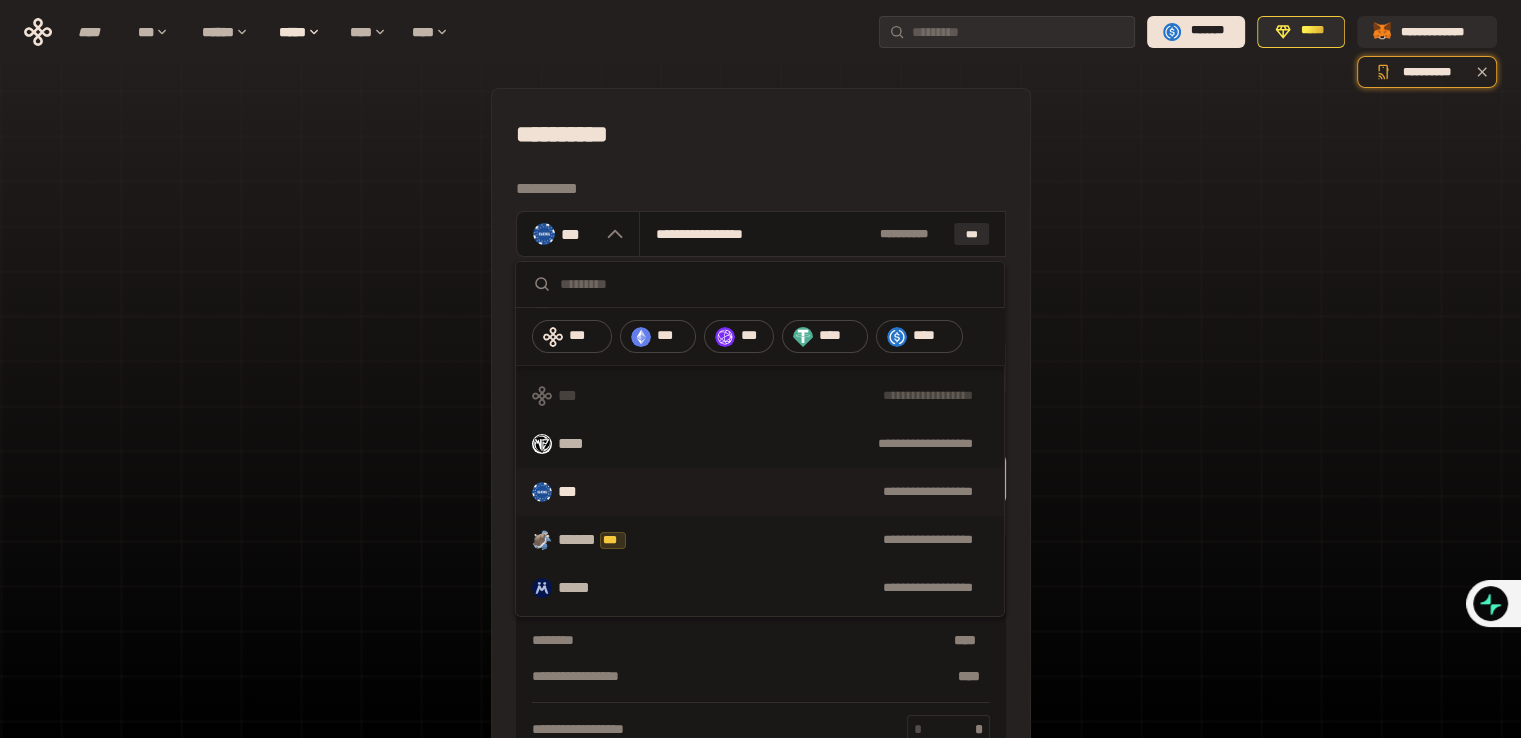 scroll, scrollTop: 360, scrollLeft: 0, axis: vertical 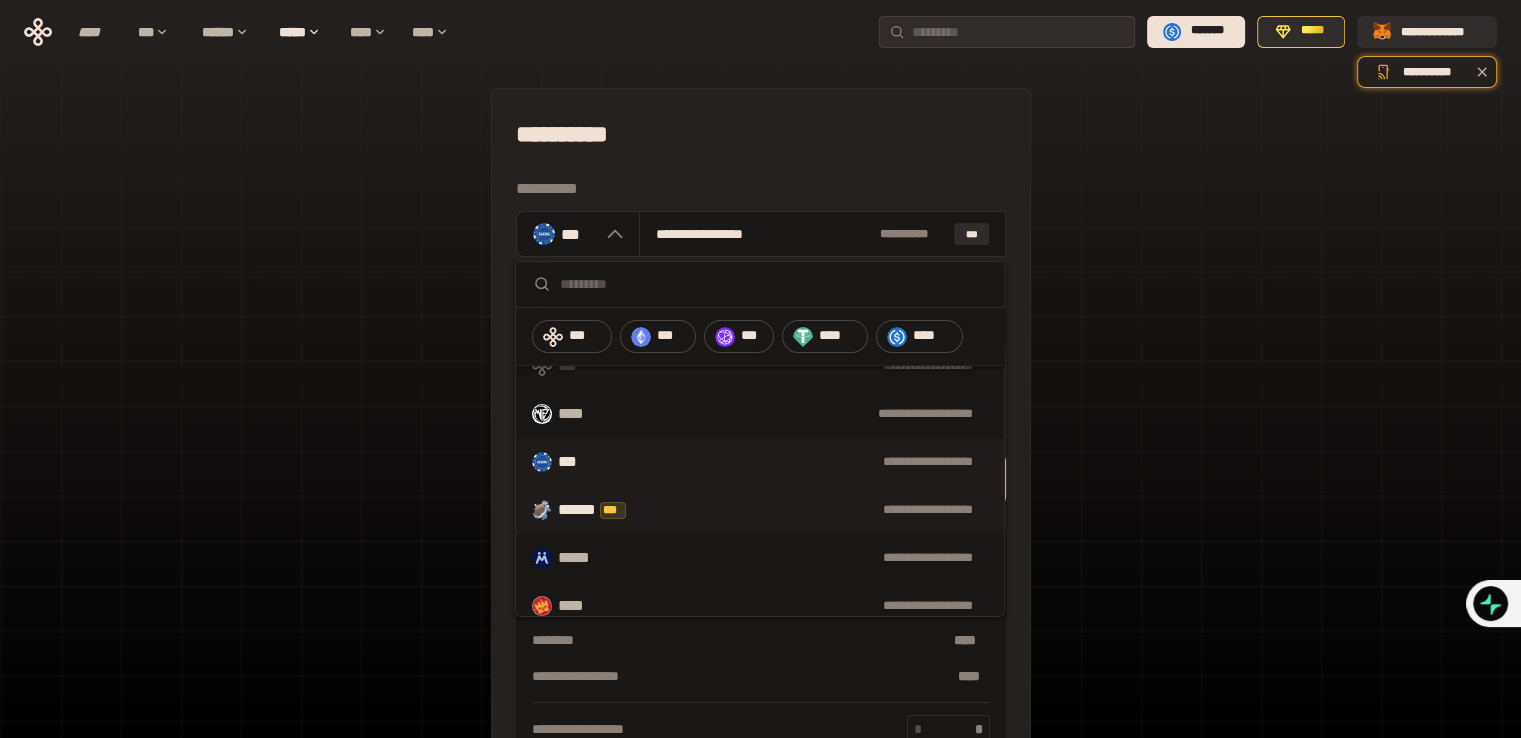 click on "******   ***" at bounding box center (604, 510) 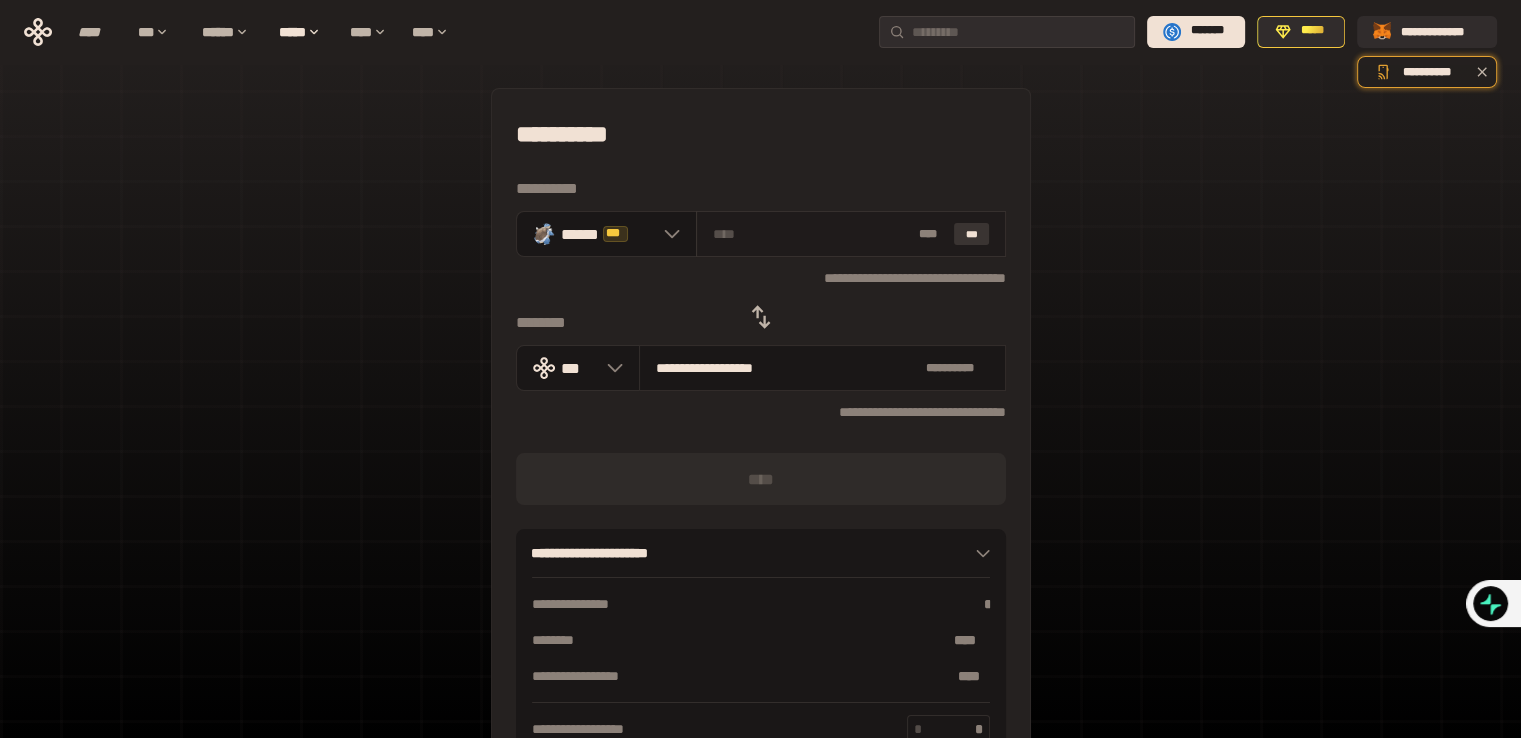 click on "***" at bounding box center (972, 234) 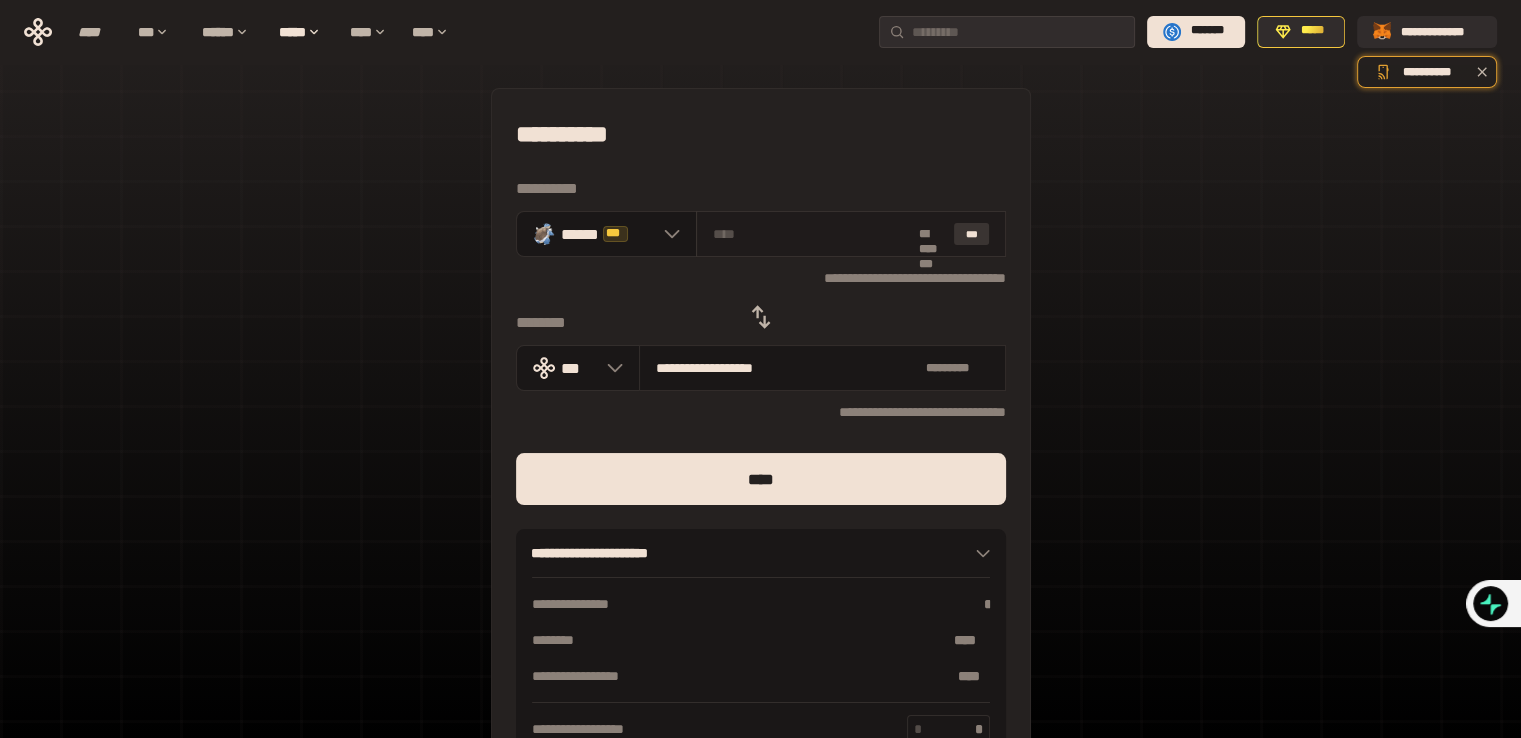 type on "**********" 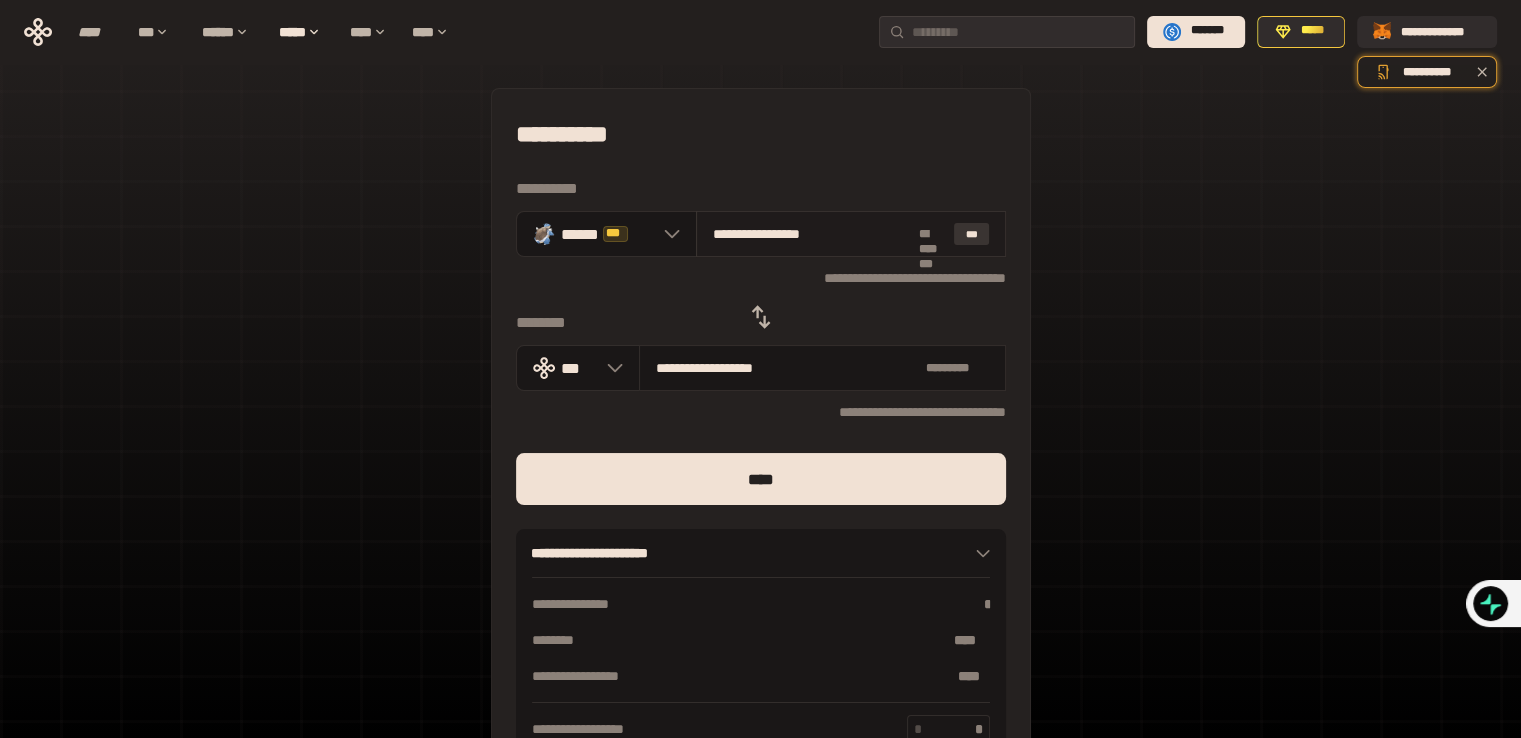 type on "**********" 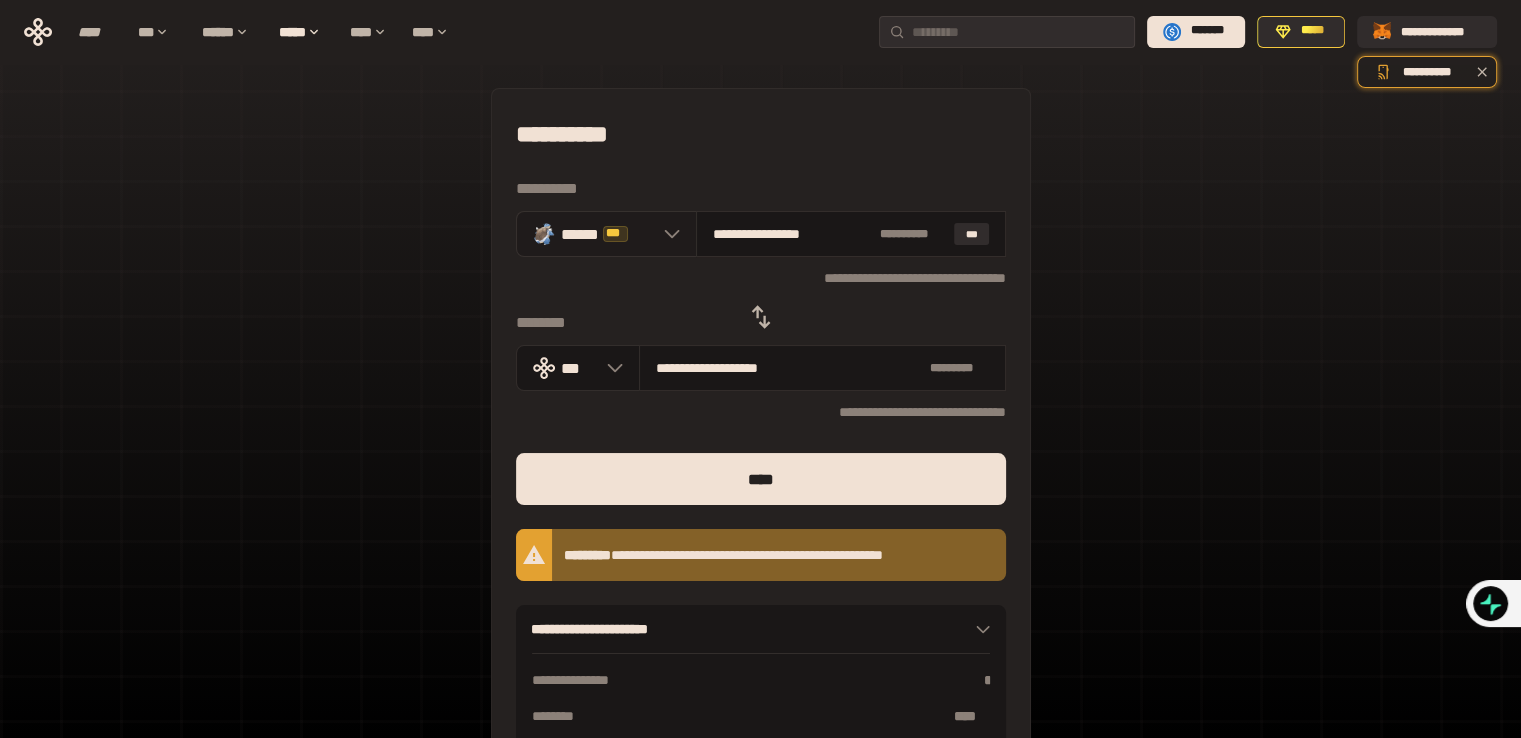 click 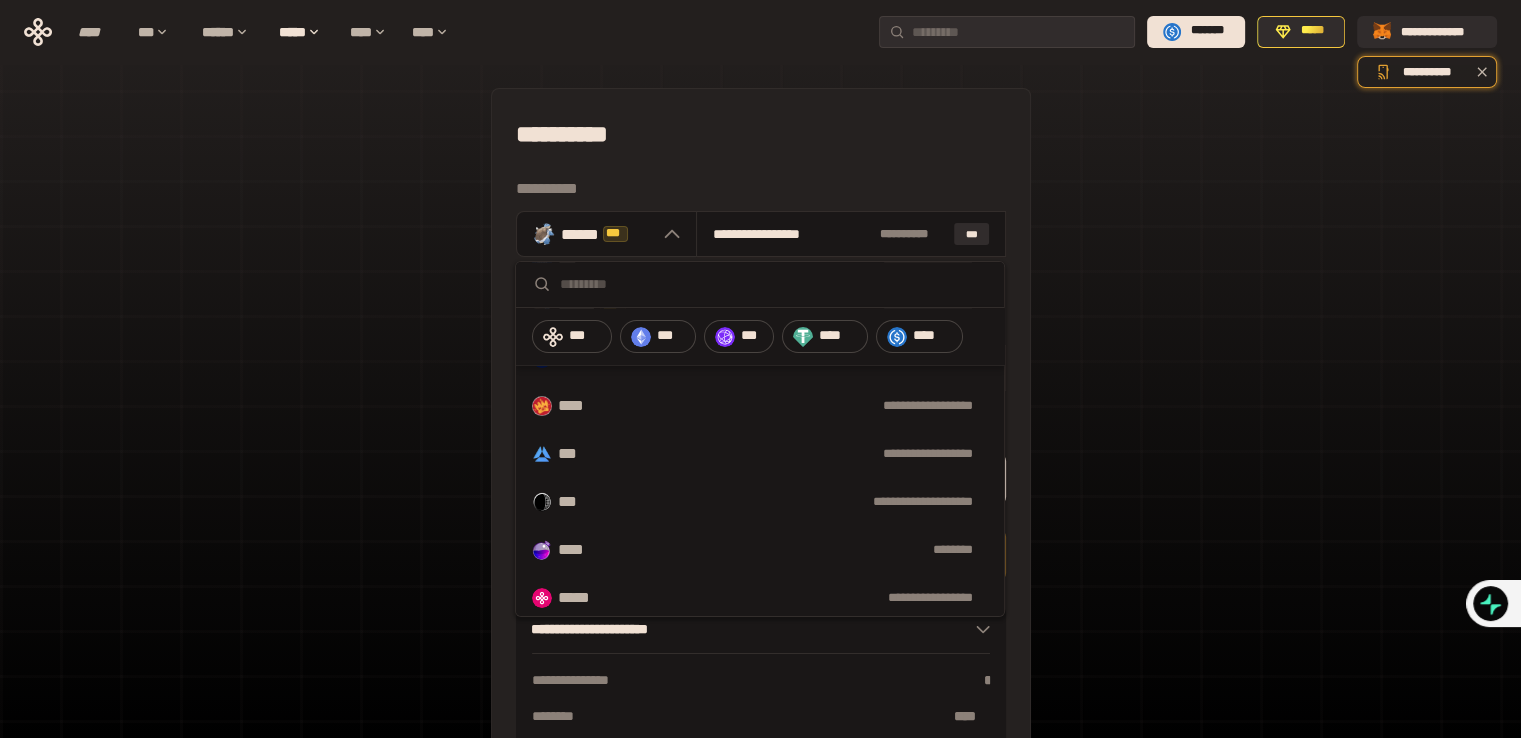scroll, scrollTop: 600, scrollLeft: 0, axis: vertical 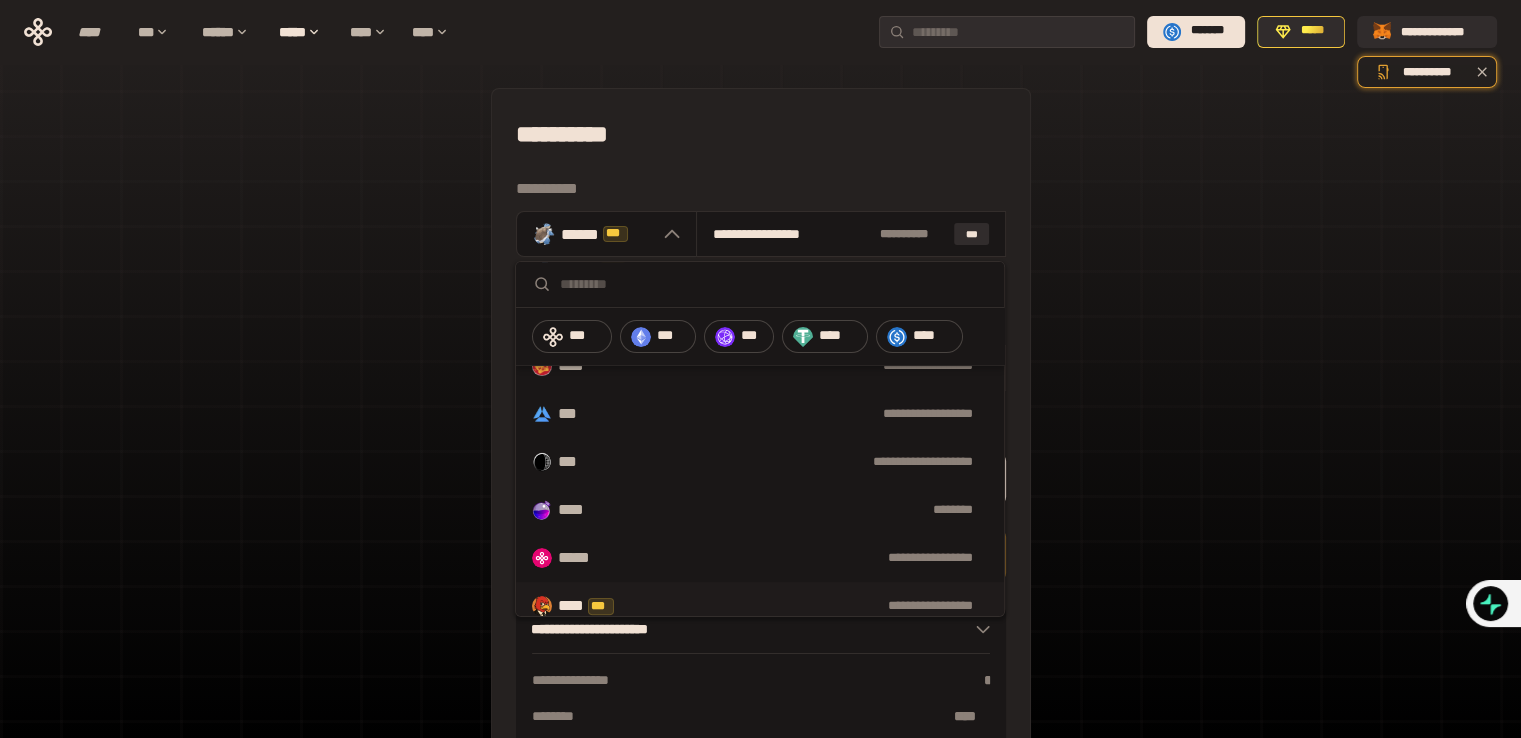 click on "**********" at bounding box center (760, 606) 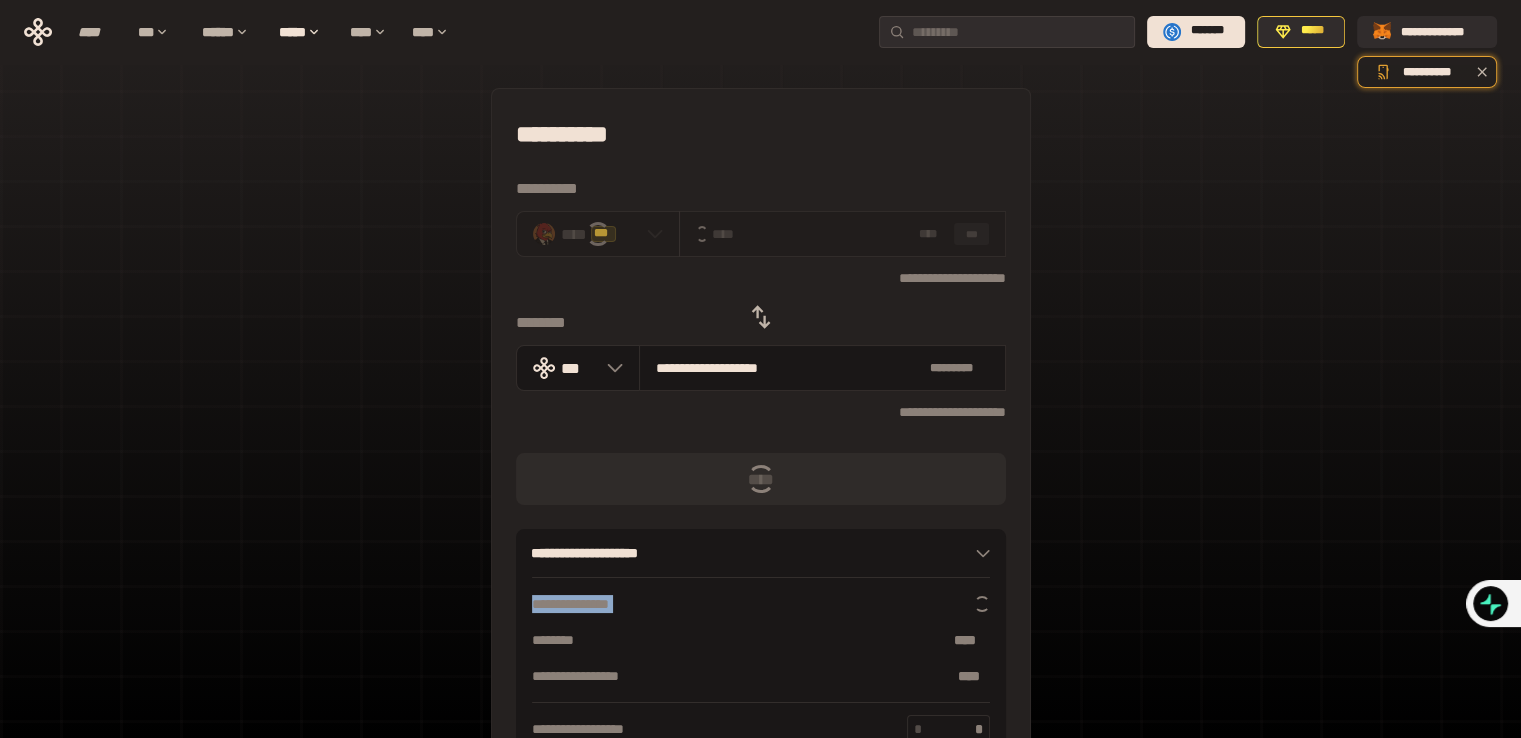 click on "[FIRST] [LAST] [CITY] [STATE] [ZIP], [COUNTRY] [PHONE], [EMAIL] [WEBSITE] [COMPANY] [PRODUCT] [PRICE] [DATE] [TIME] [AGE] [BIRTHDATE] [LICENSE] [PASSPORT] [CARD] [SSN]" at bounding box center [761, 434] 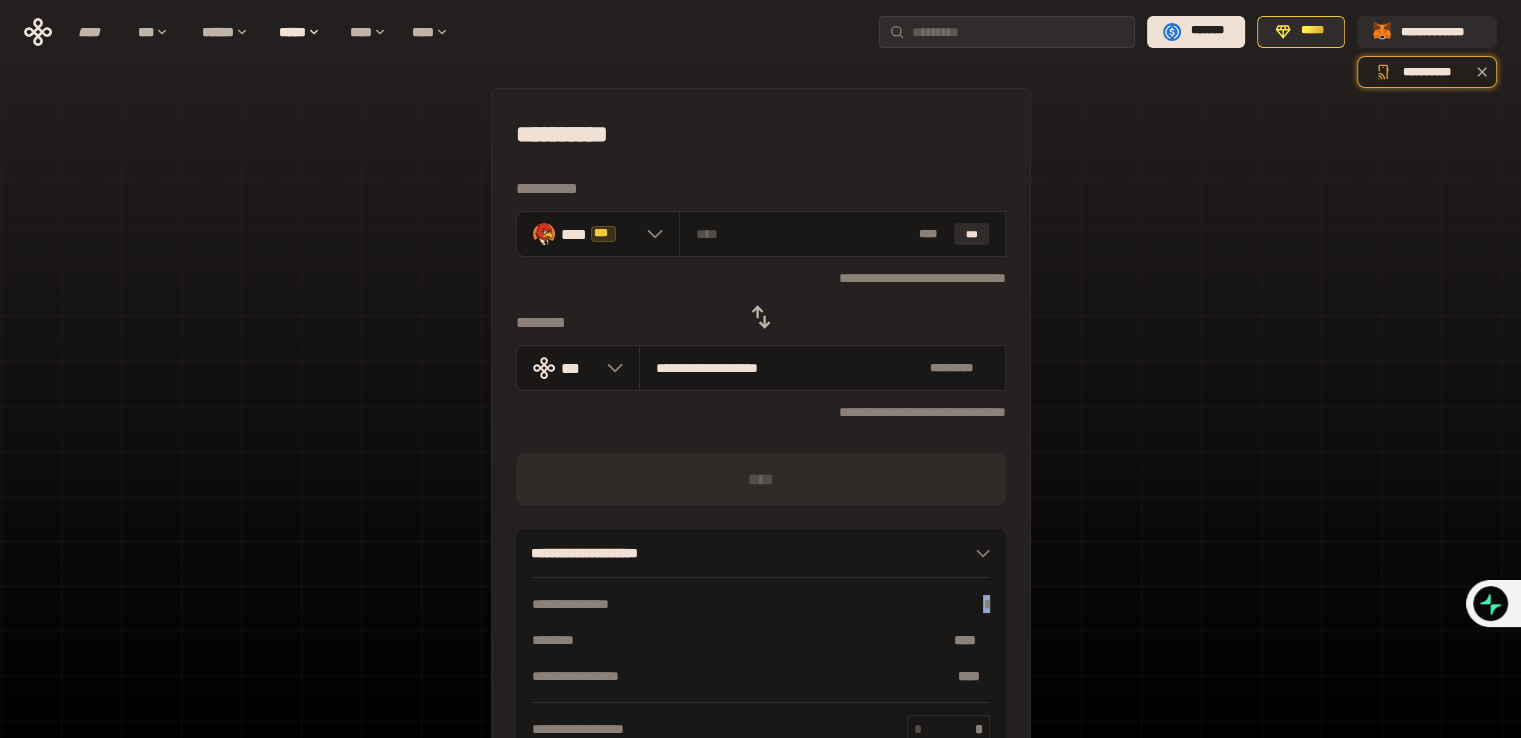 click on "[FIRST] [LAST]" at bounding box center [761, 604] 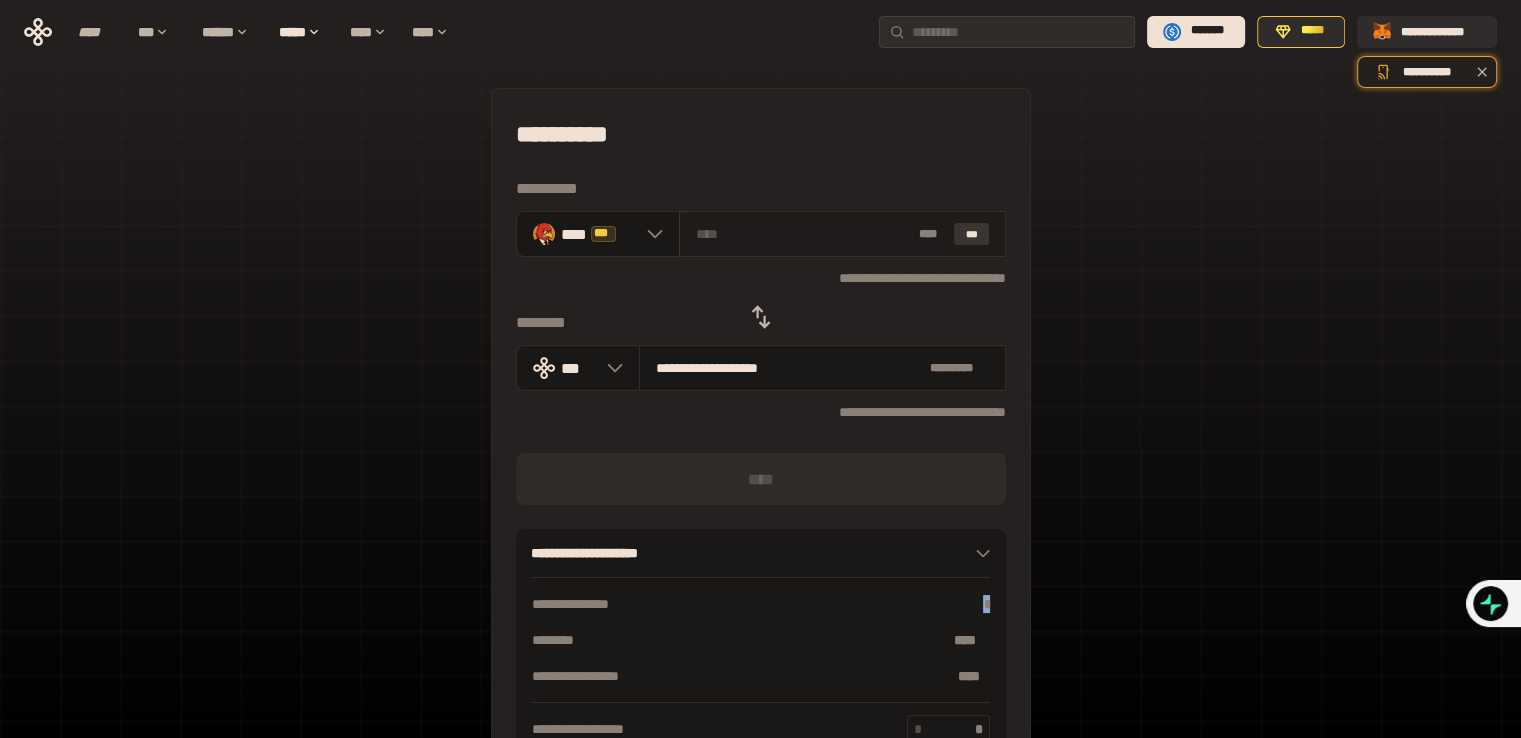 click on "***" at bounding box center (972, 234) 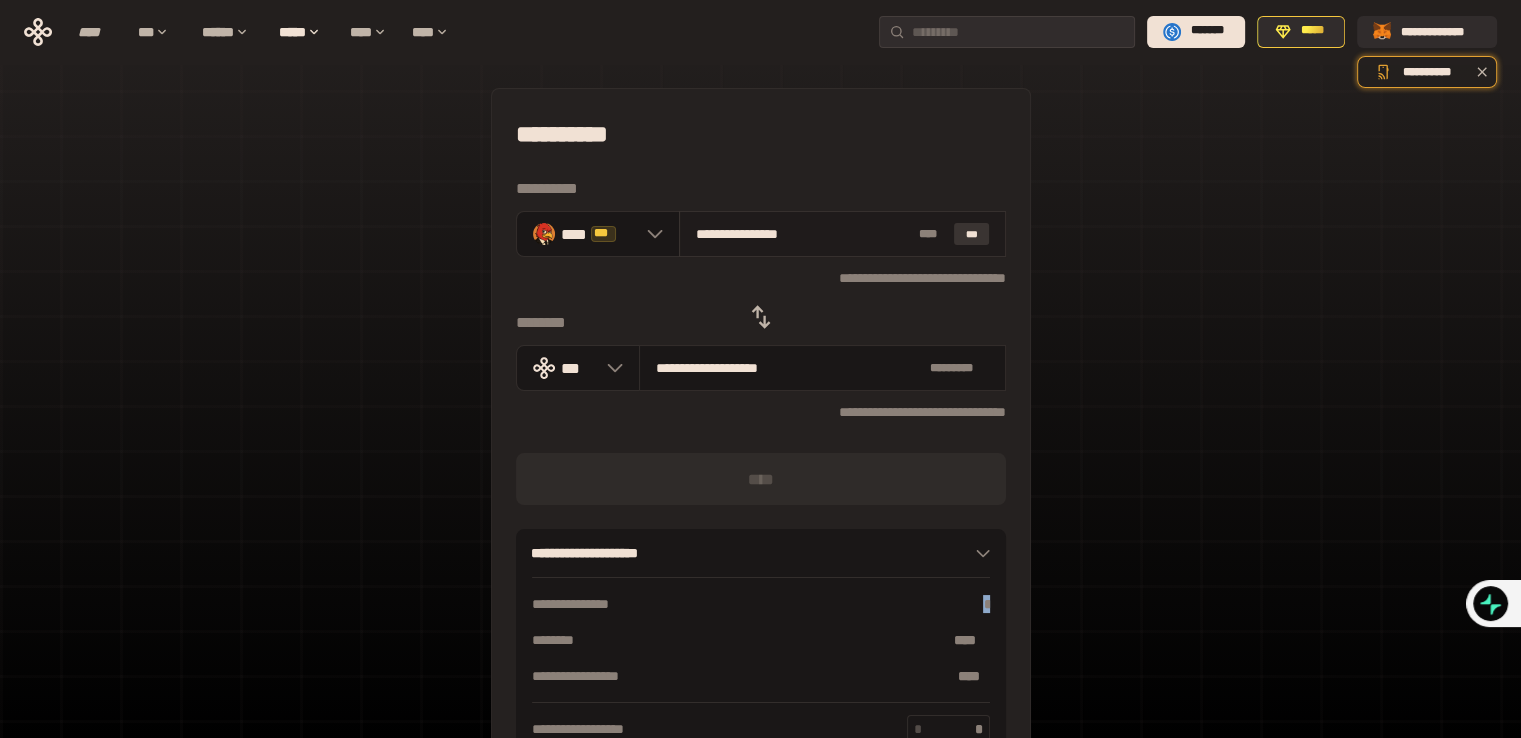 type on "**********" 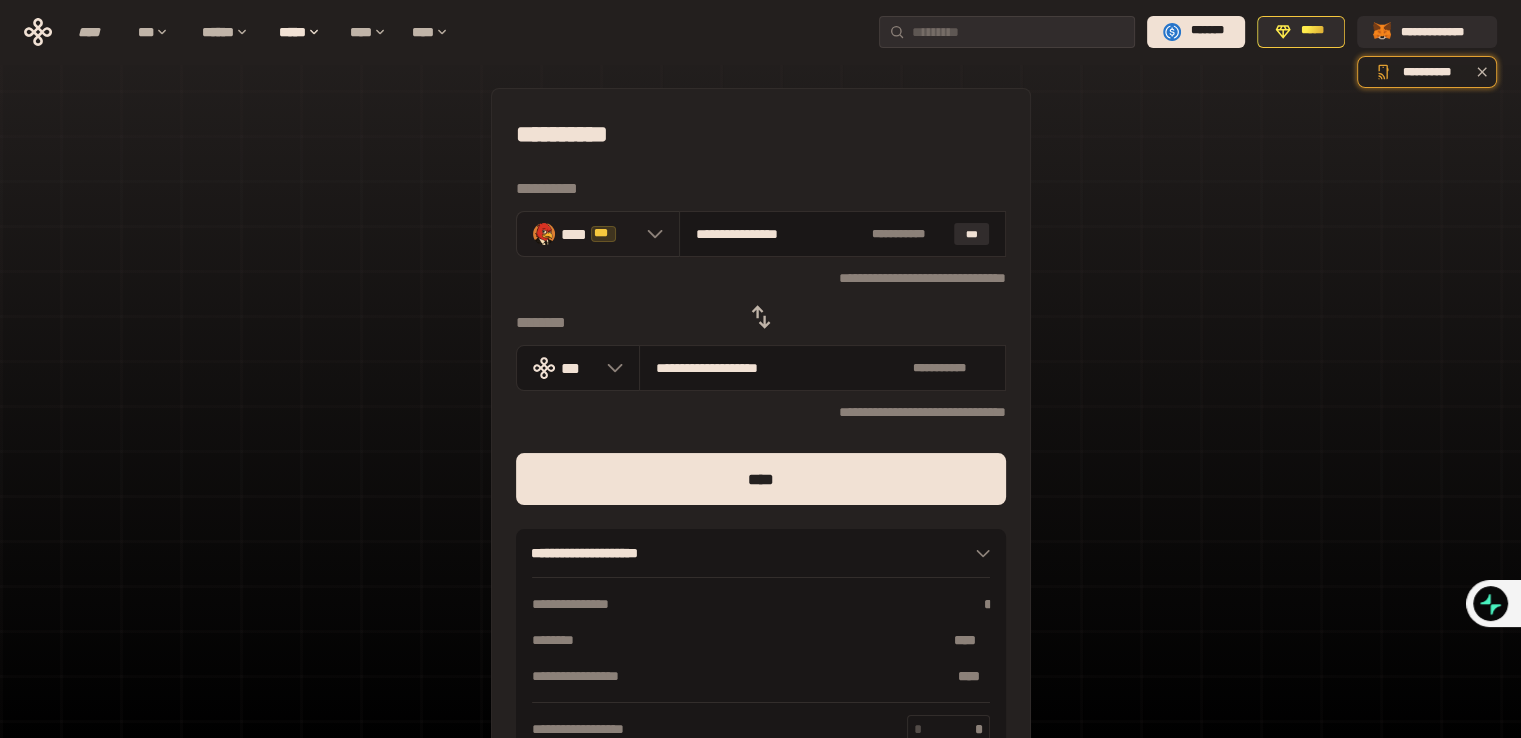 click 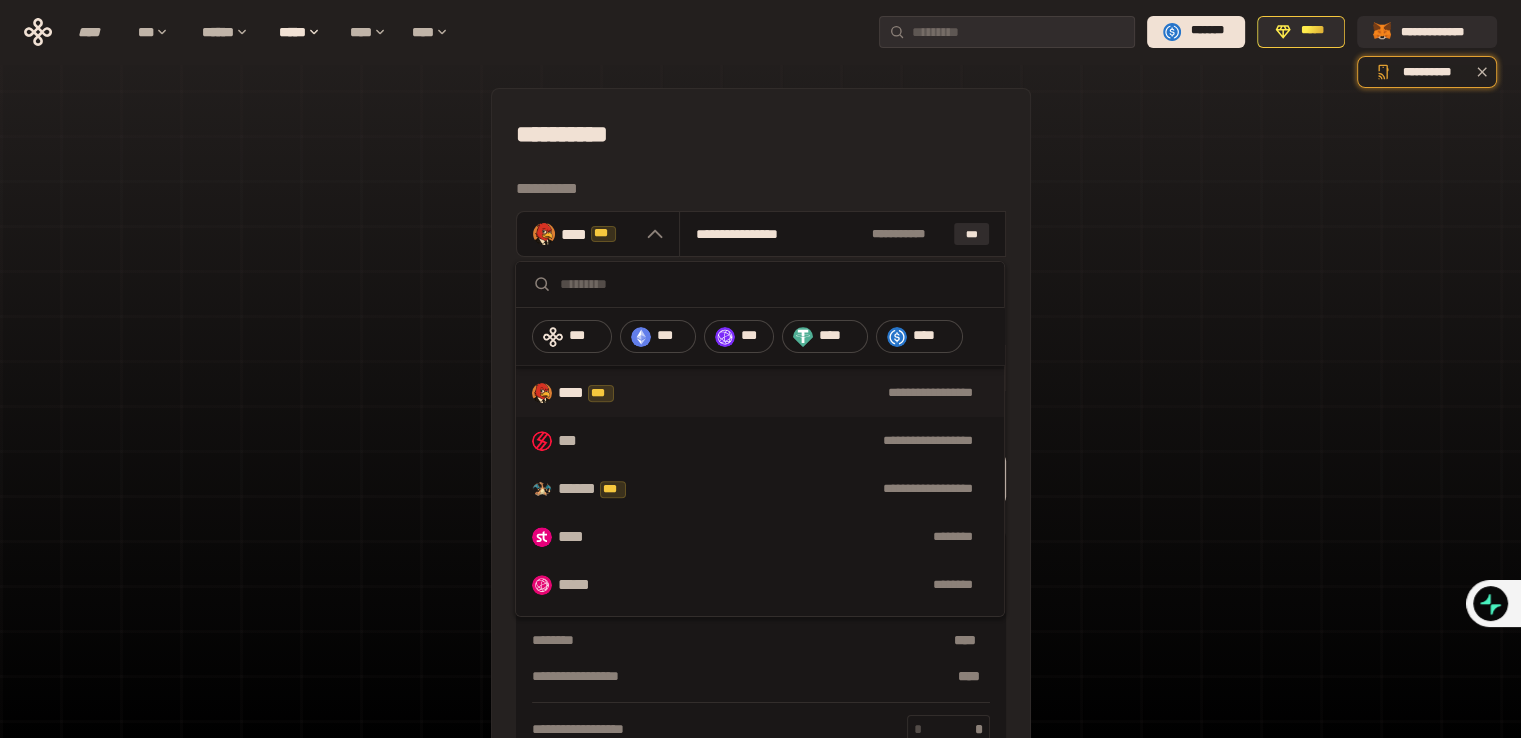 scroll, scrollTop: 853, scrollLeft: 0, axis: vertical 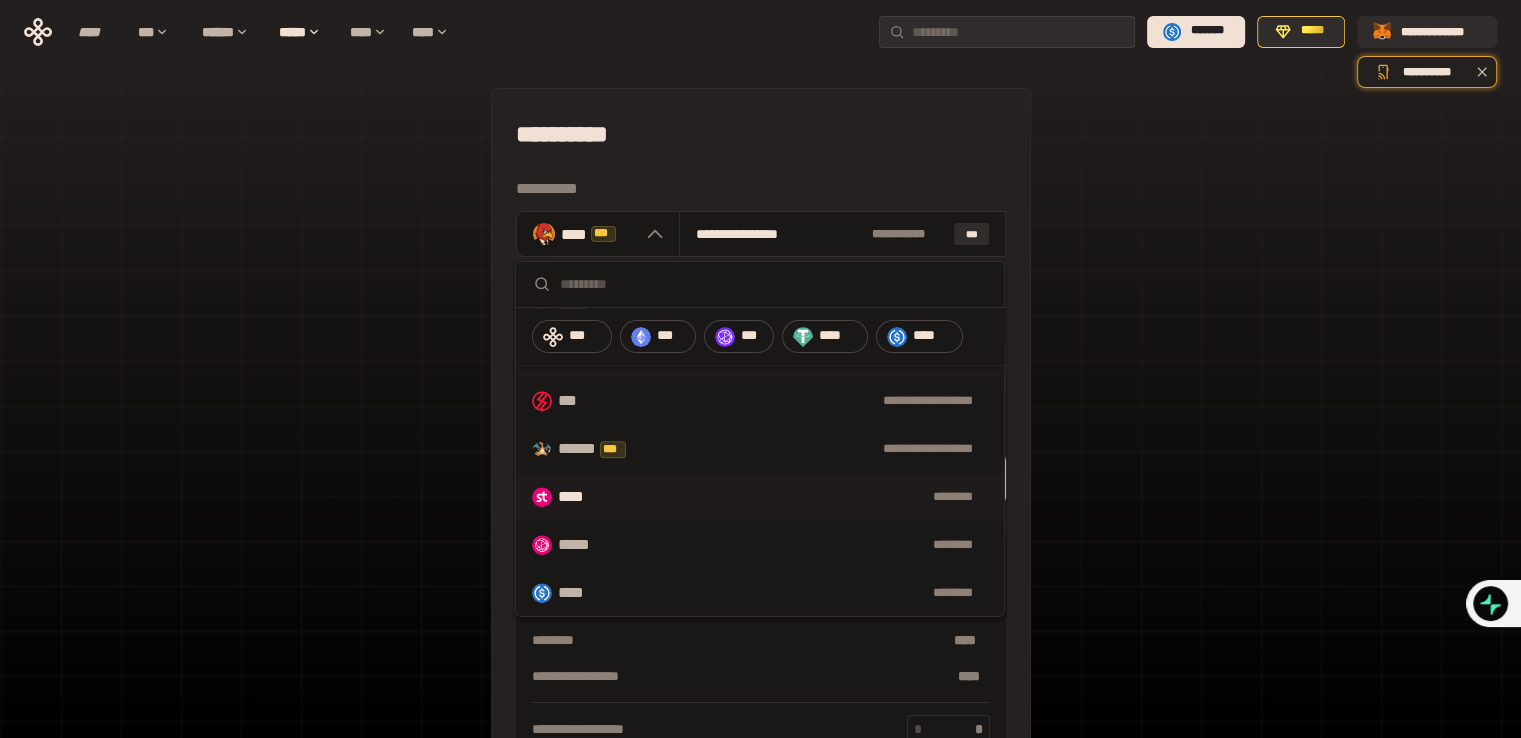 click on "**** ********" at bounding box center [760, 497] 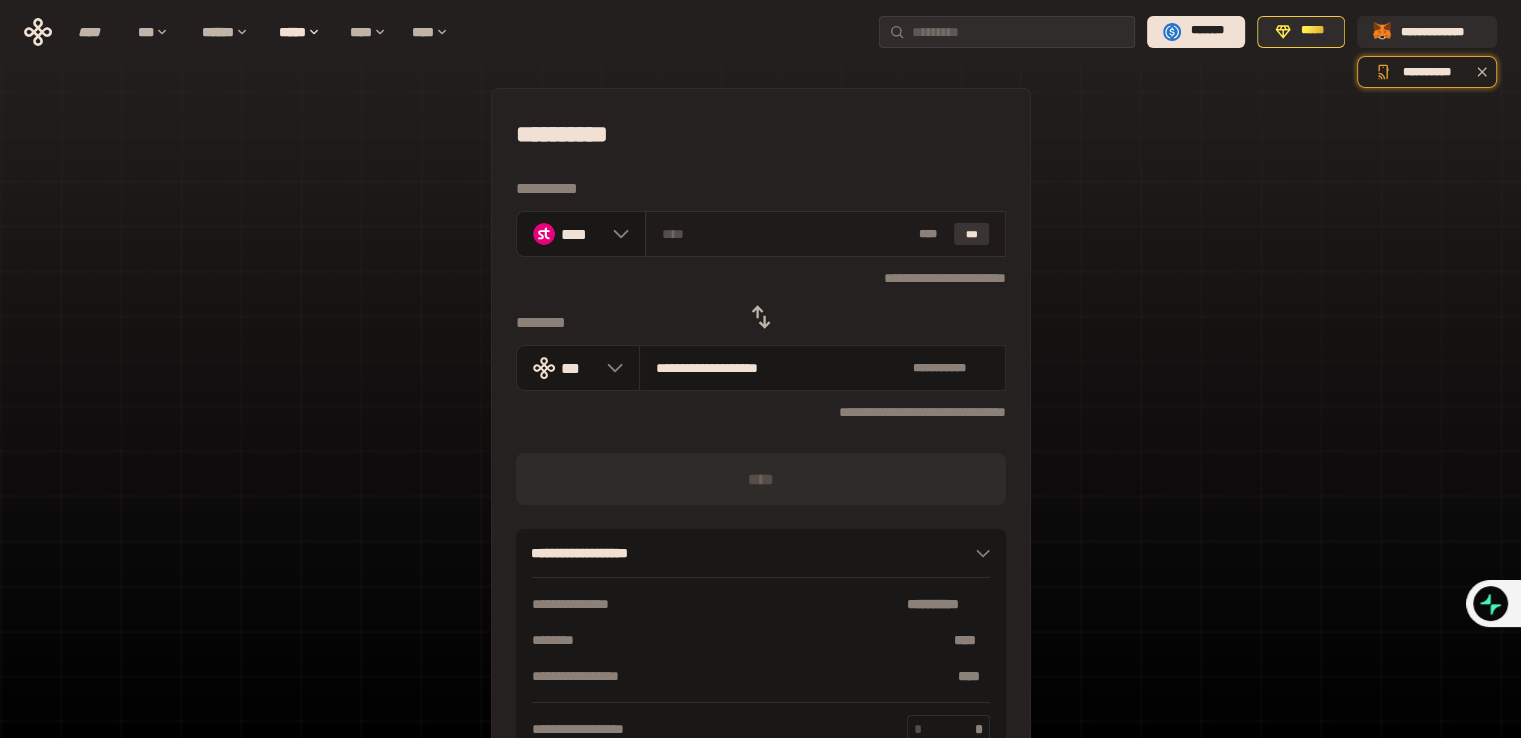 click on "***" at bounding box center [972, 234] 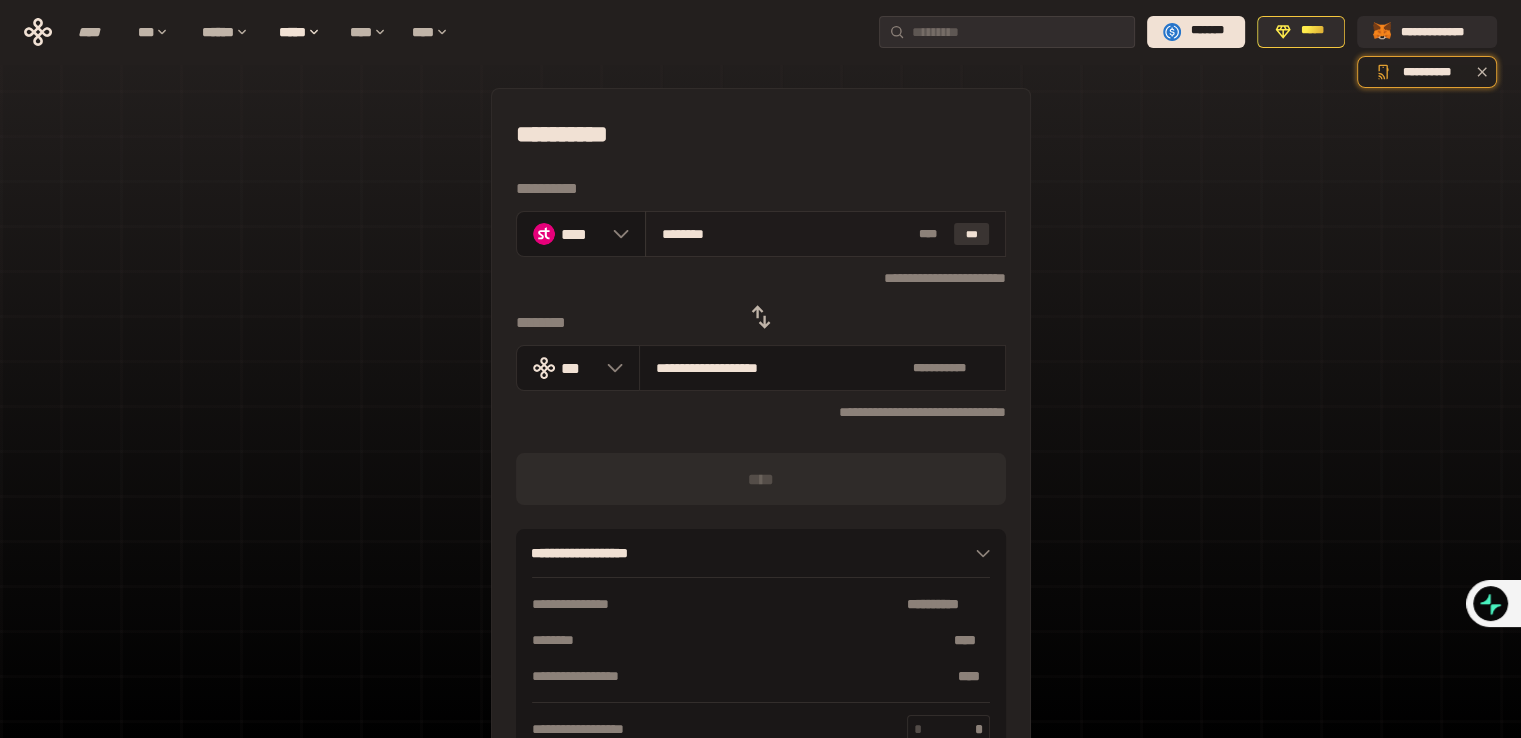 type on "**********" 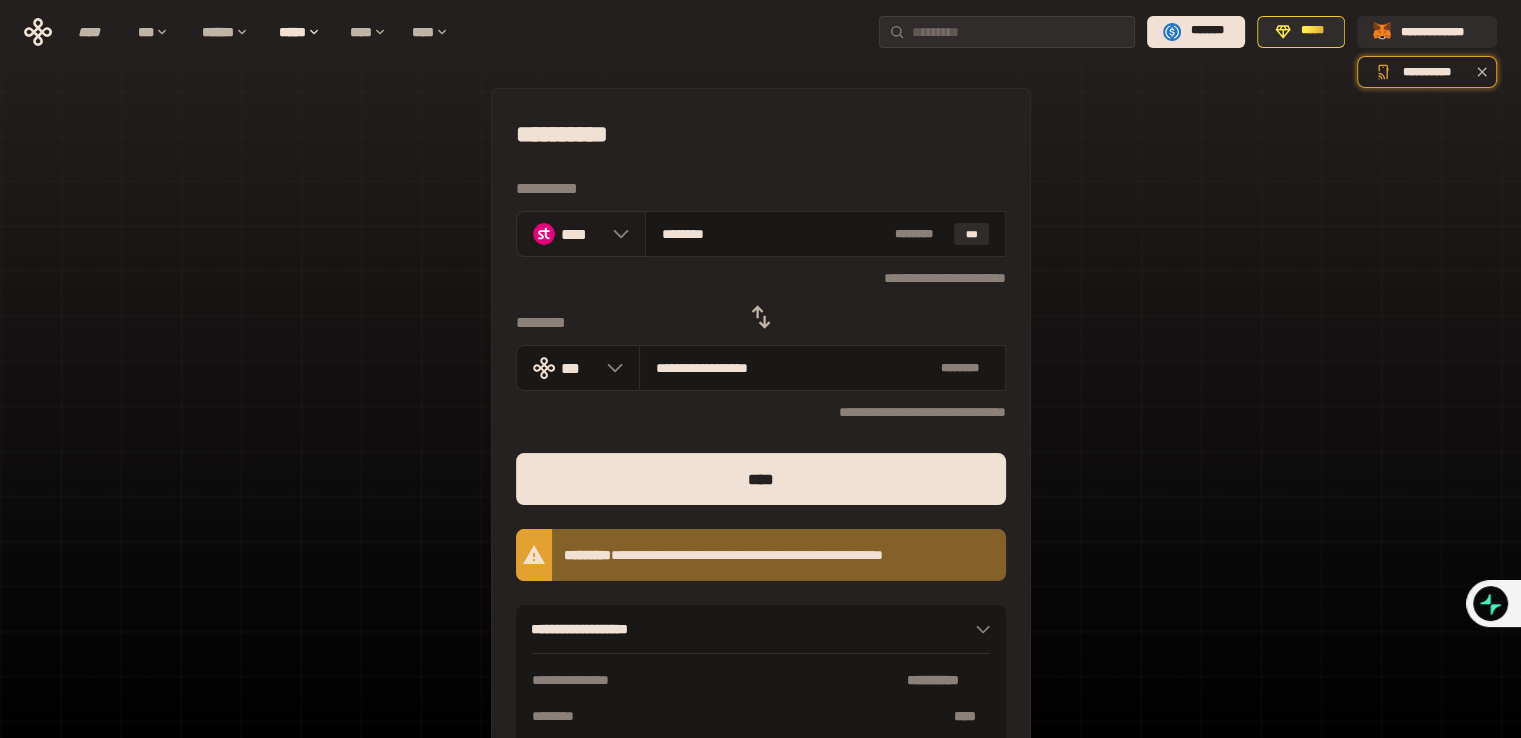 click 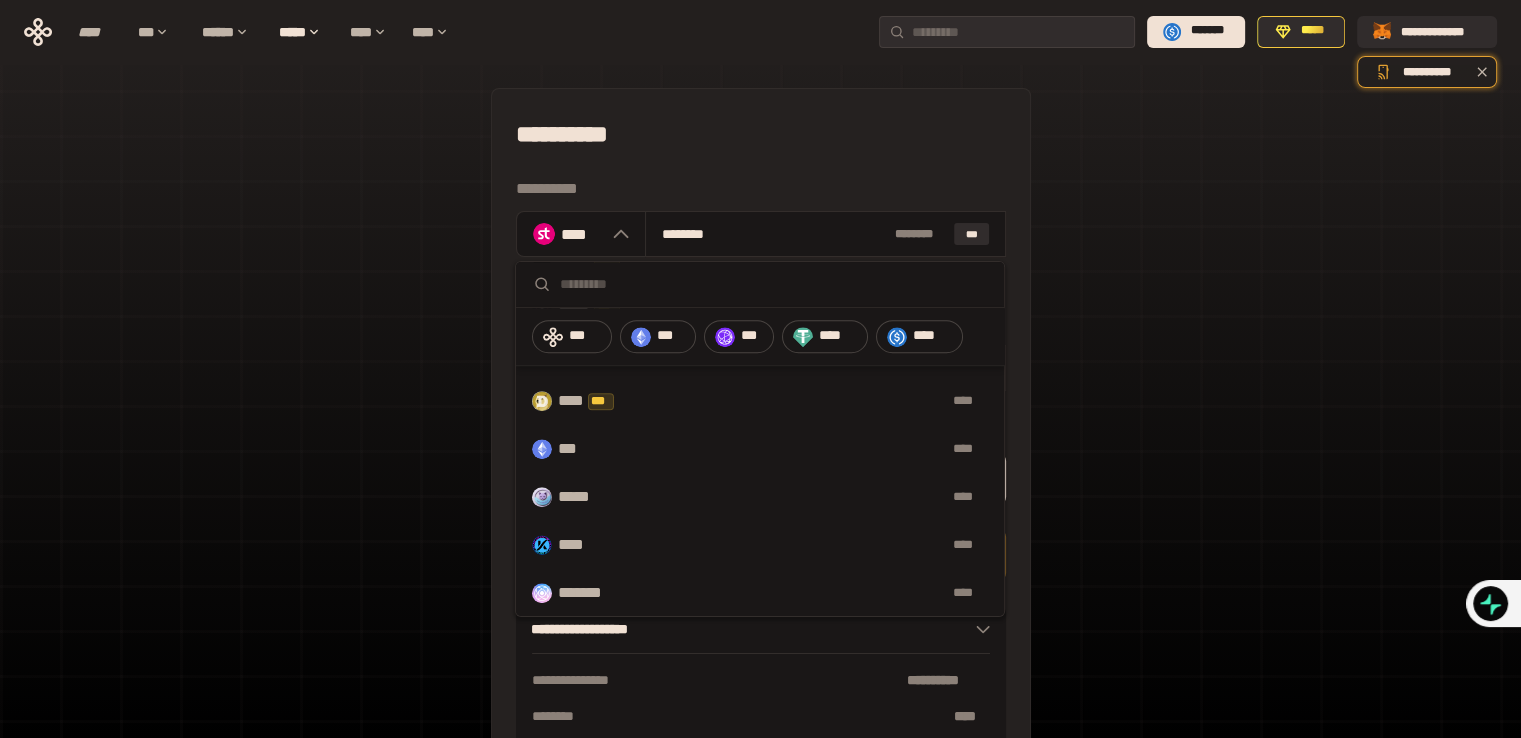 scroll, scrollTop: 1245, scrollLeft: 0, axis: vertical 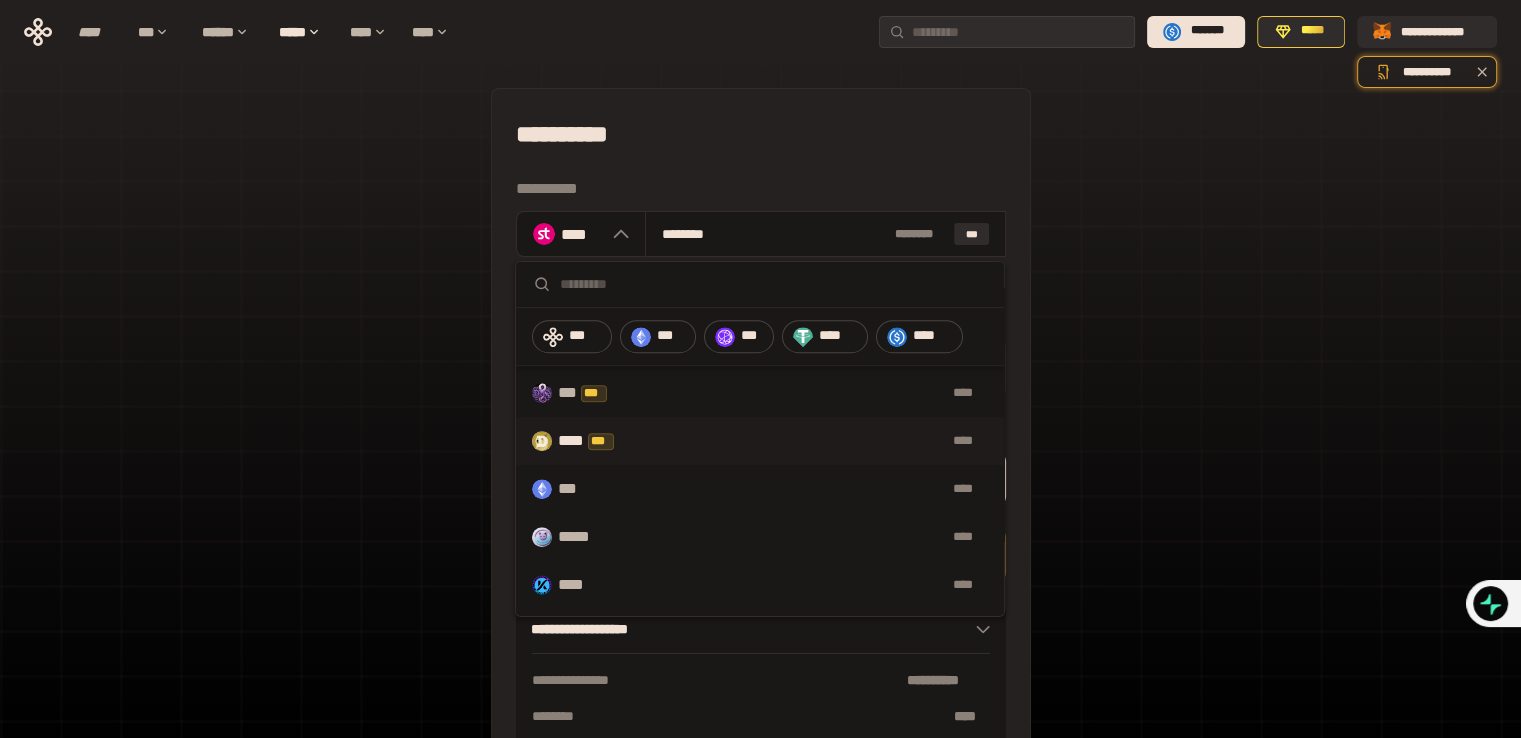 click on "****   ***" at bounding box center (595, 441) 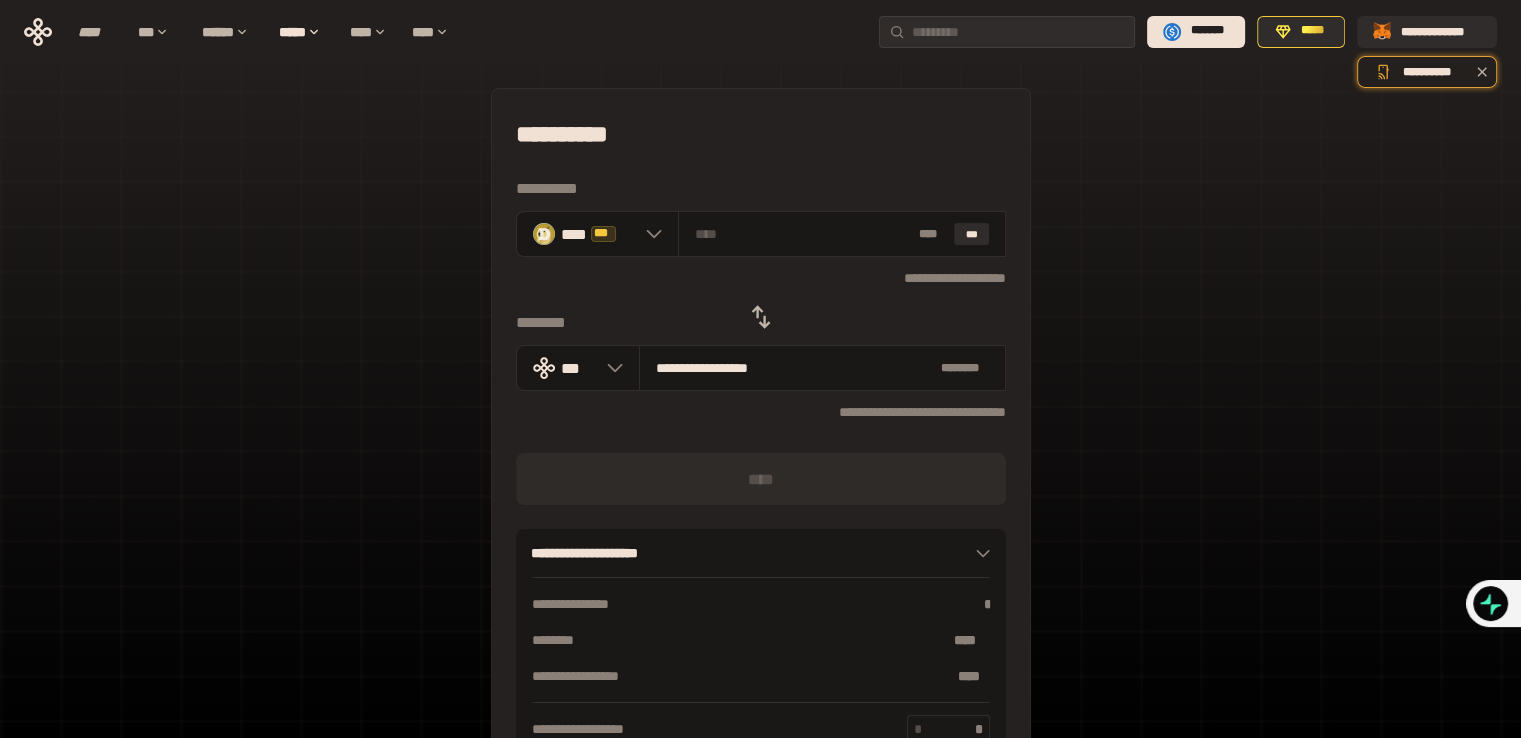 click 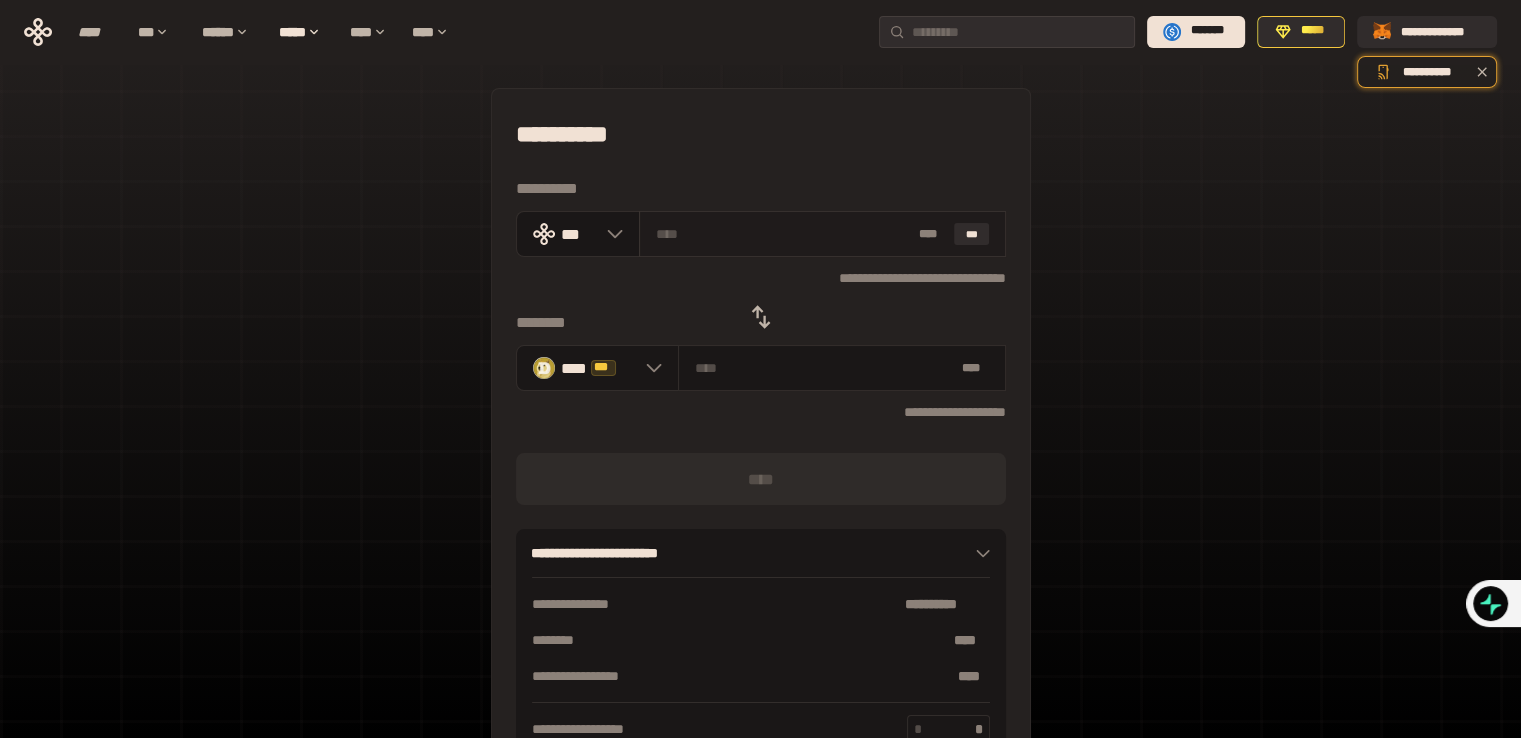 click at bounding box center (783, 234) 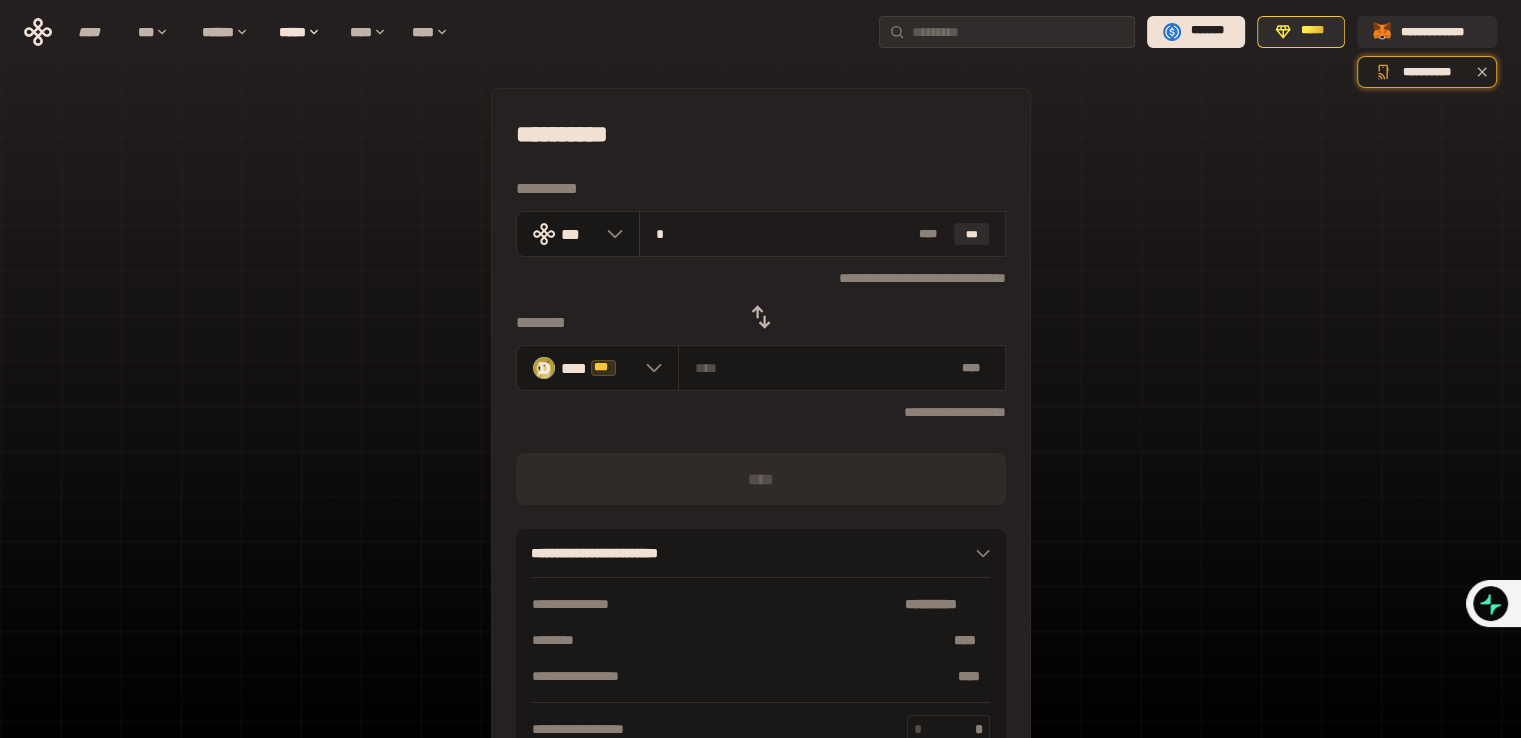 type on "**********" 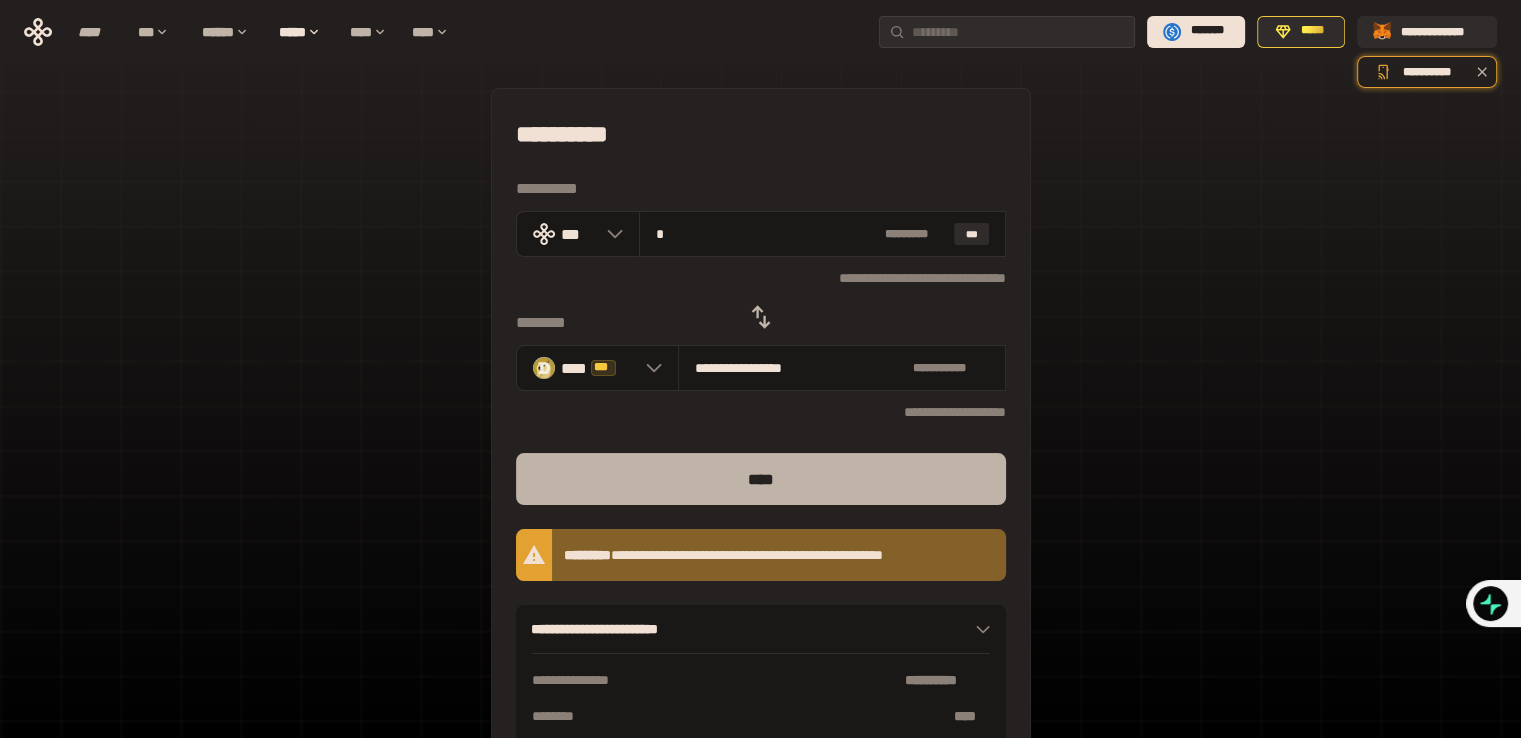 type on "*" 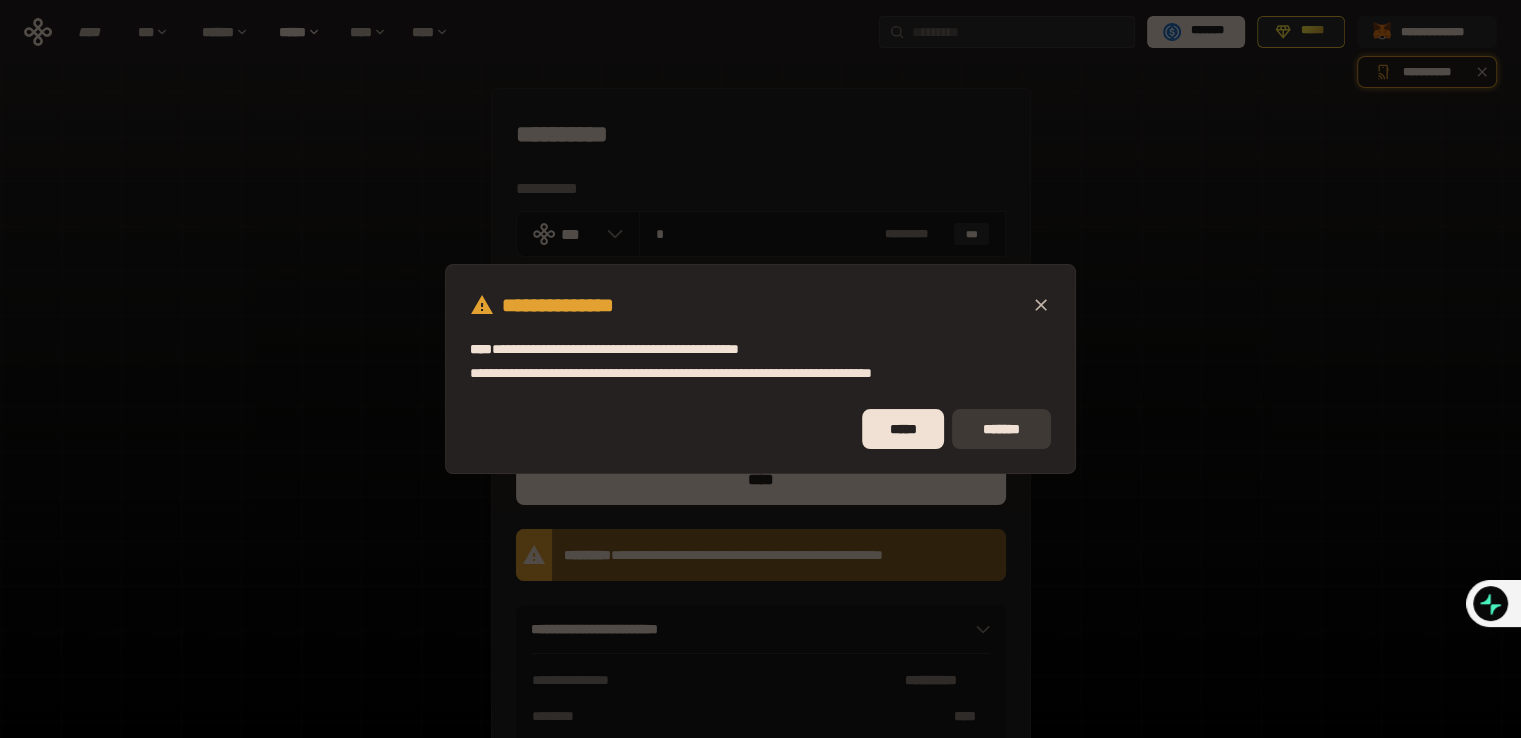 click on "*******" at bounding box center (1001, 429) 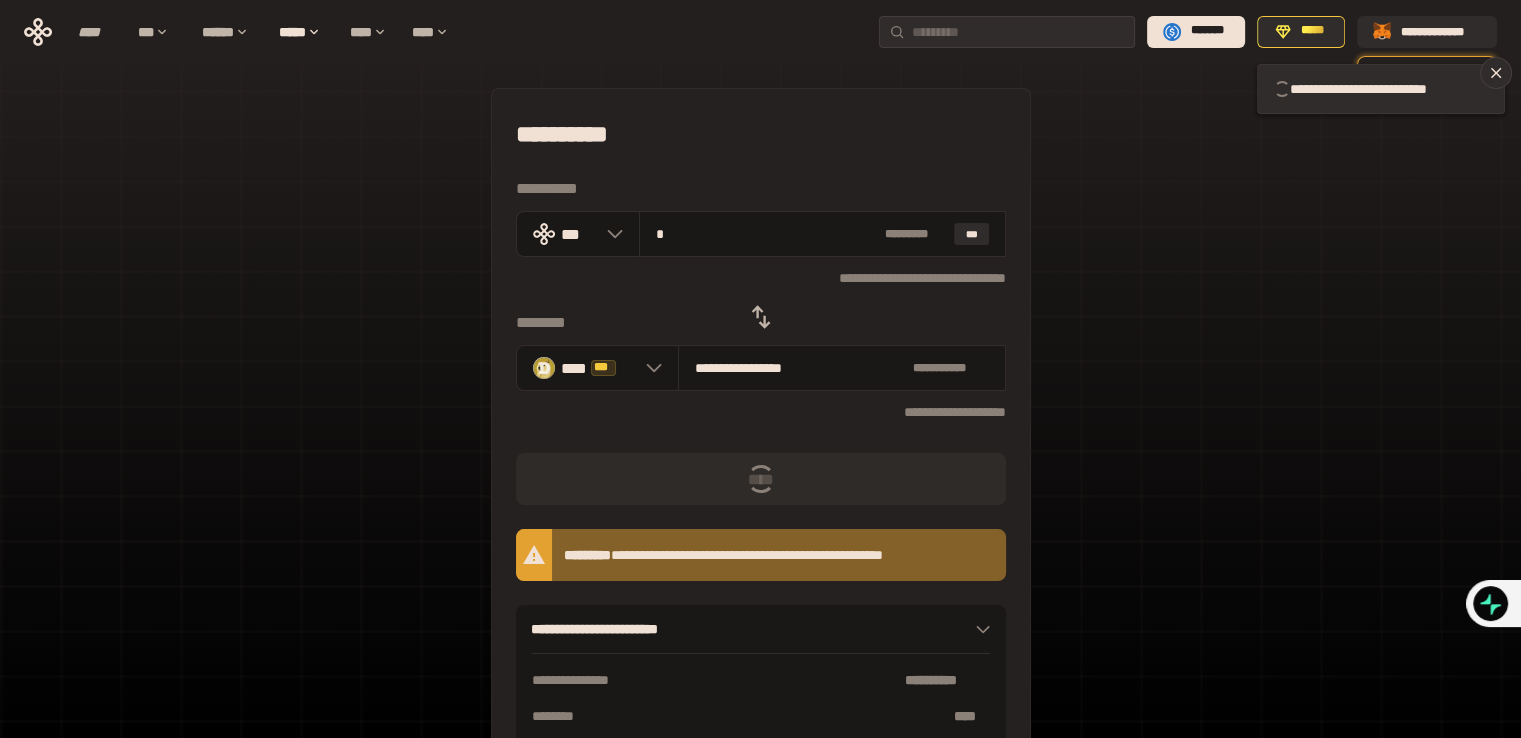 type 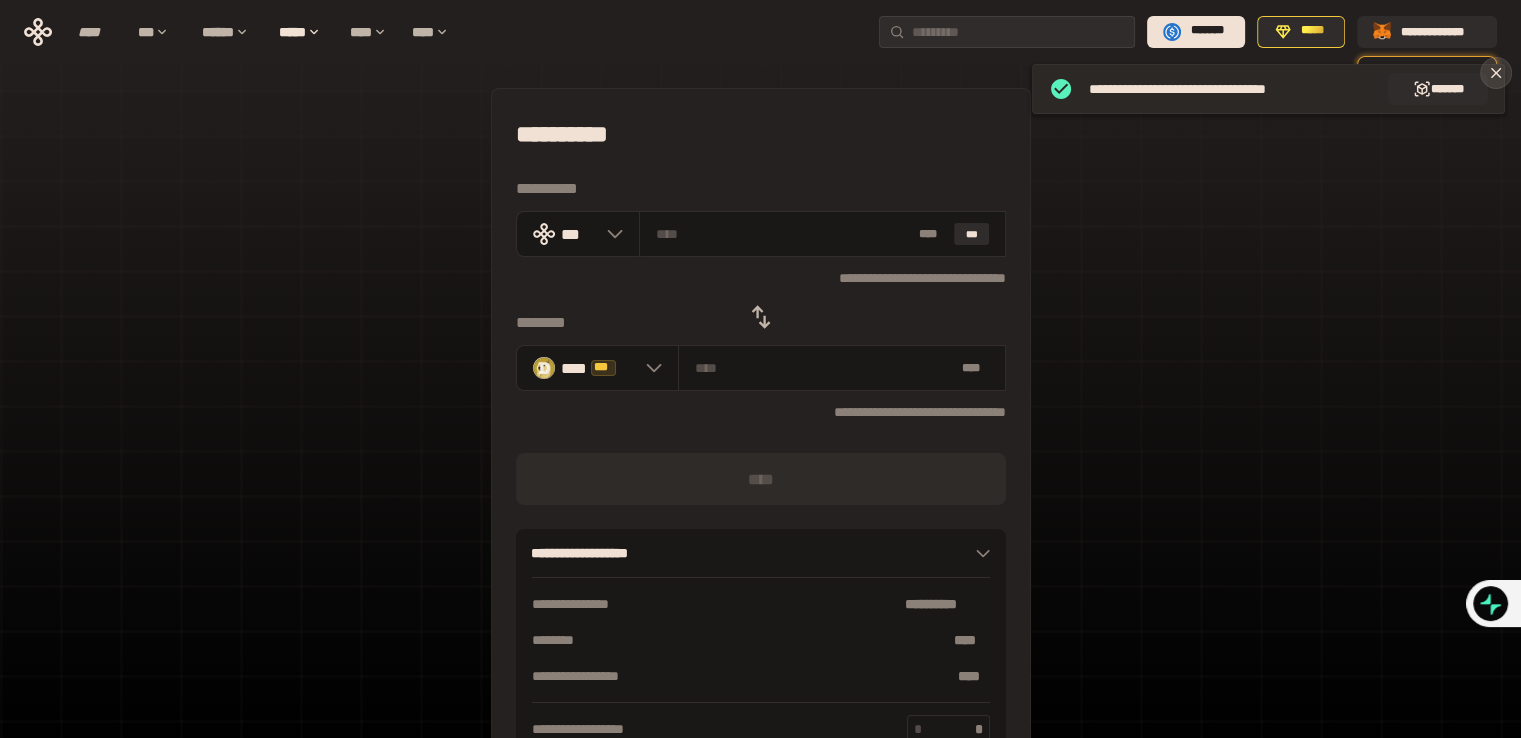 click 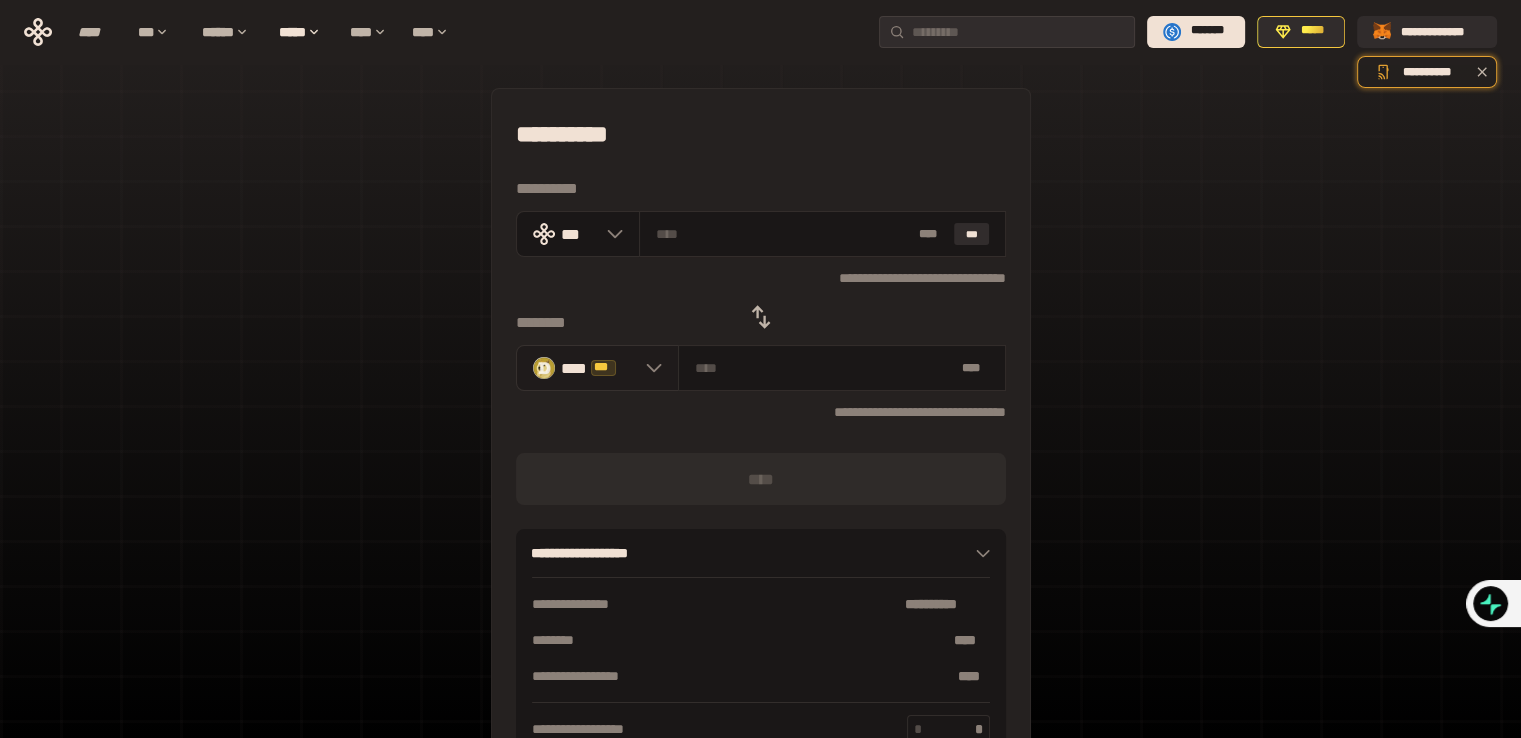 click 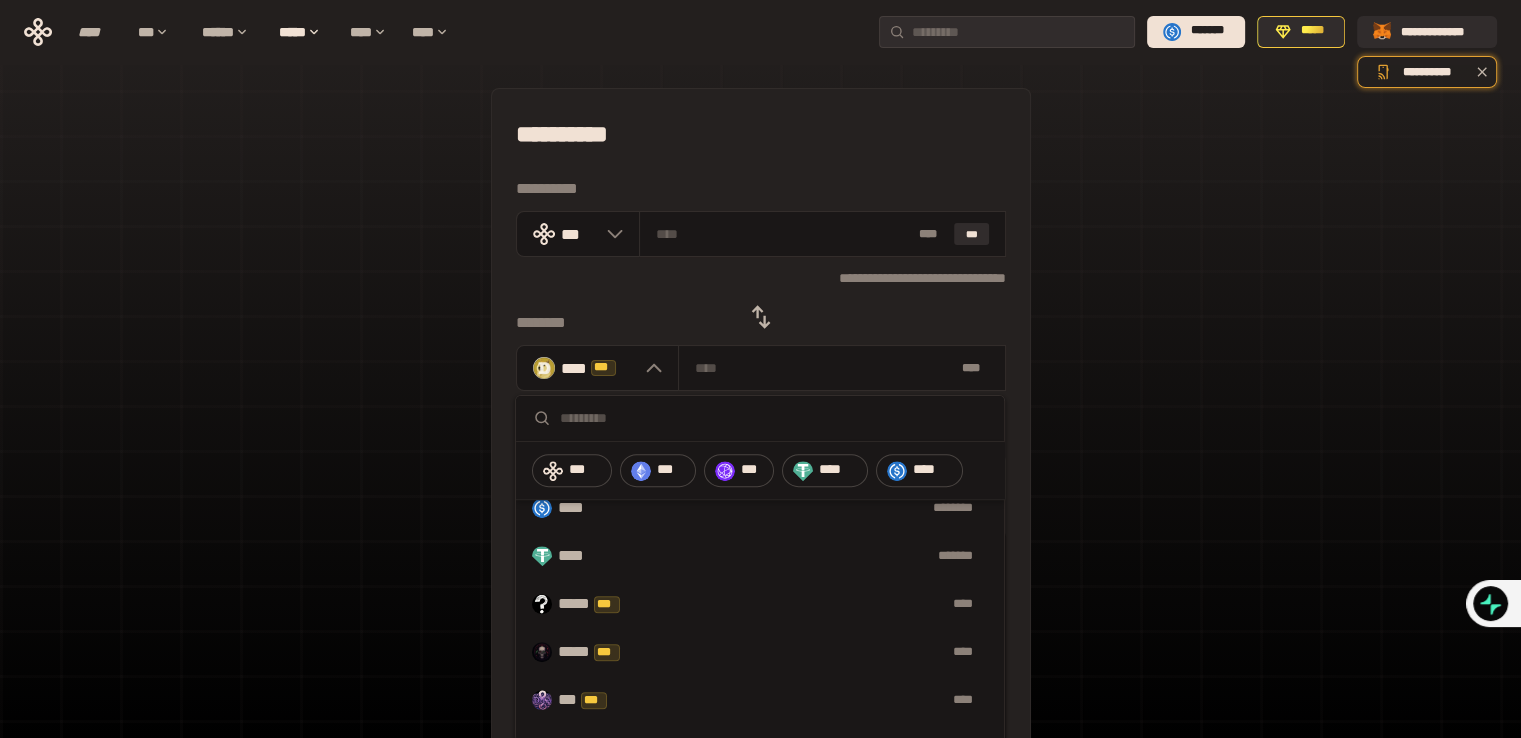 scroll, scrollTop: 1160, scrollLeft: 0, axis: vertical 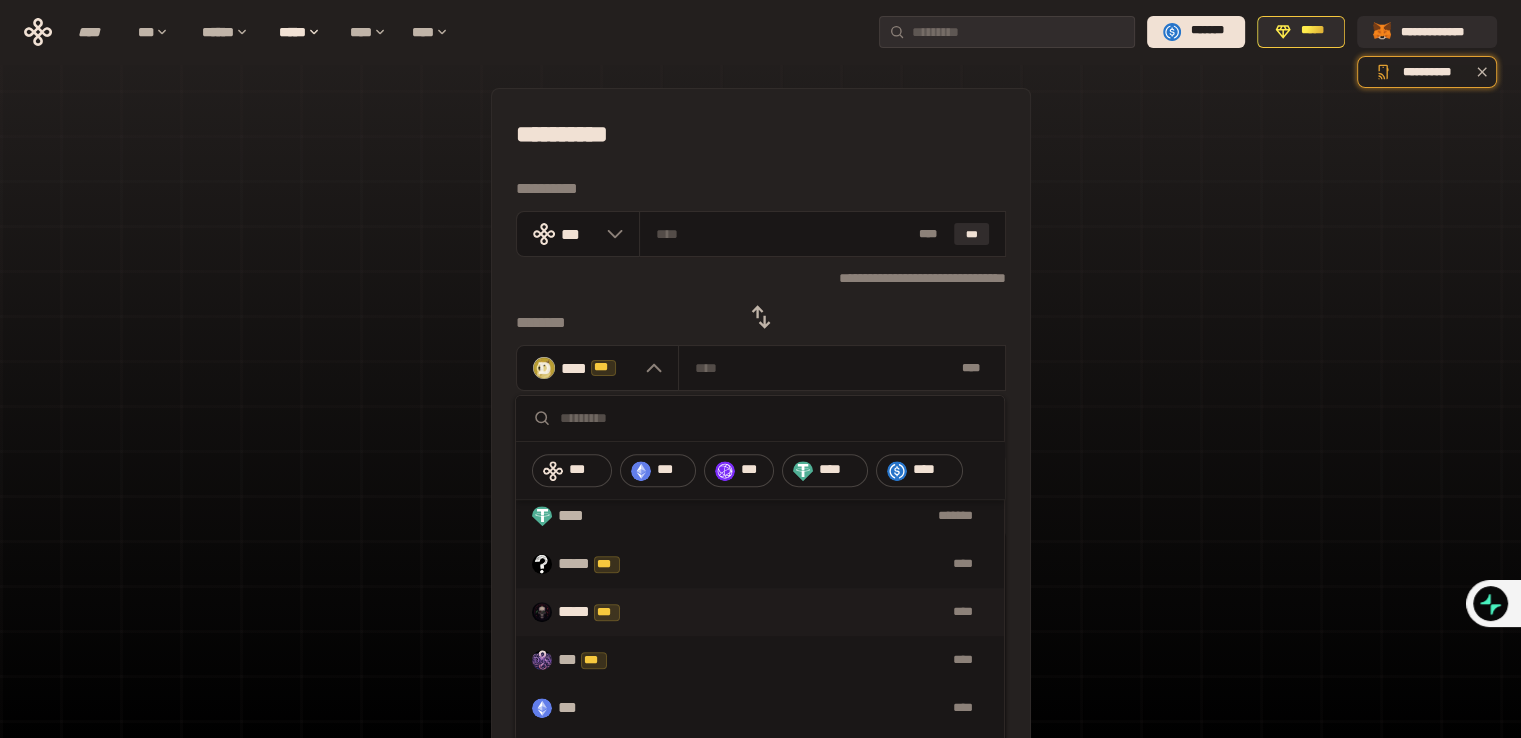 click on "*****   ***" at bounding box center [600, 612] 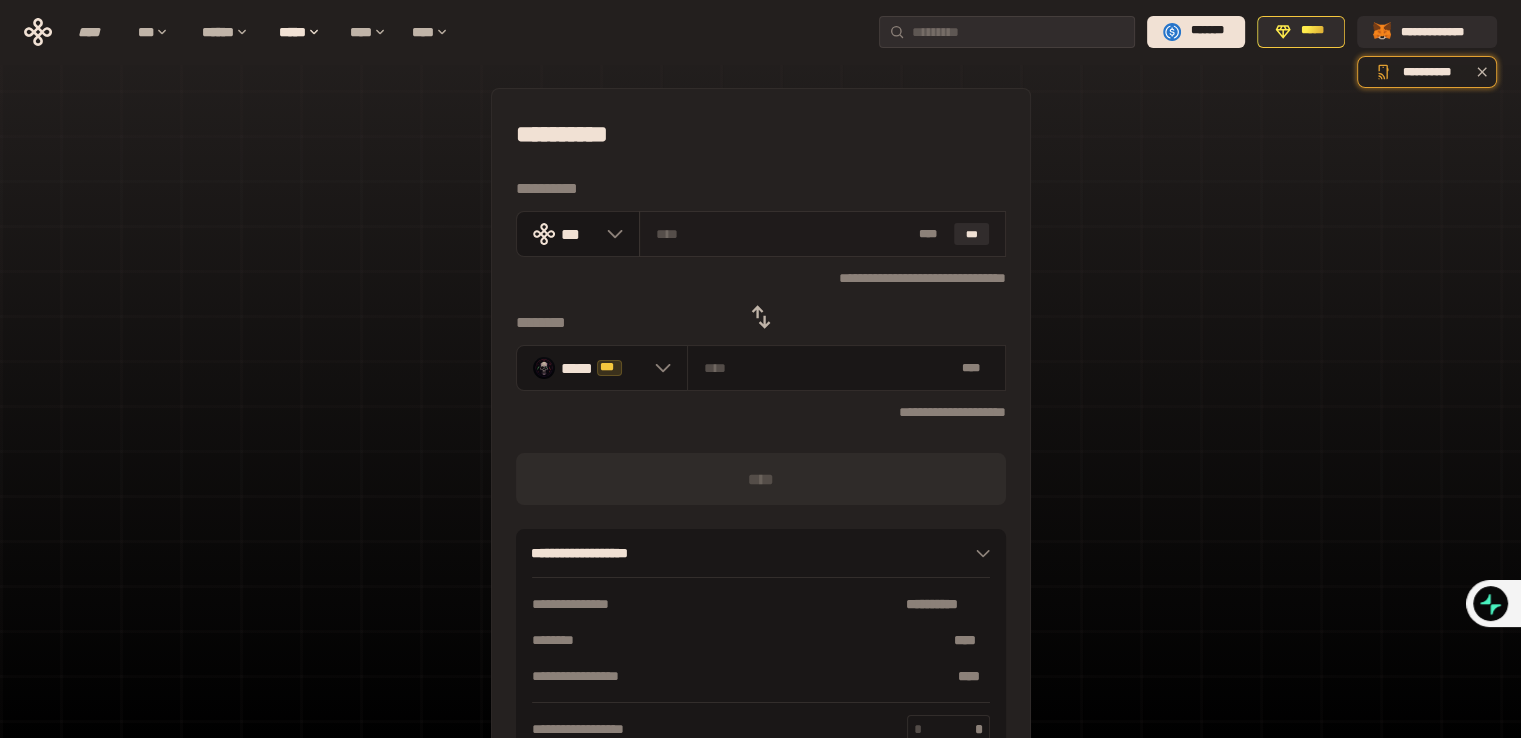 click at bounding box center [783, 234] 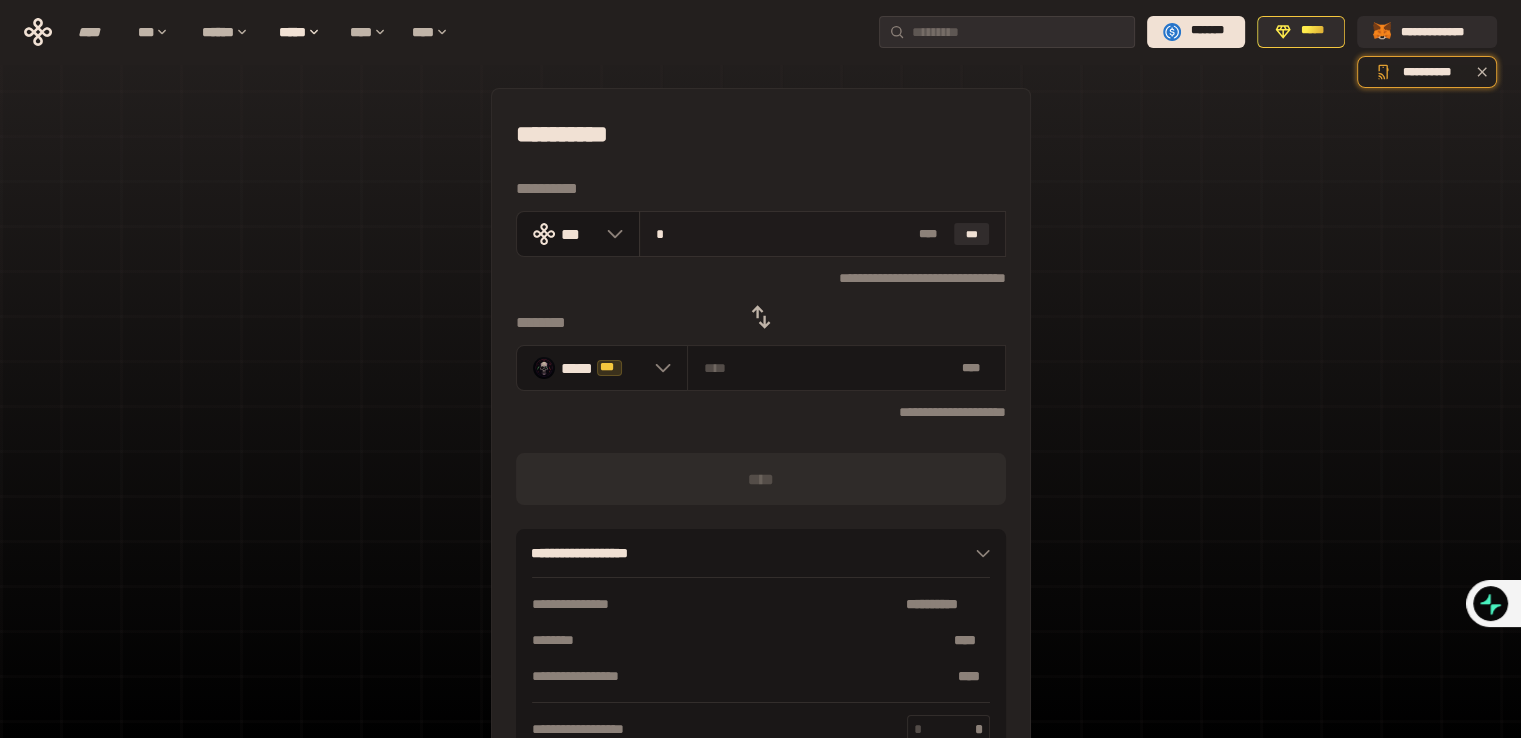 type on "**********" 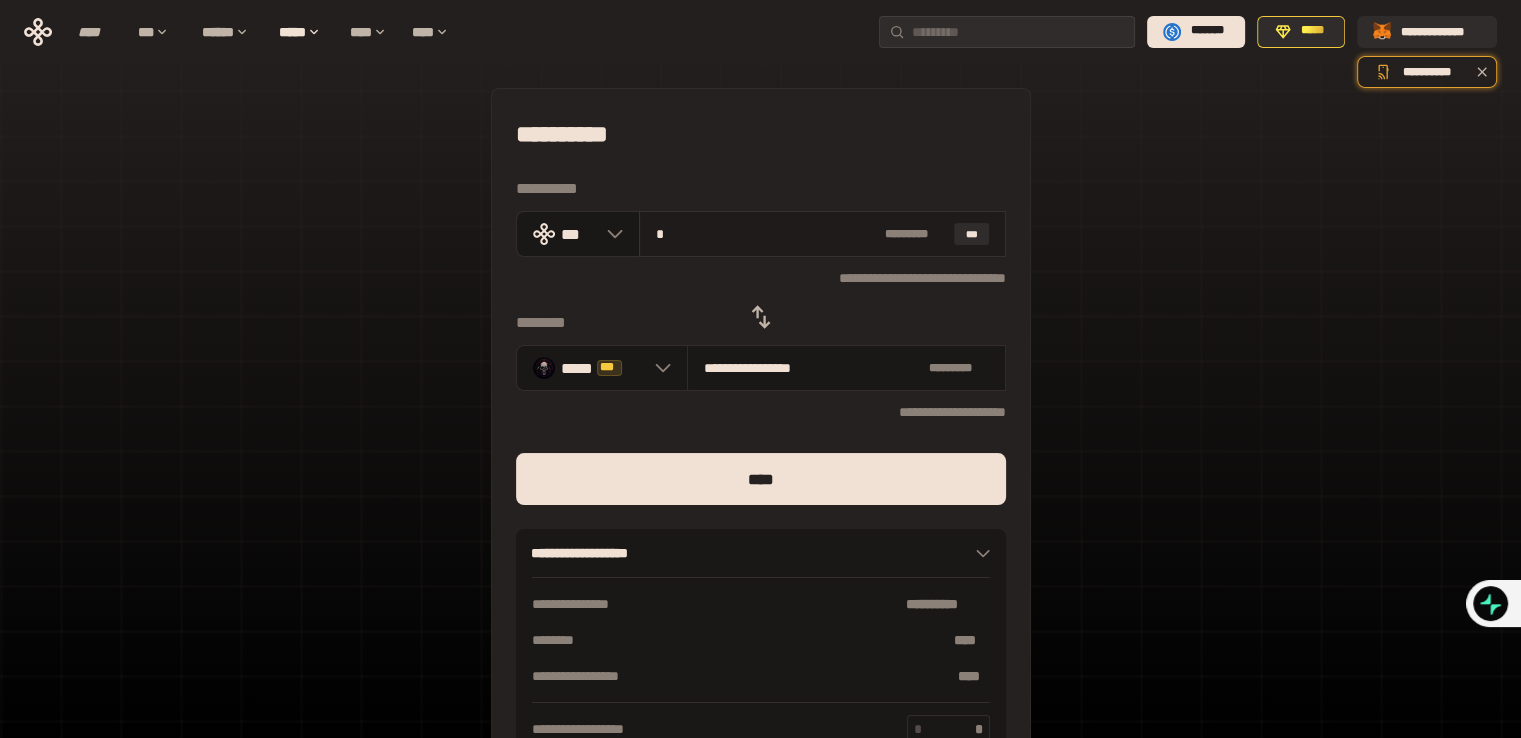 type 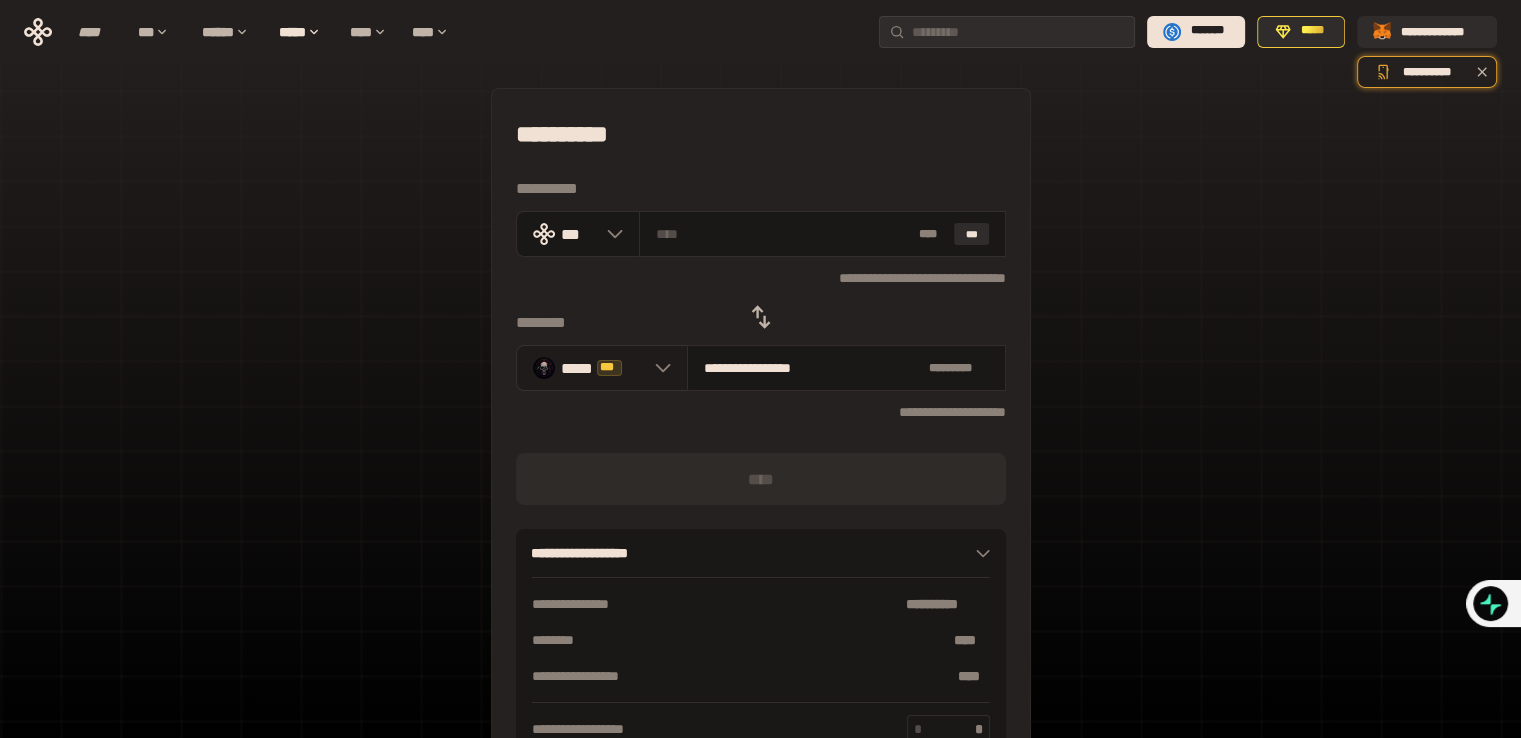 click 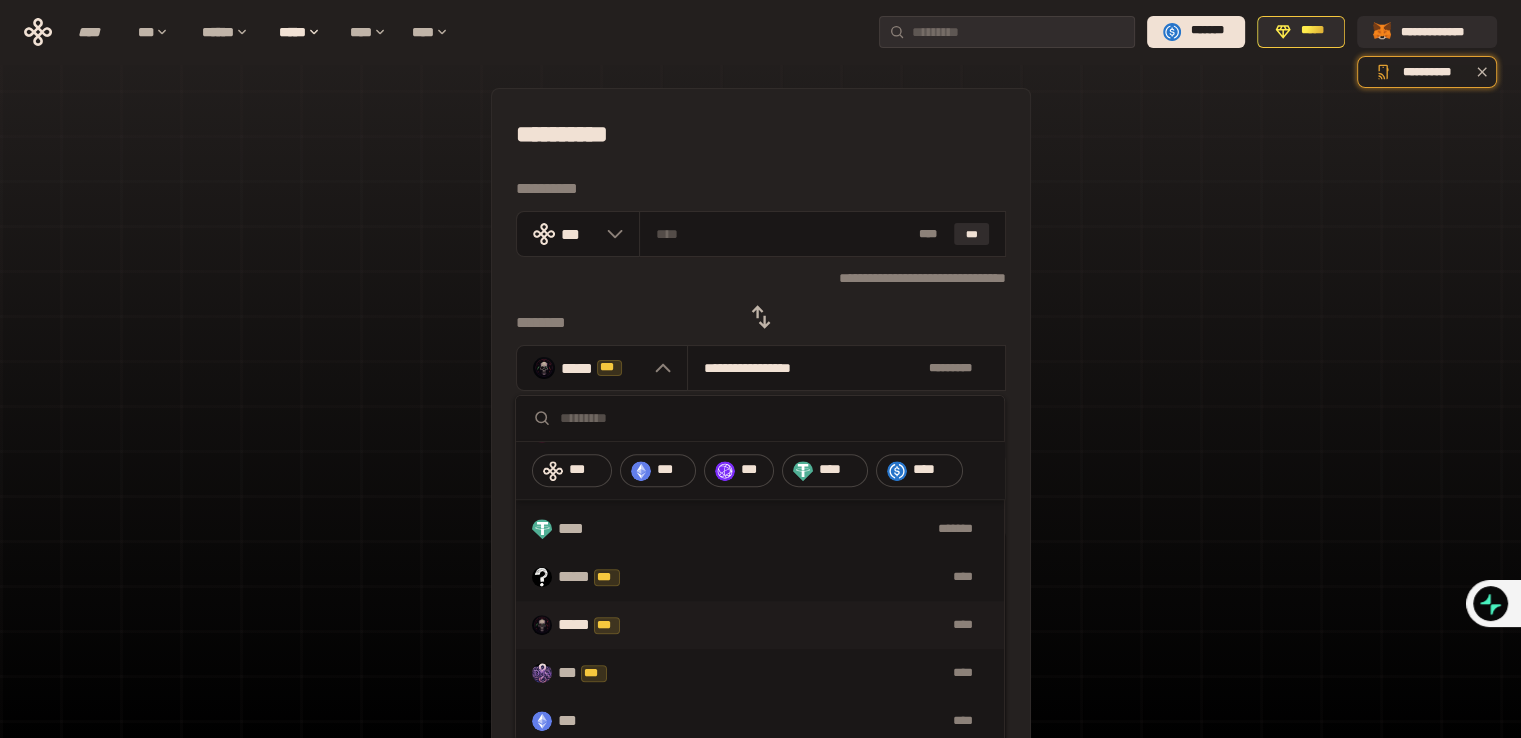 scroll, scrollTop: 1173, scrollLeft: 0, axis: vertical 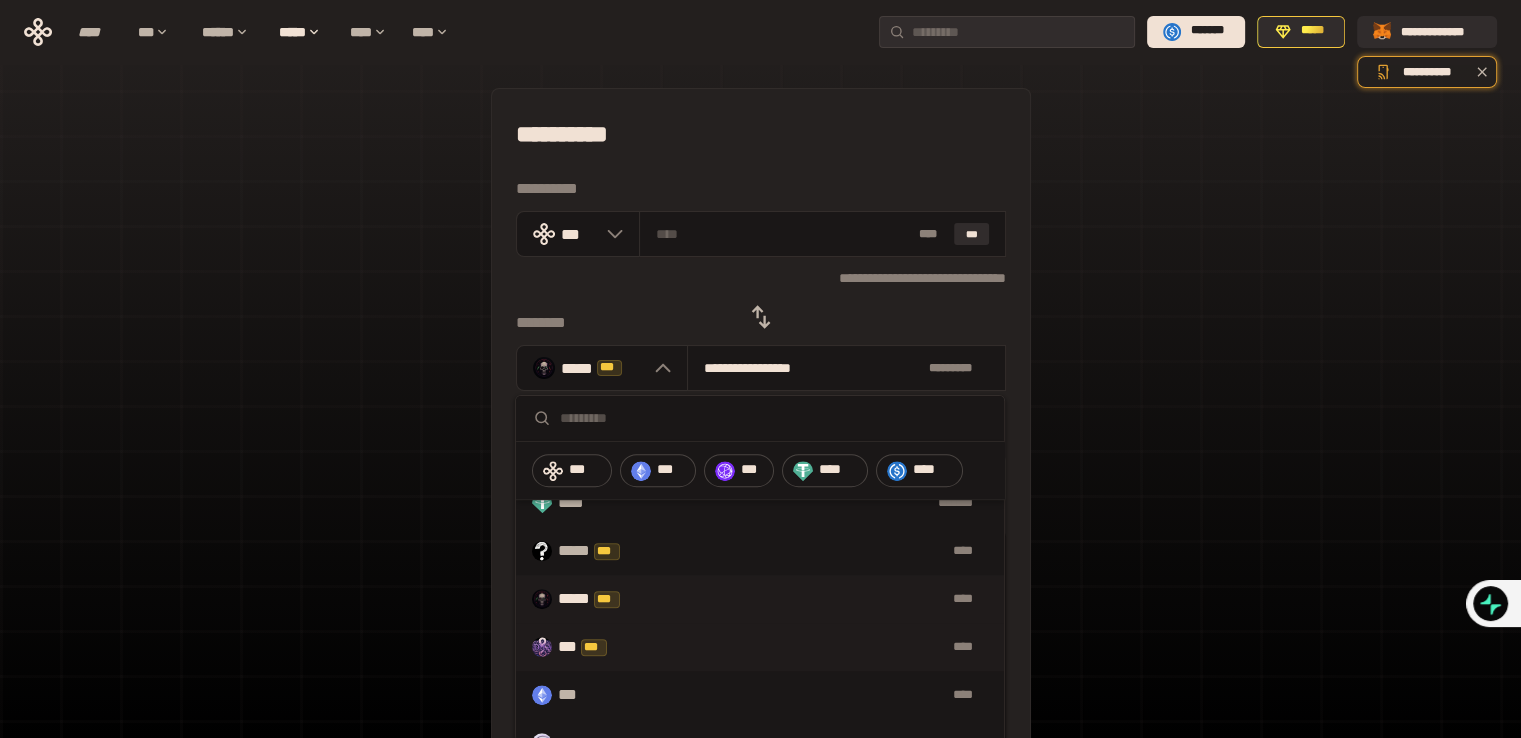 click on "***   ***" at bounding box center (591, 647) 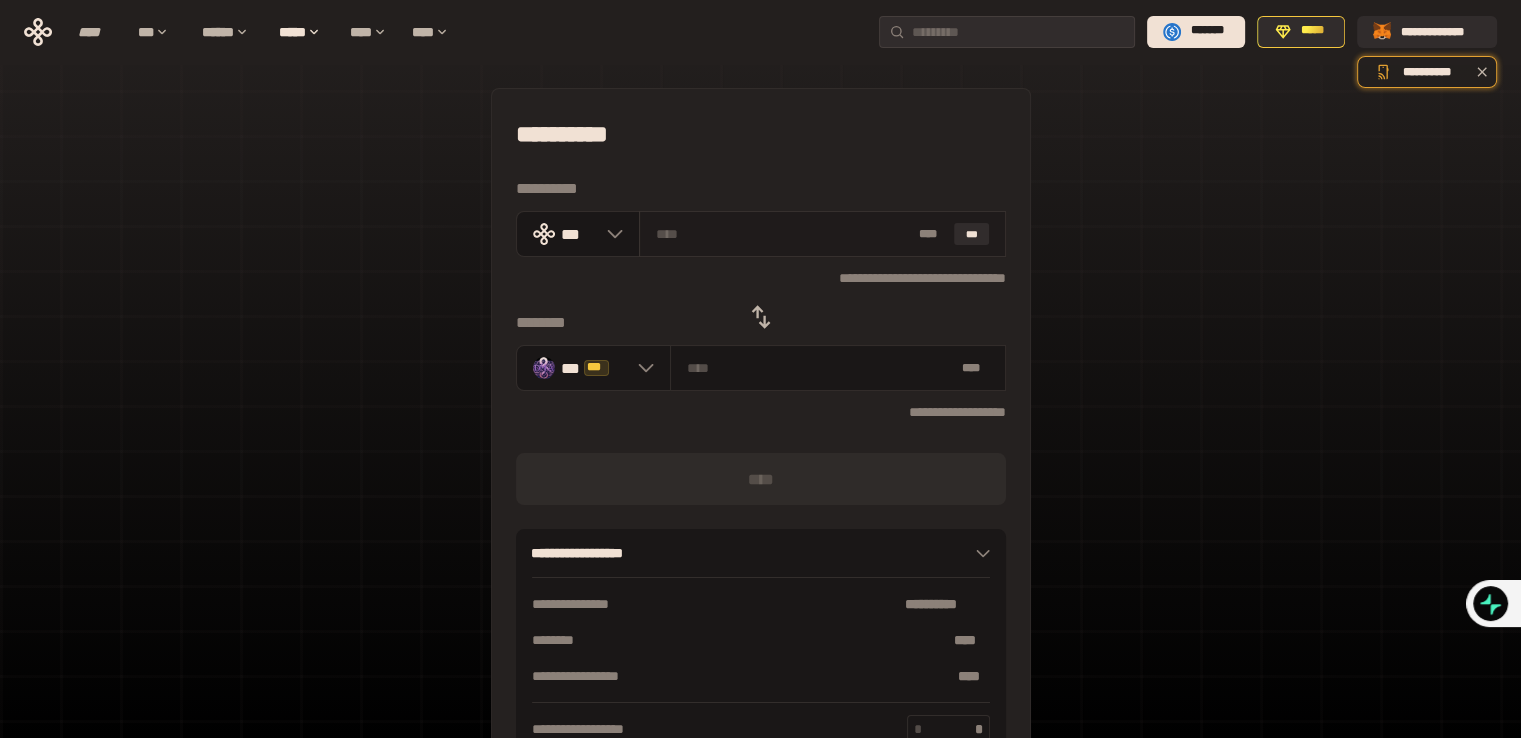 click at bounding box center (783, 234) 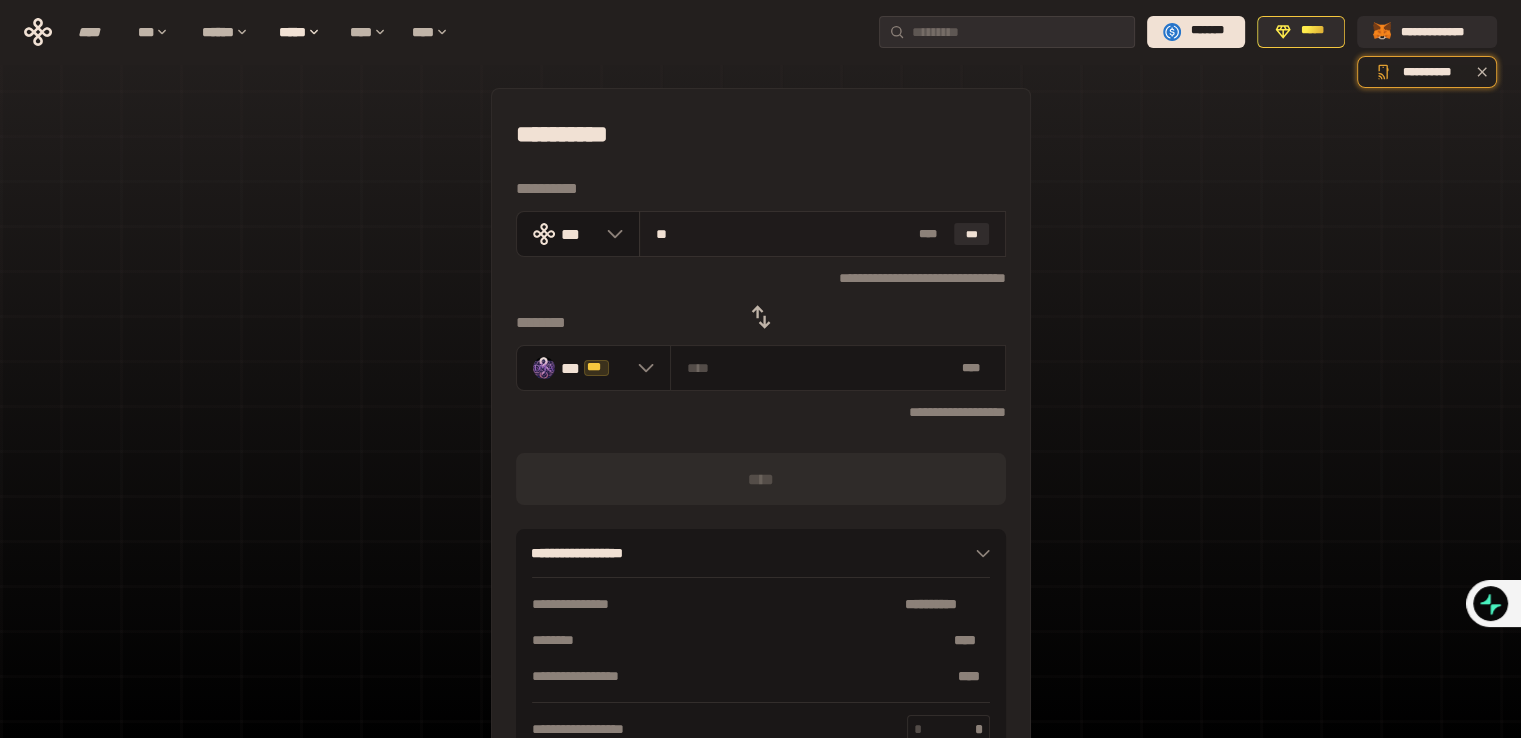 type on "***" 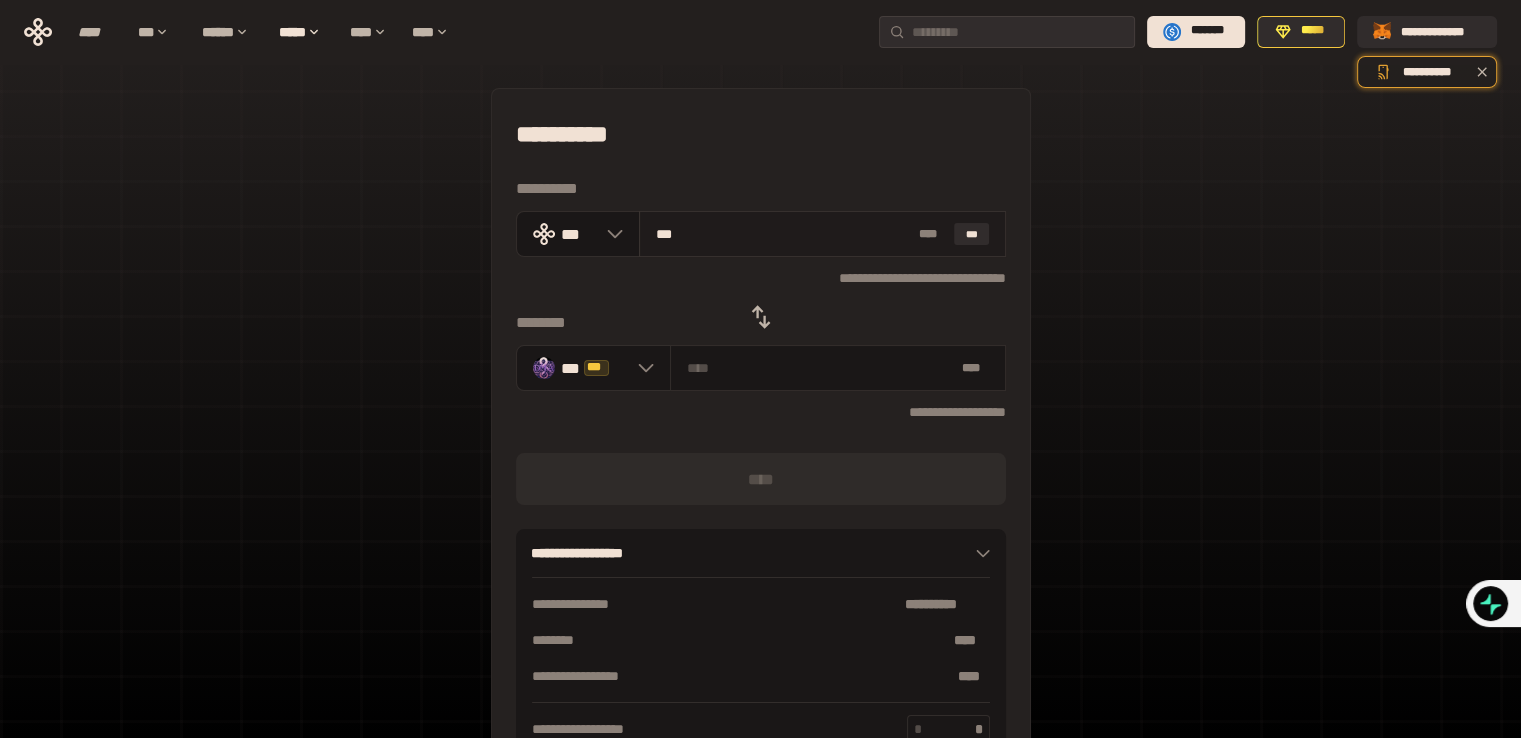 type on "**********" 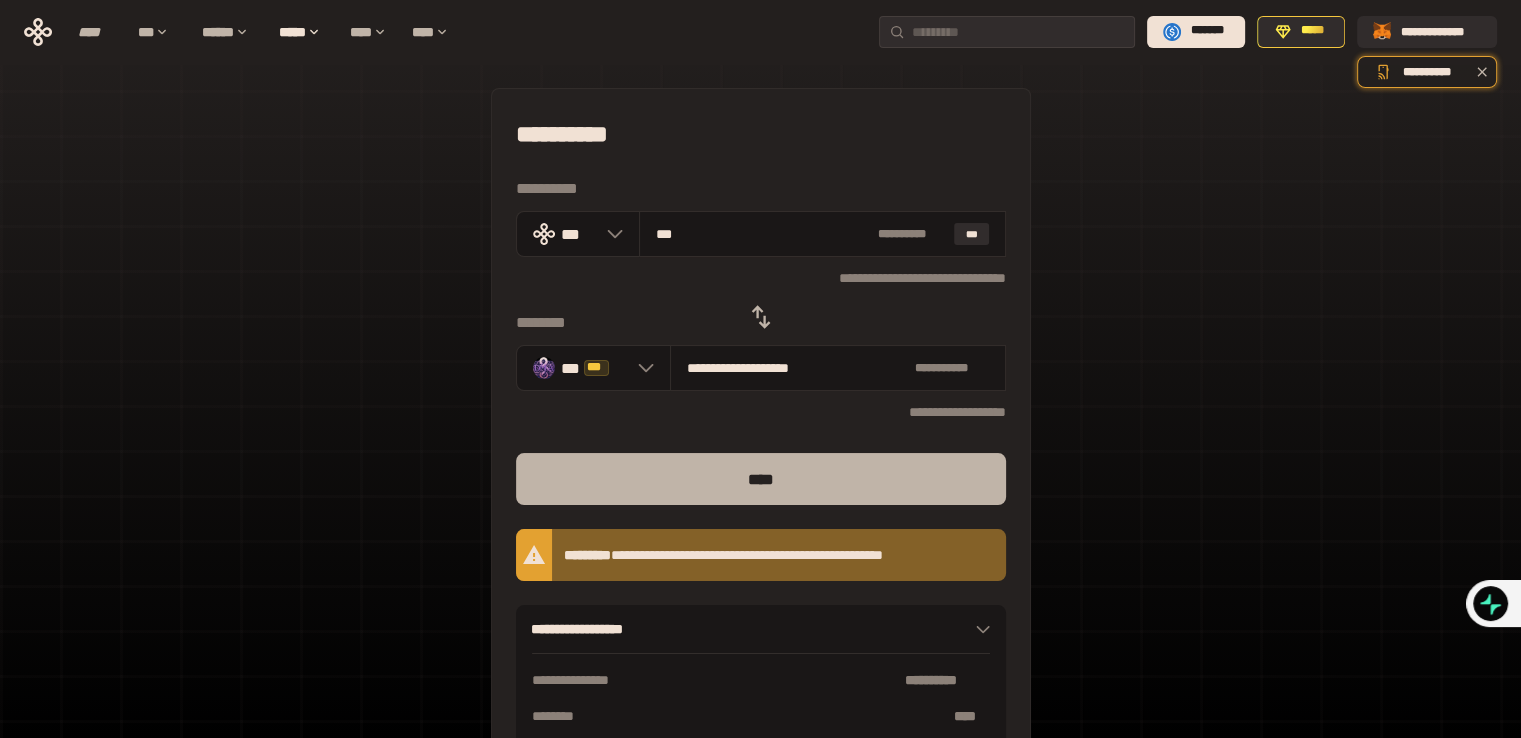 type on "***" 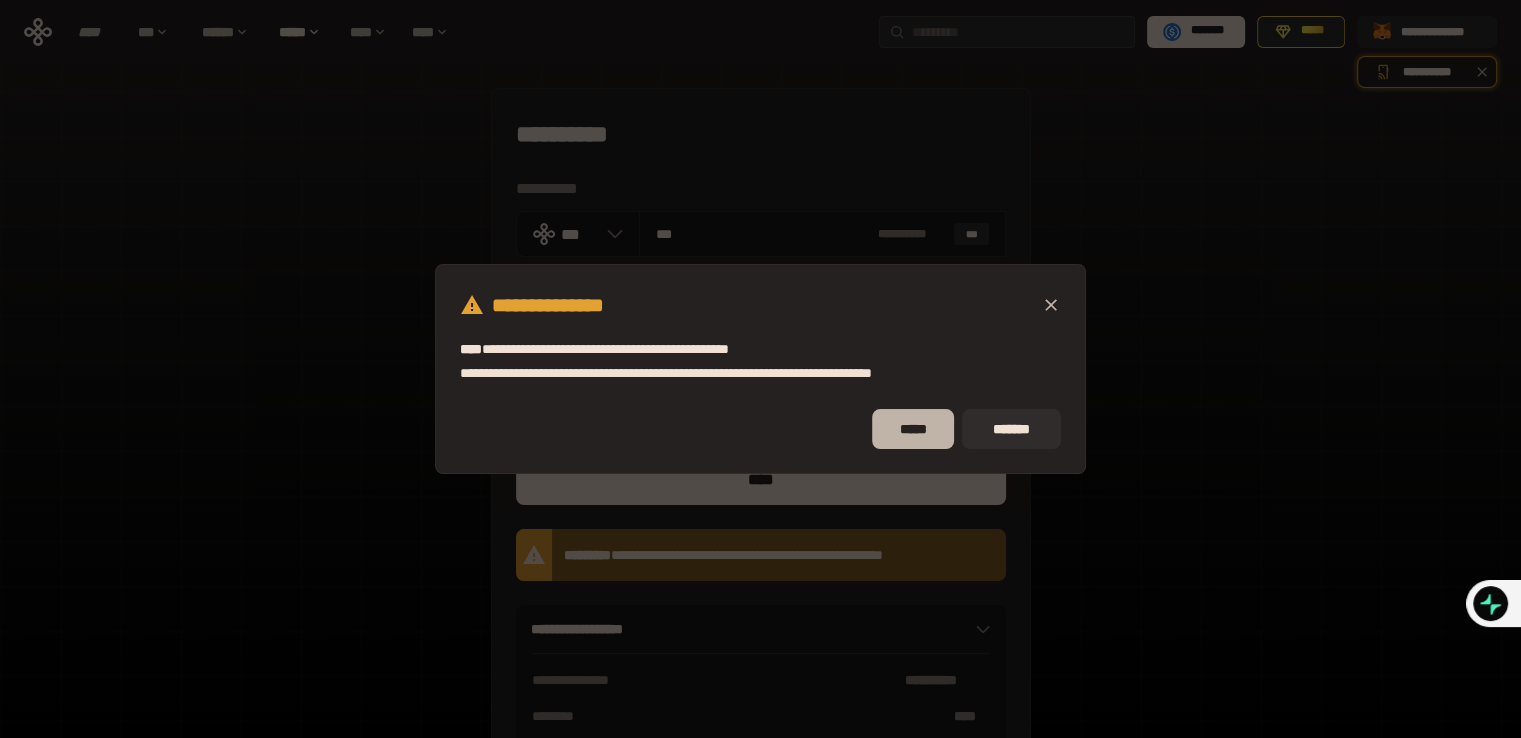 click on "*****" at bounding box center [913, 429] 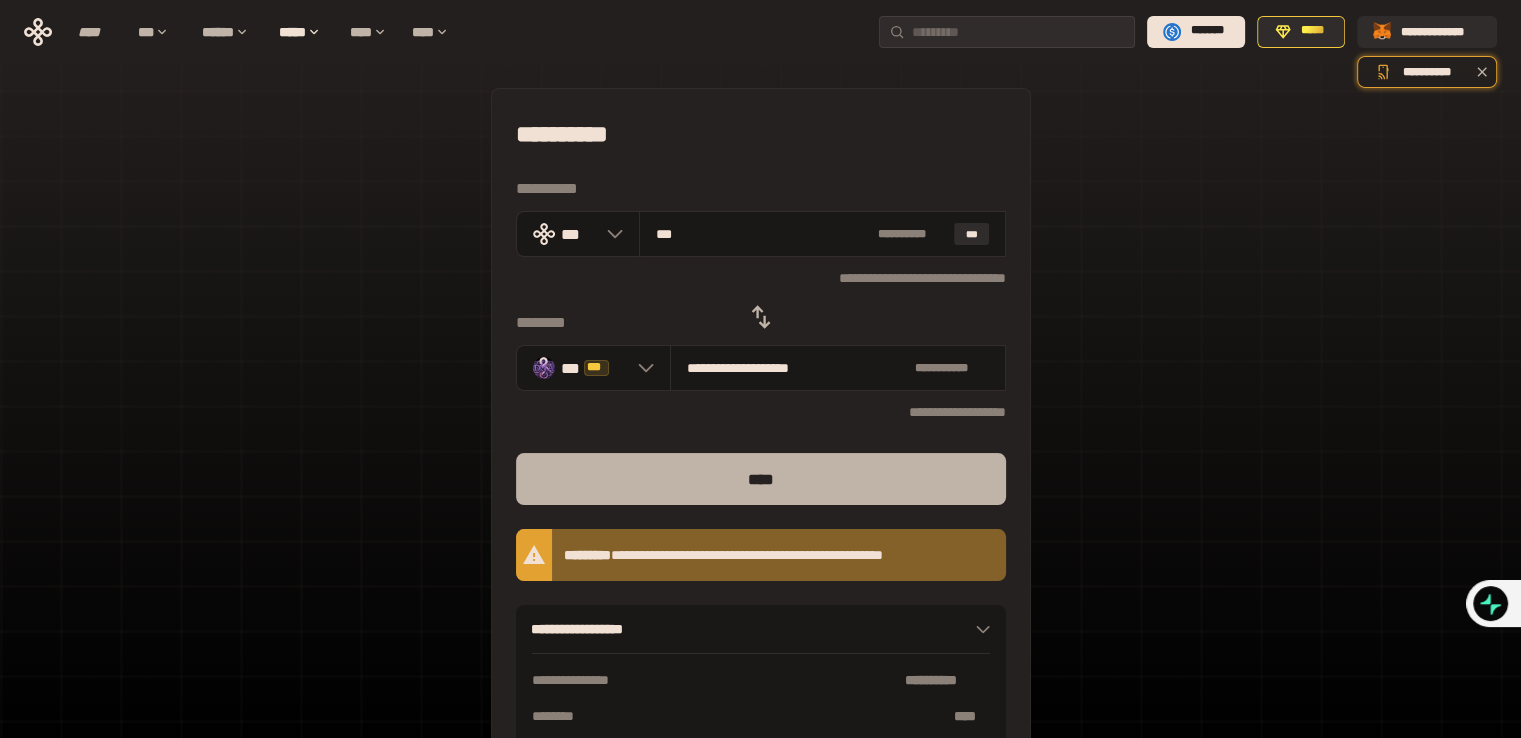 click on "****" at bounding box center (761, 479) 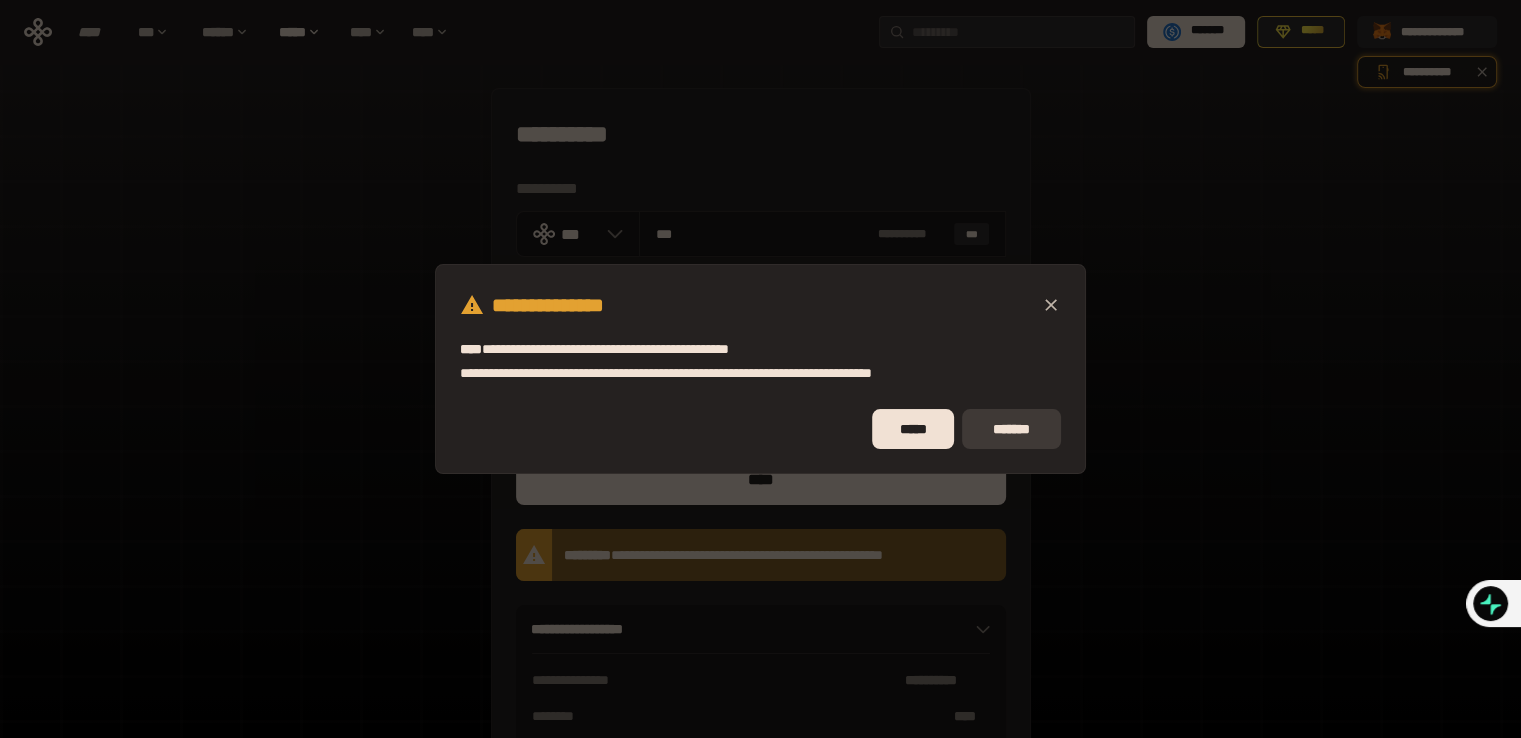 click on "*******" at bounding box center (1011, 429) 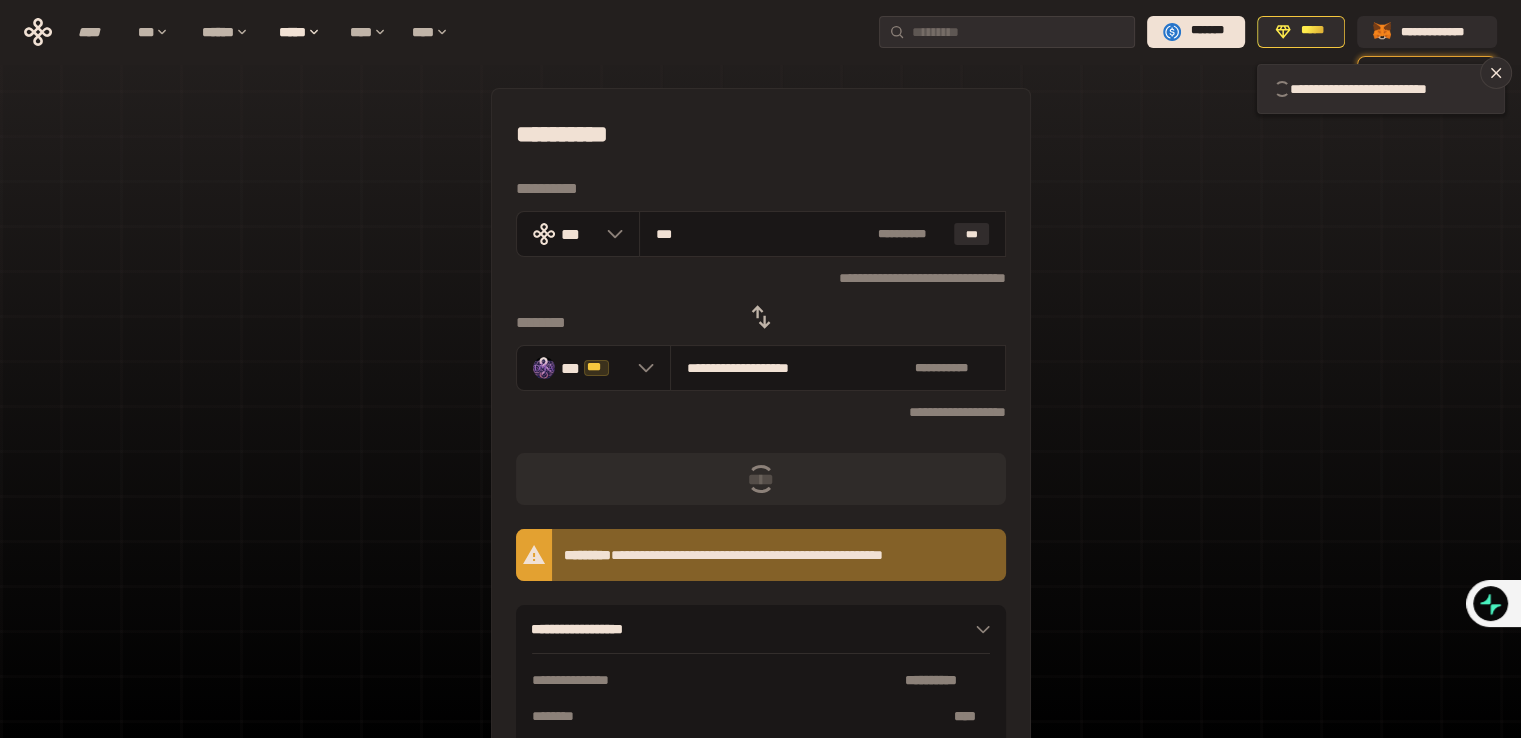type 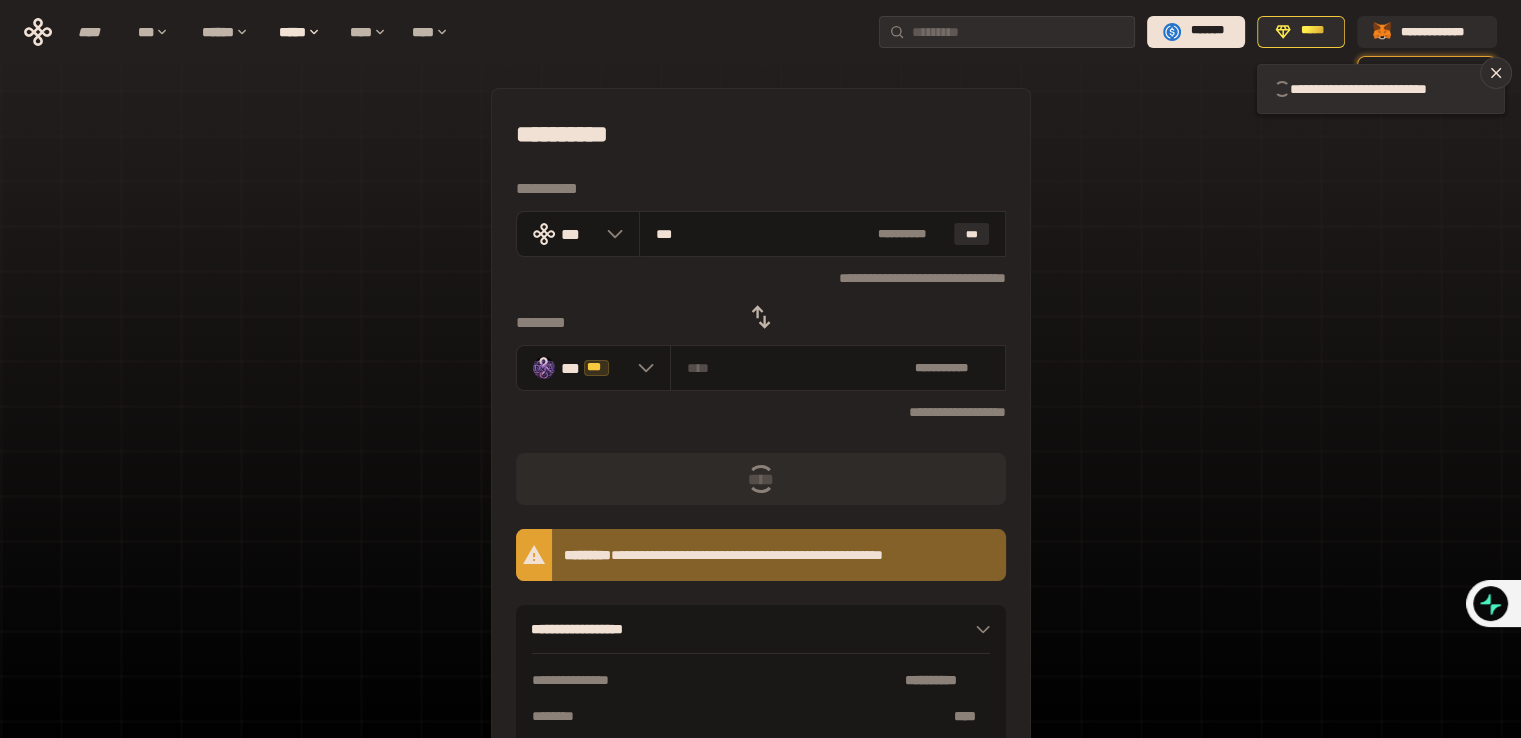 type 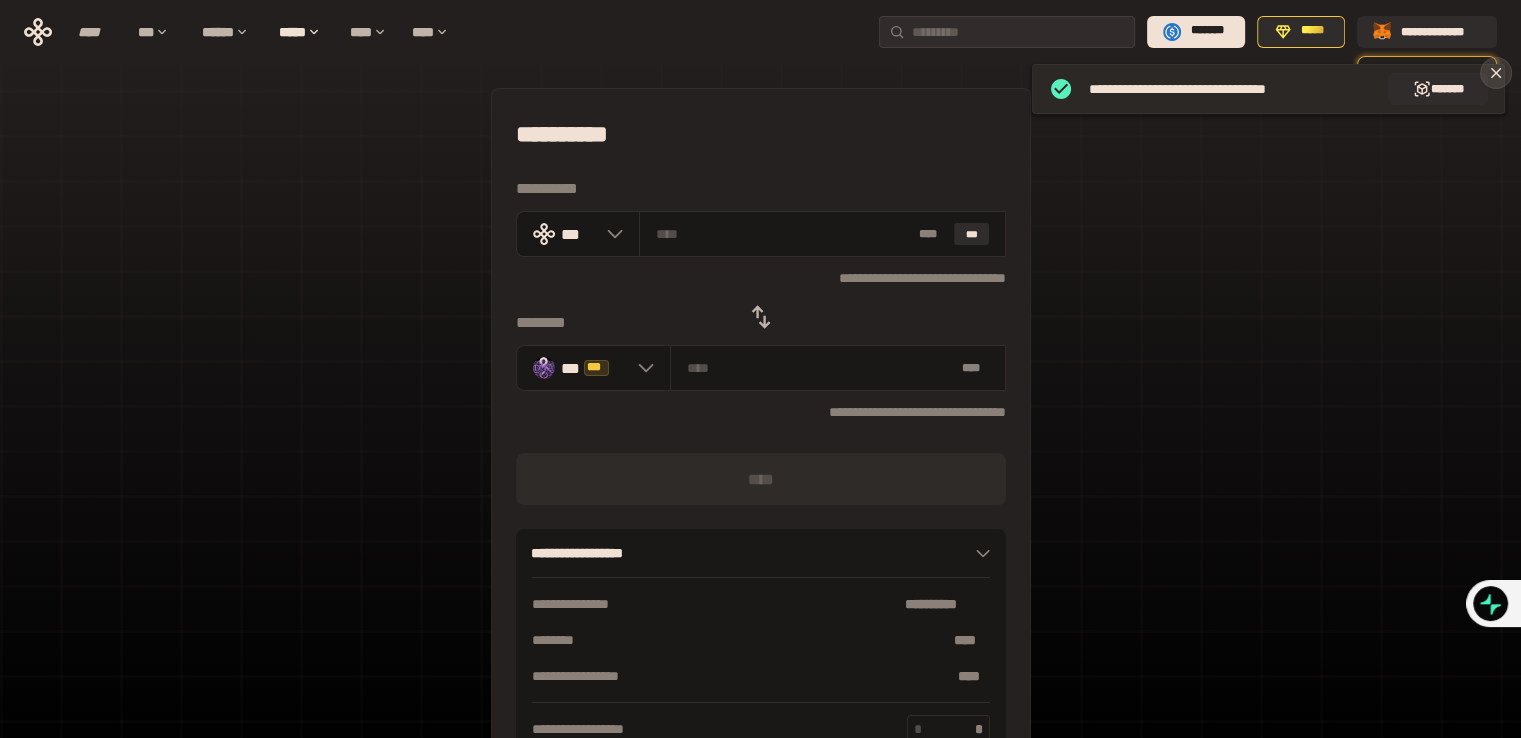 click 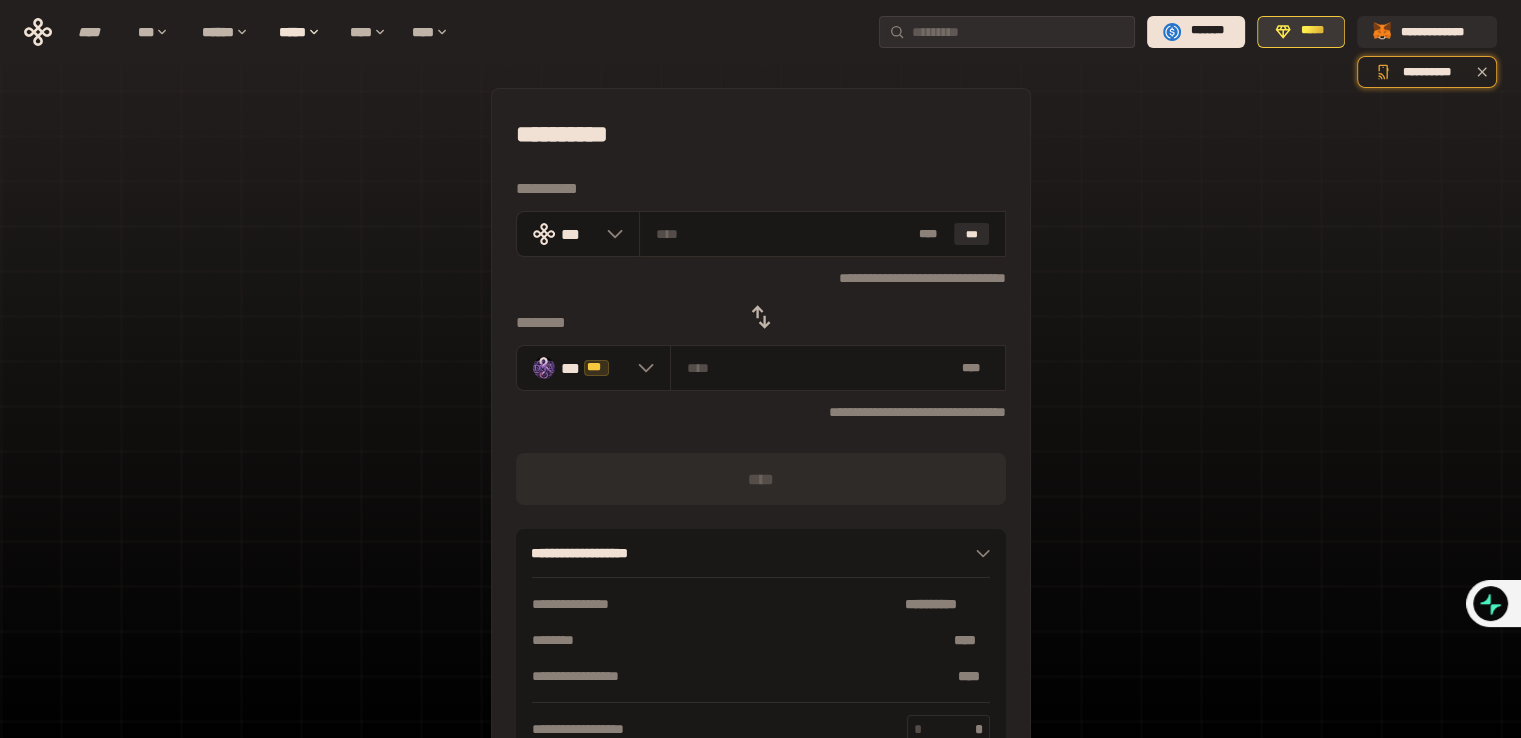 click on "*****" at bounding box center [1312, 31] 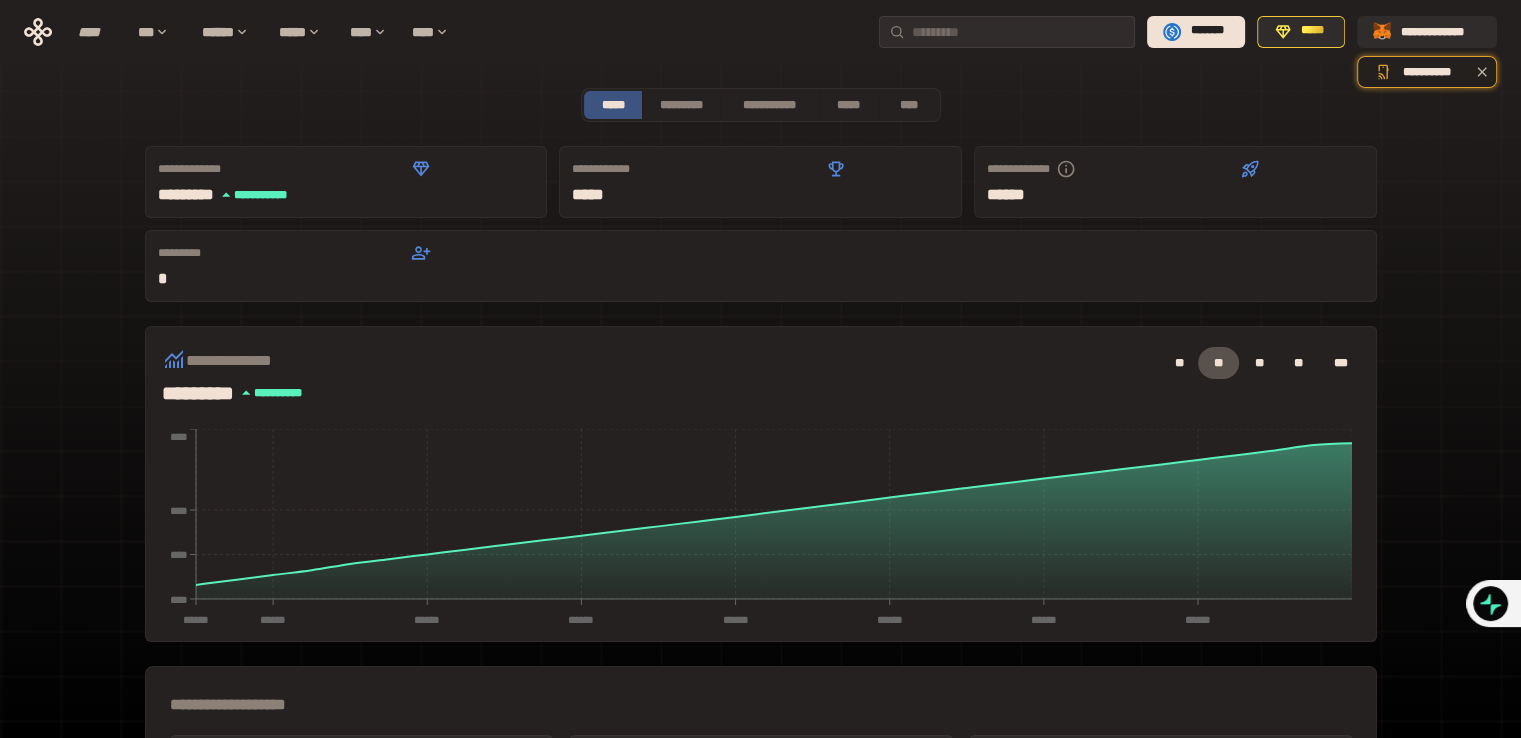 click on "** ** ** ** ***" at bounding box center [849, 363] 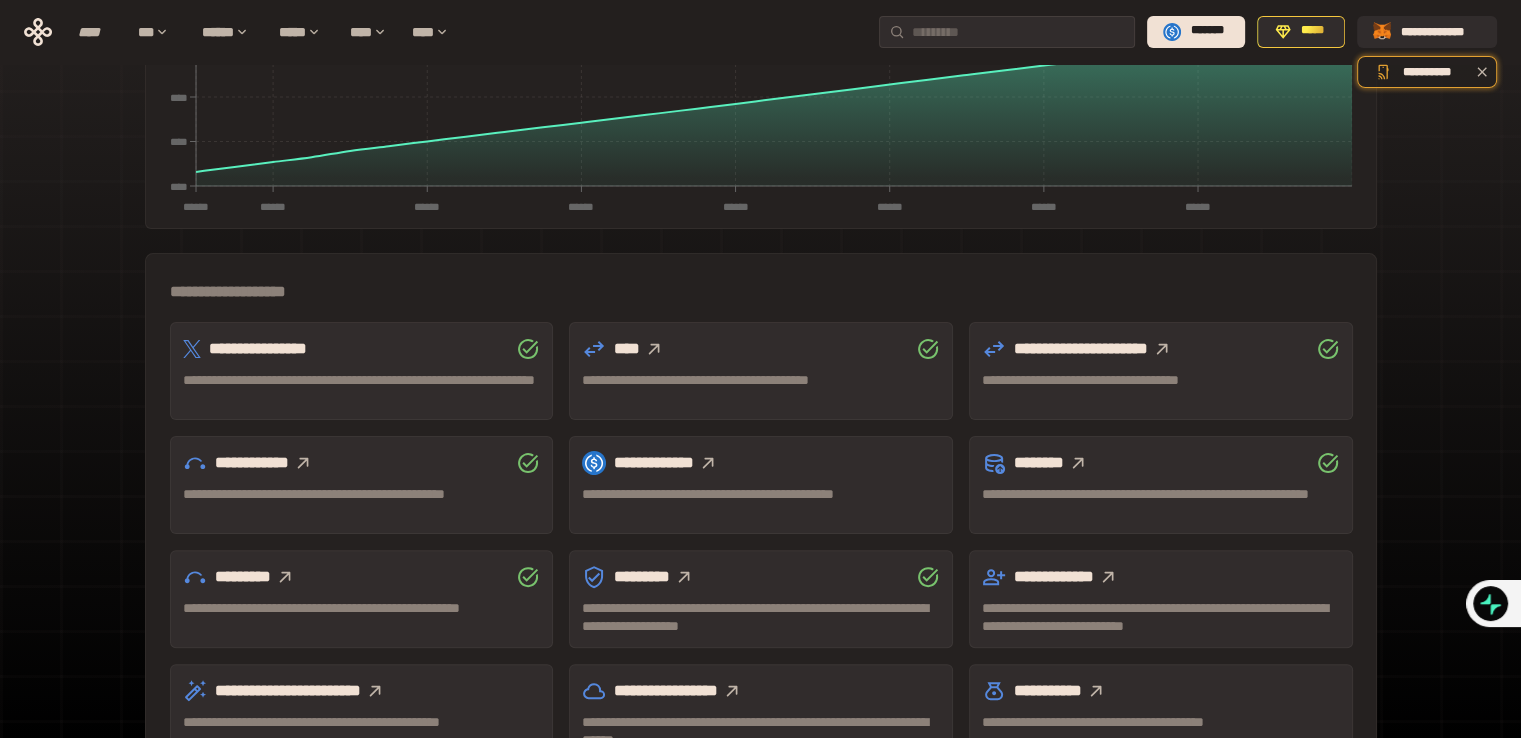 scroll, scrollTop: 440, scrollLeft: 0, axis: vertical 